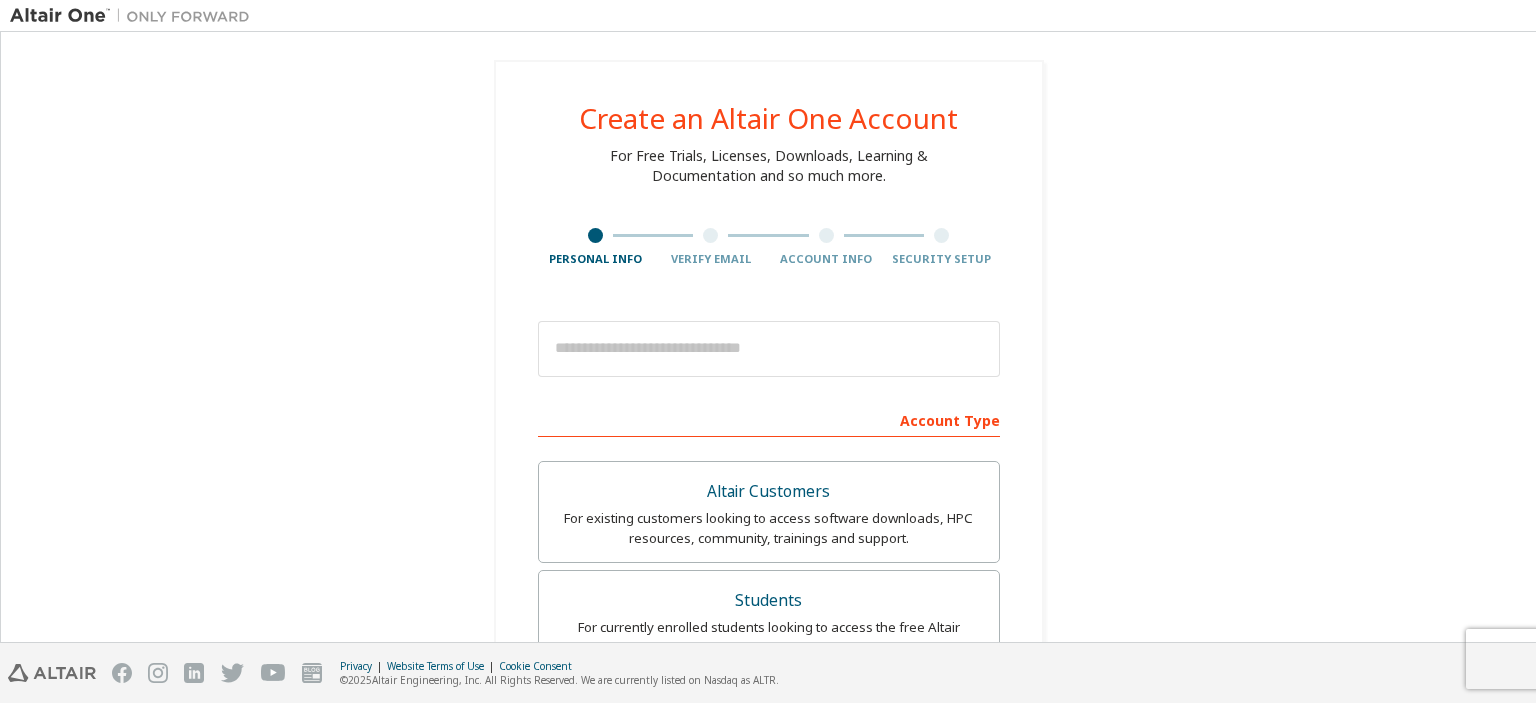 scroll, scrollTop: 0, scrollLeft: 0, axis: both 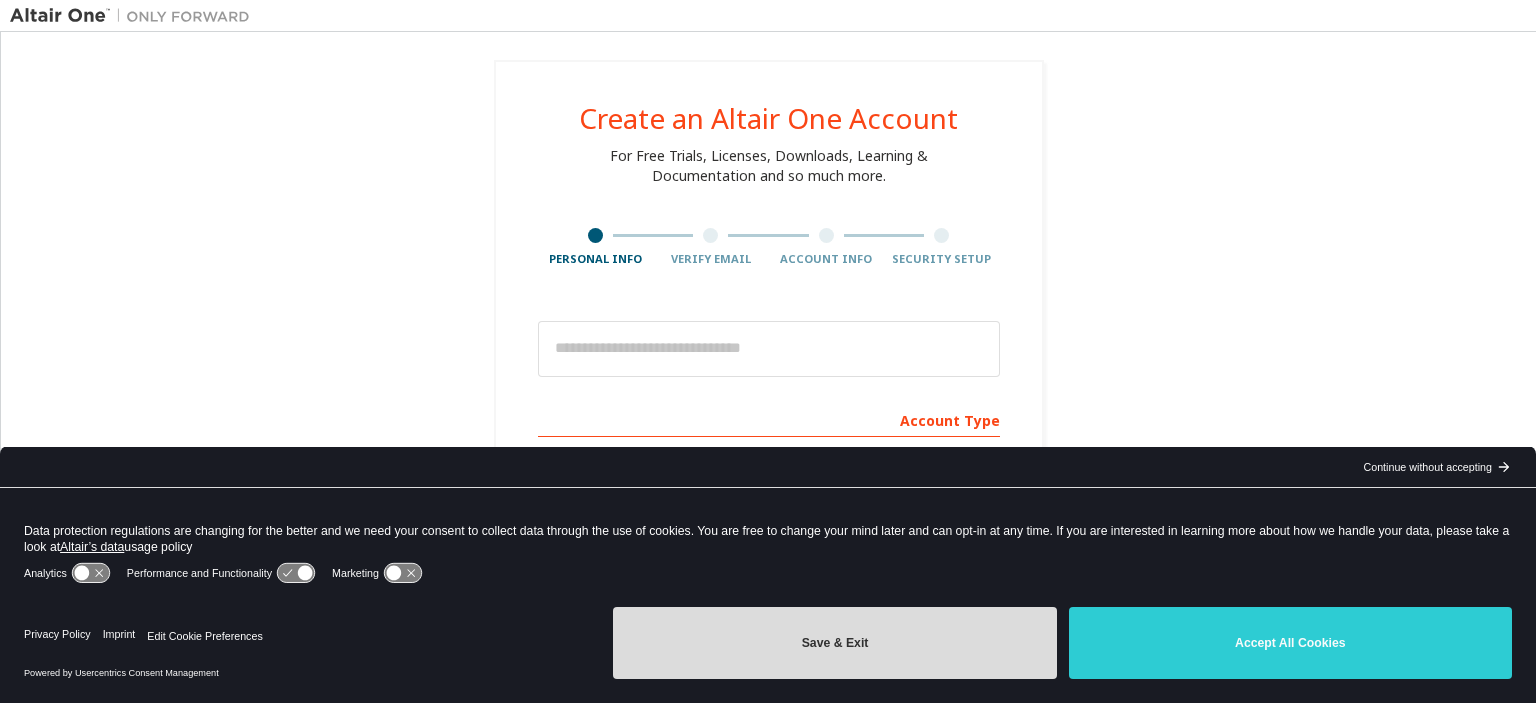 click on "Save & Exit" at bounding box center (834, 643) 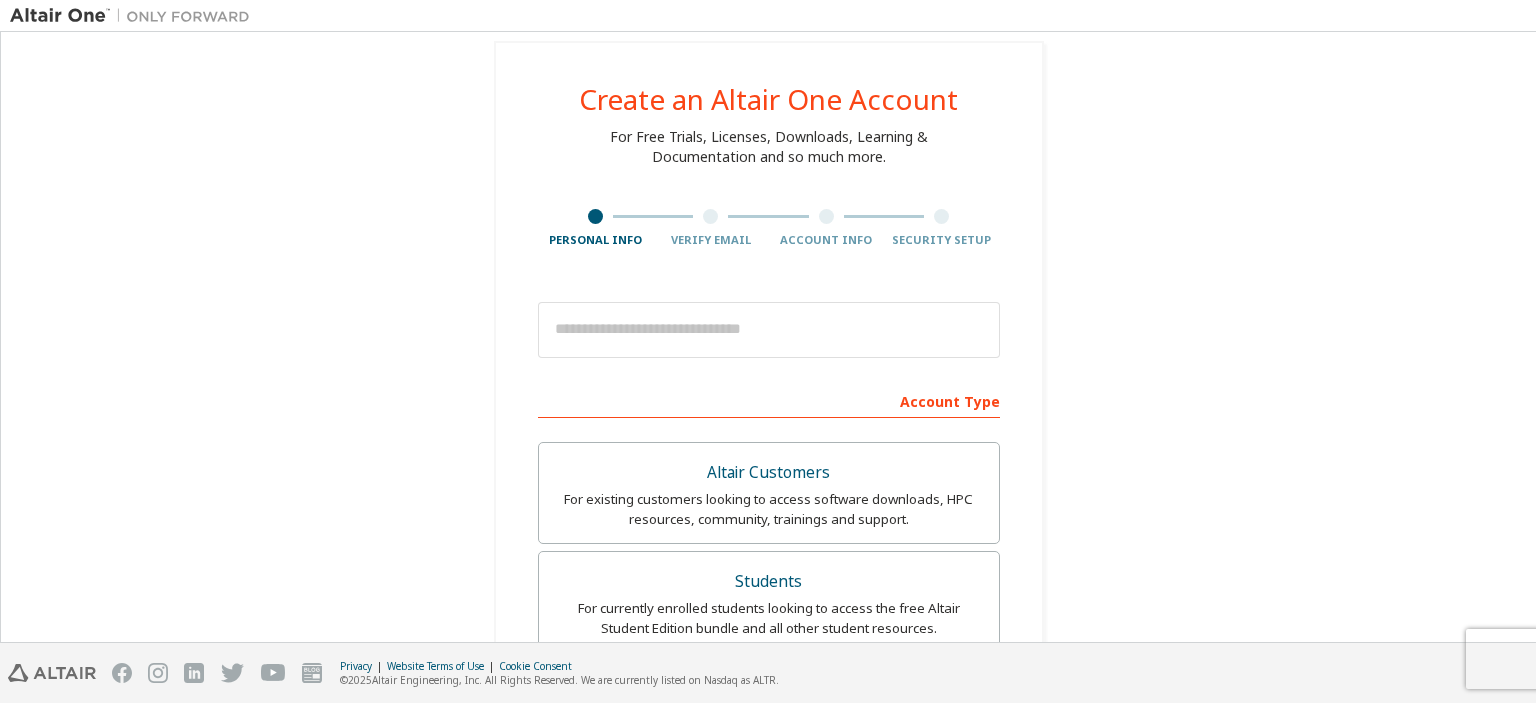 scroll, scrollTop: 0, scrollLeft: 0, axis: both 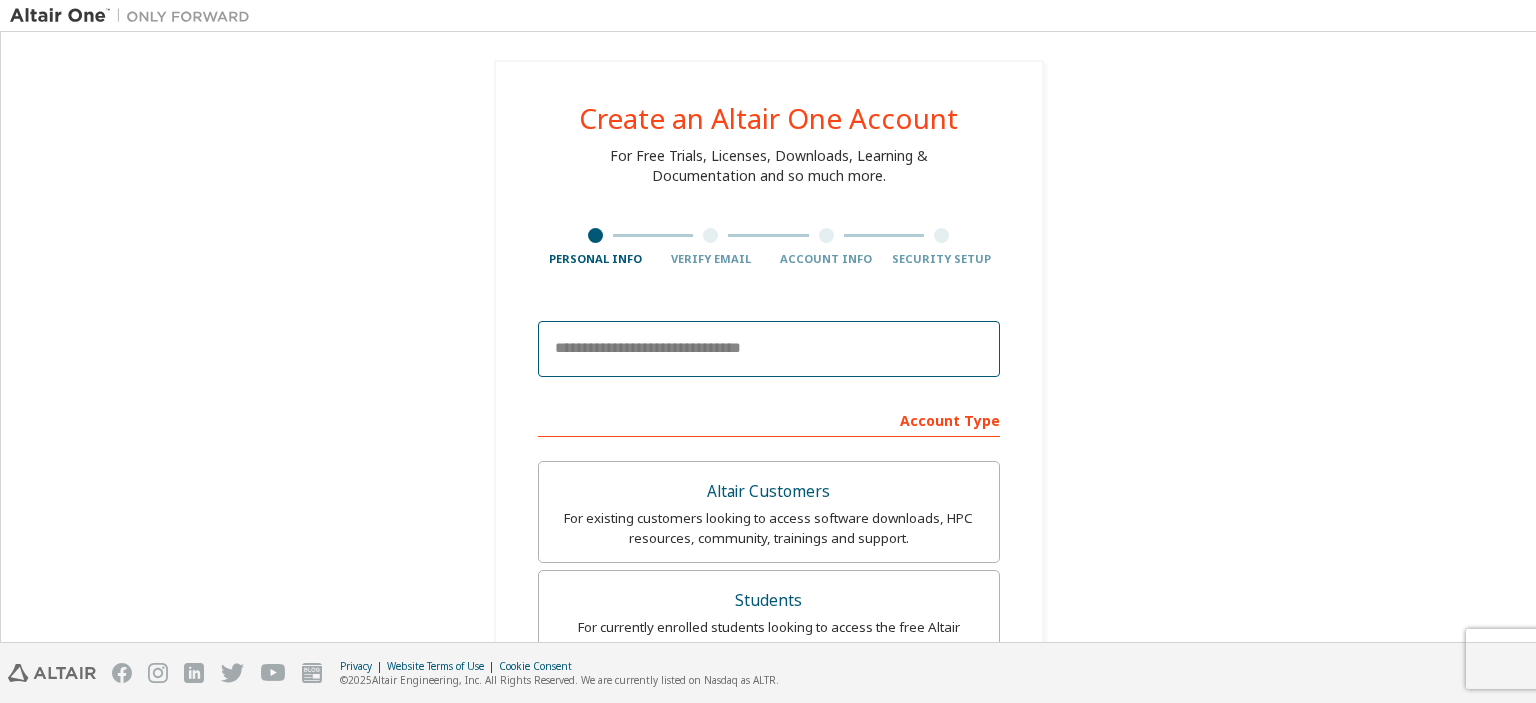 click at bounding box center (769, 349) 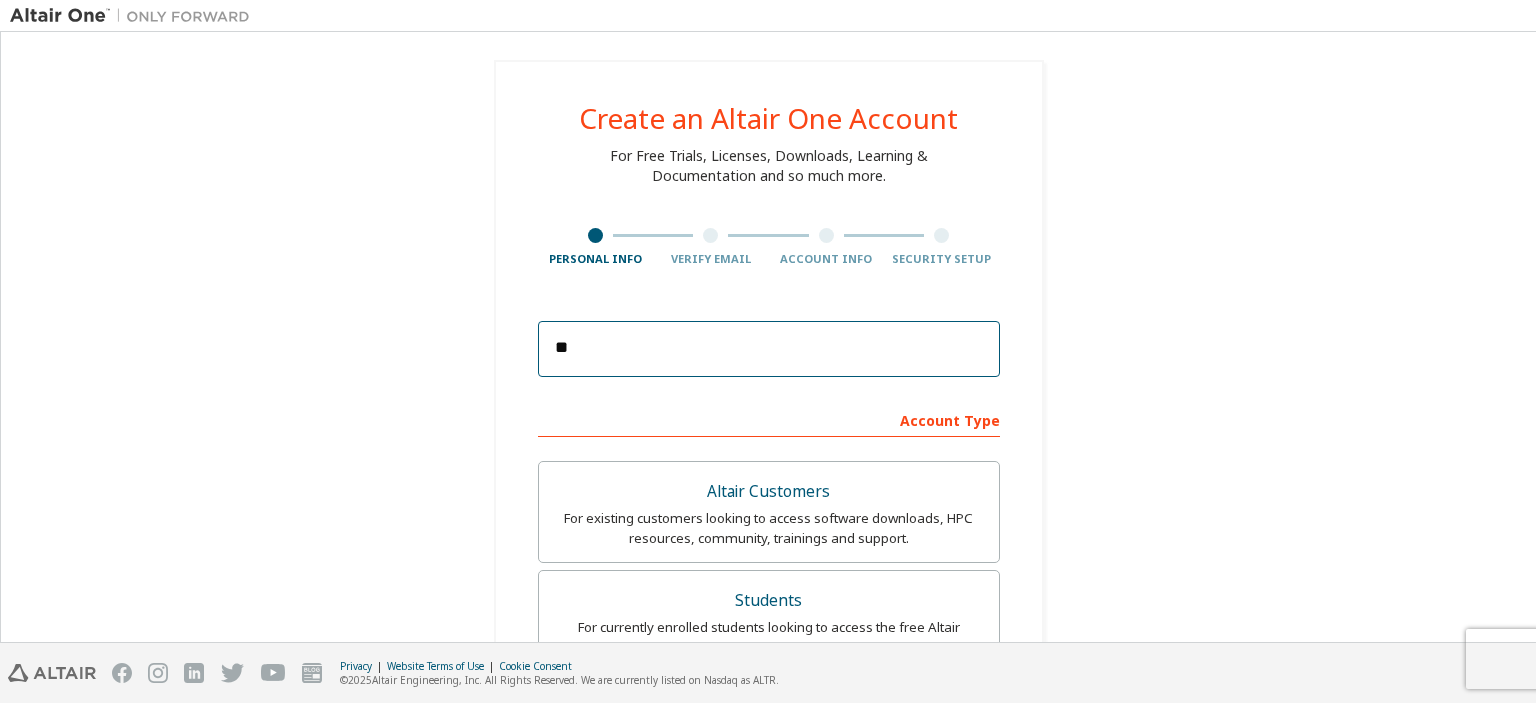 type on "*" 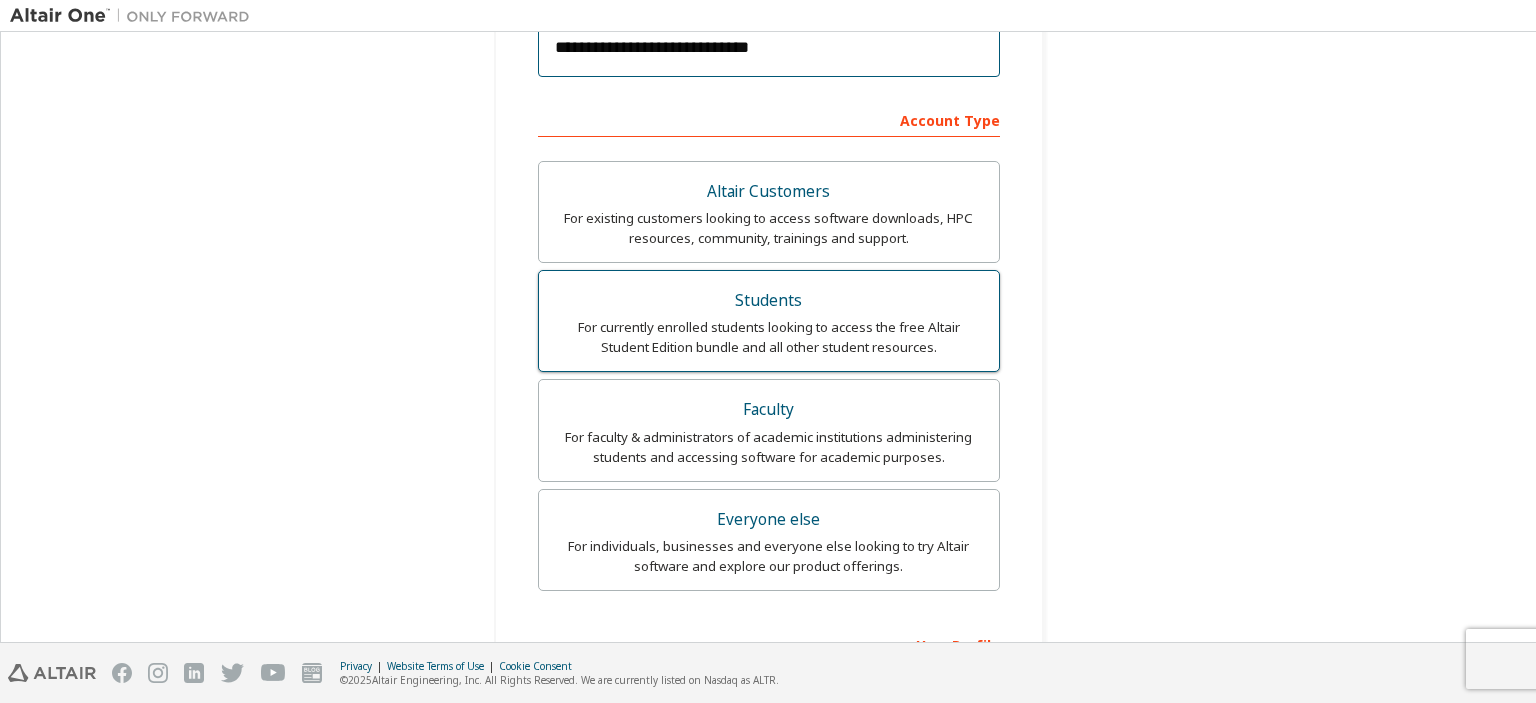 scroll, scrollTop: 600, scrollLeft: 0, axis: vertical 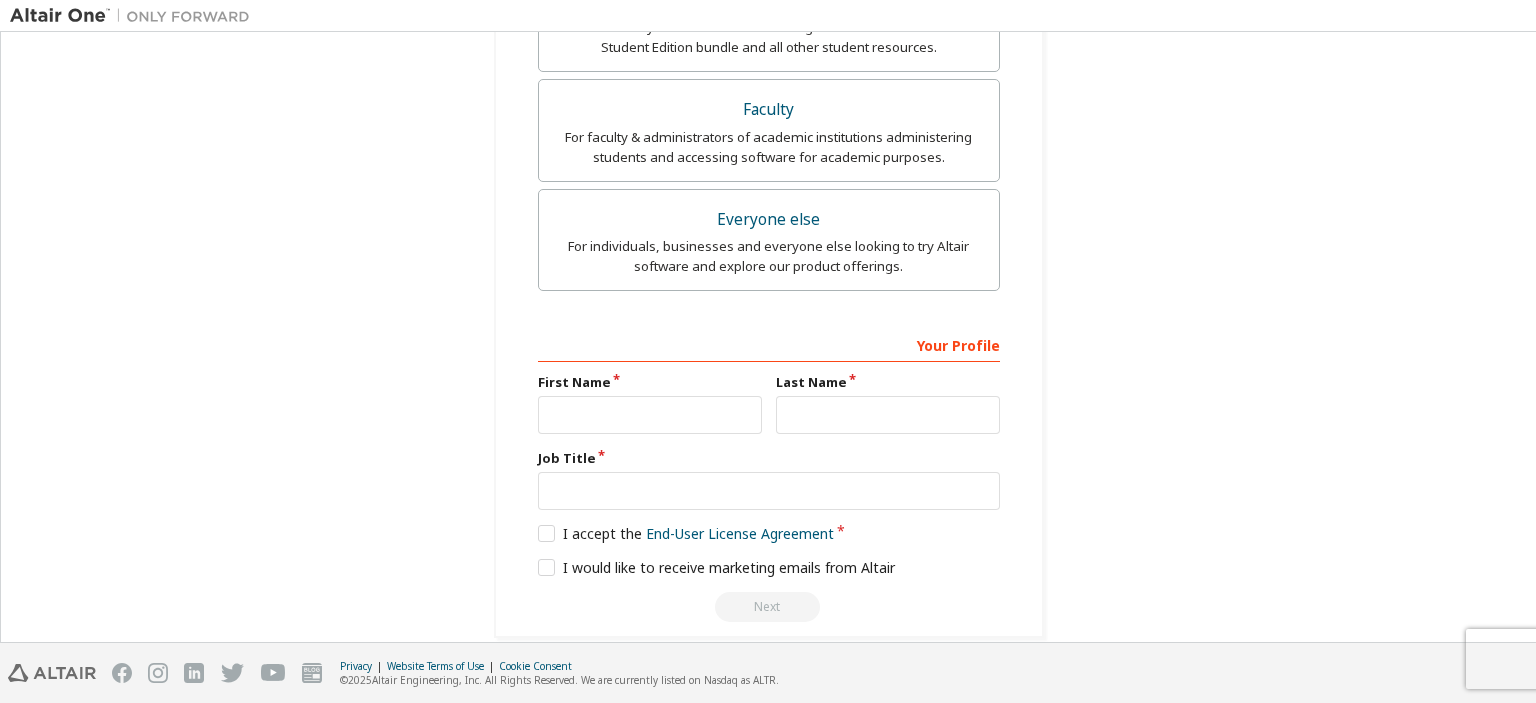 type on "**********" 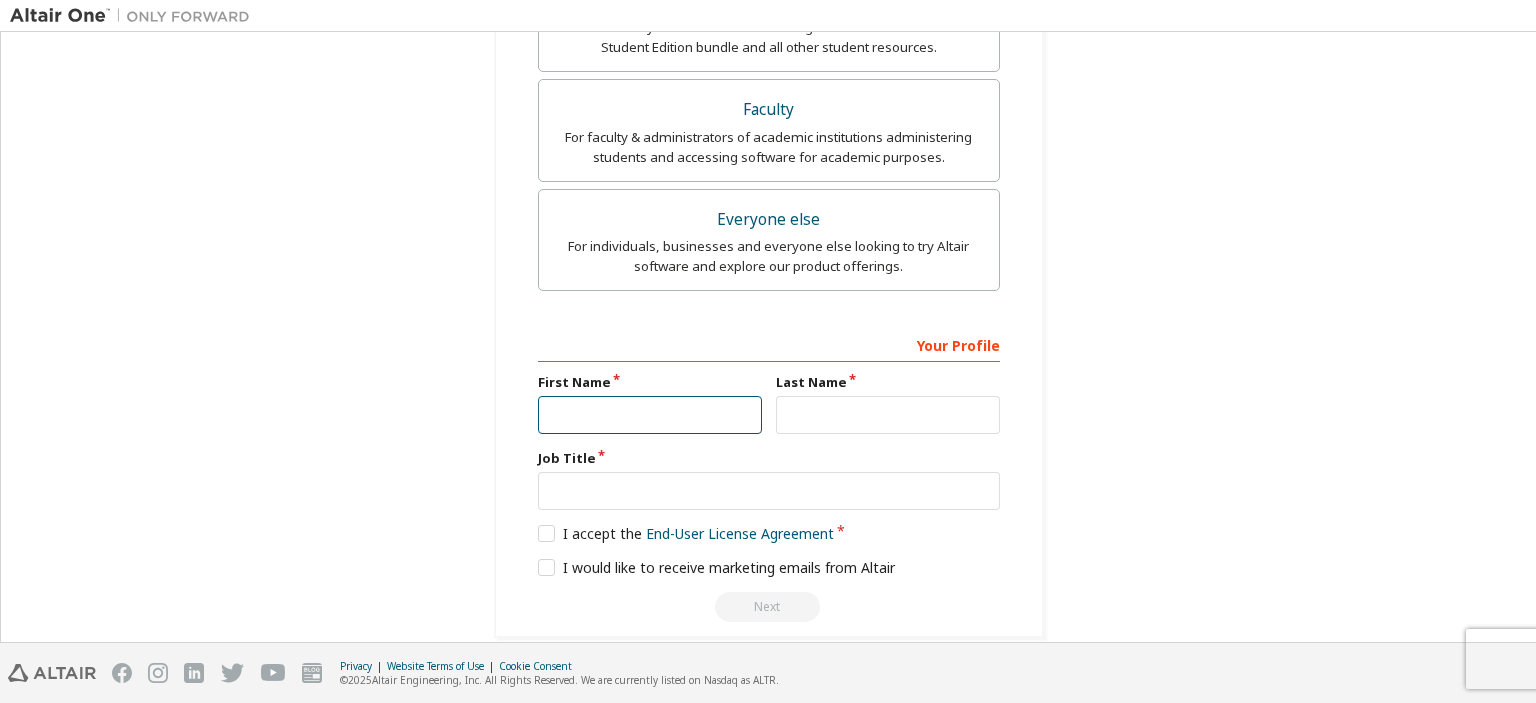 click at bounding box center (650, 415) 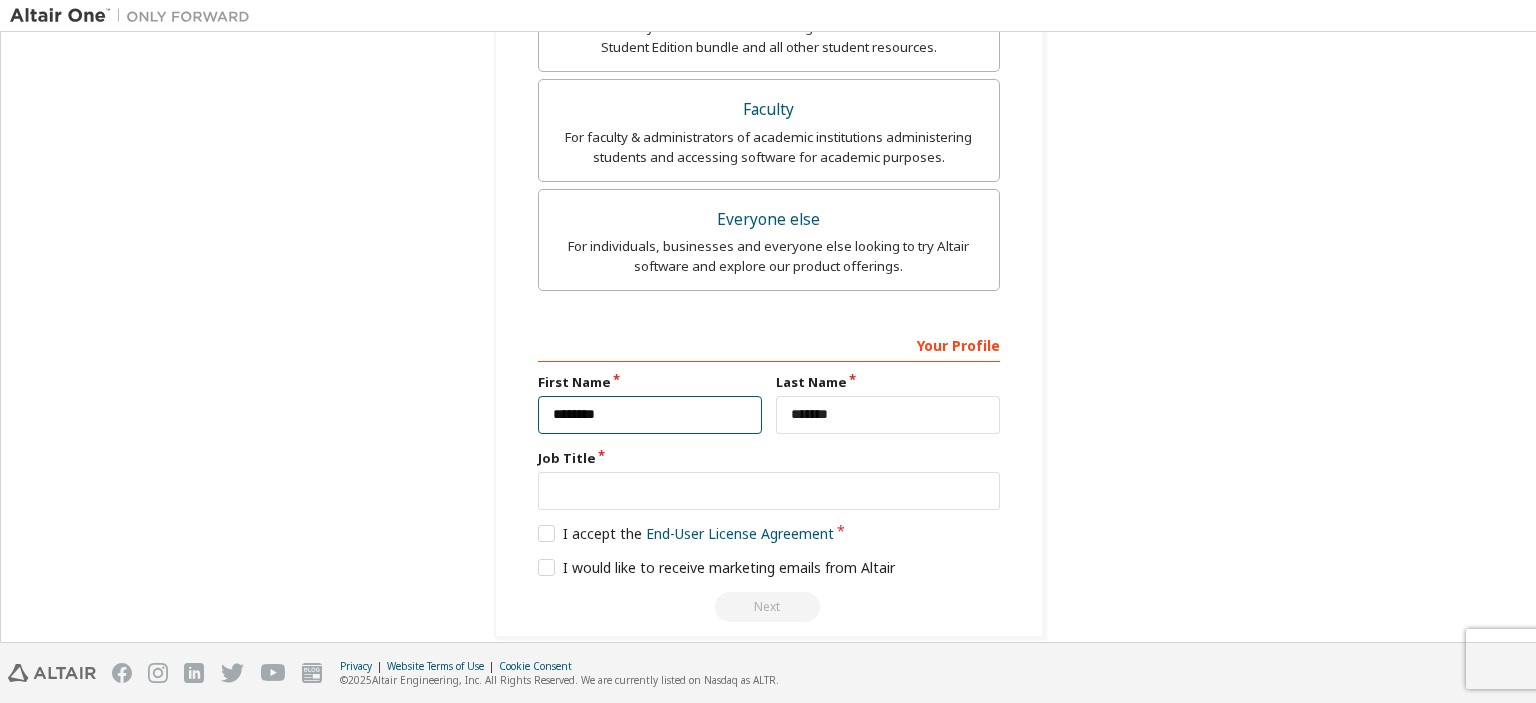 click on "********" at bounding box center [650, 415] 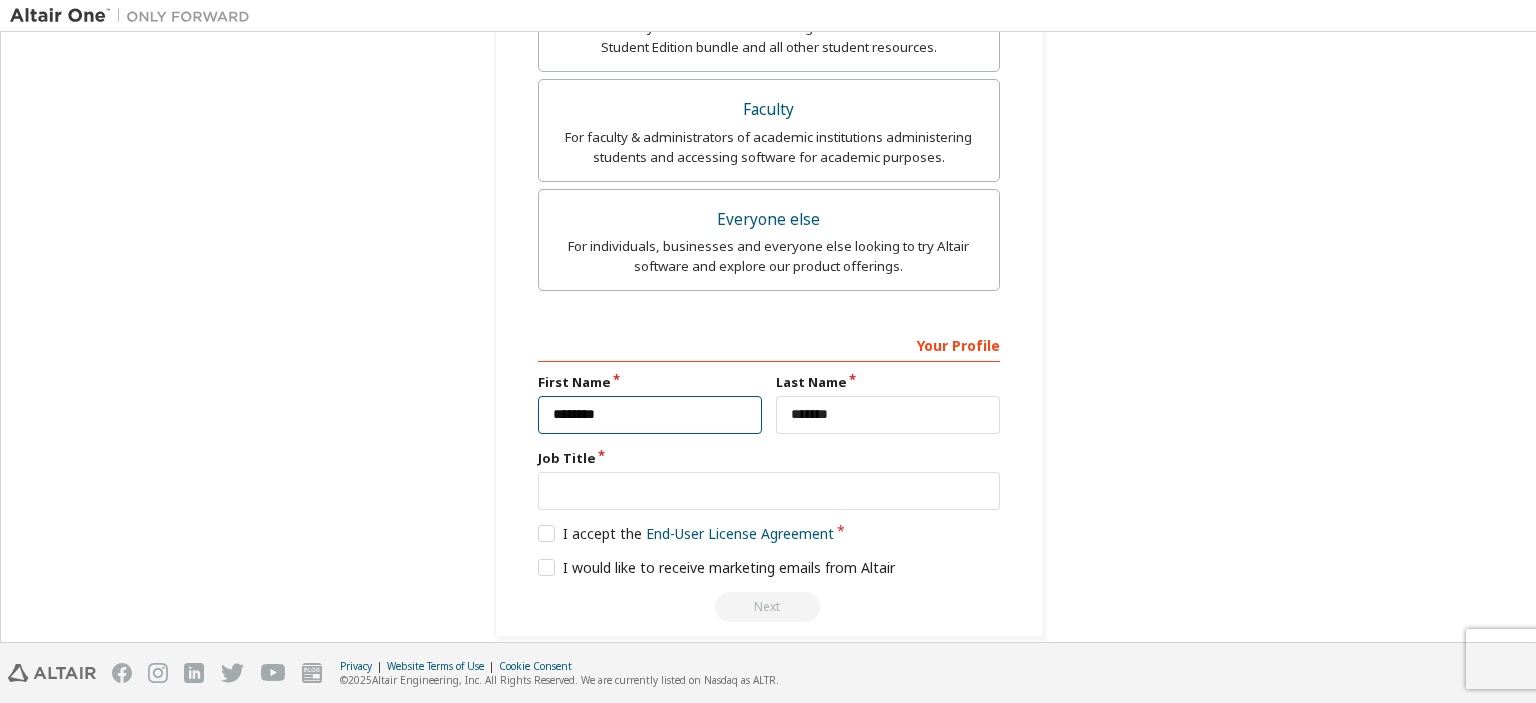 click on "********" at bounding box center (650, 415) 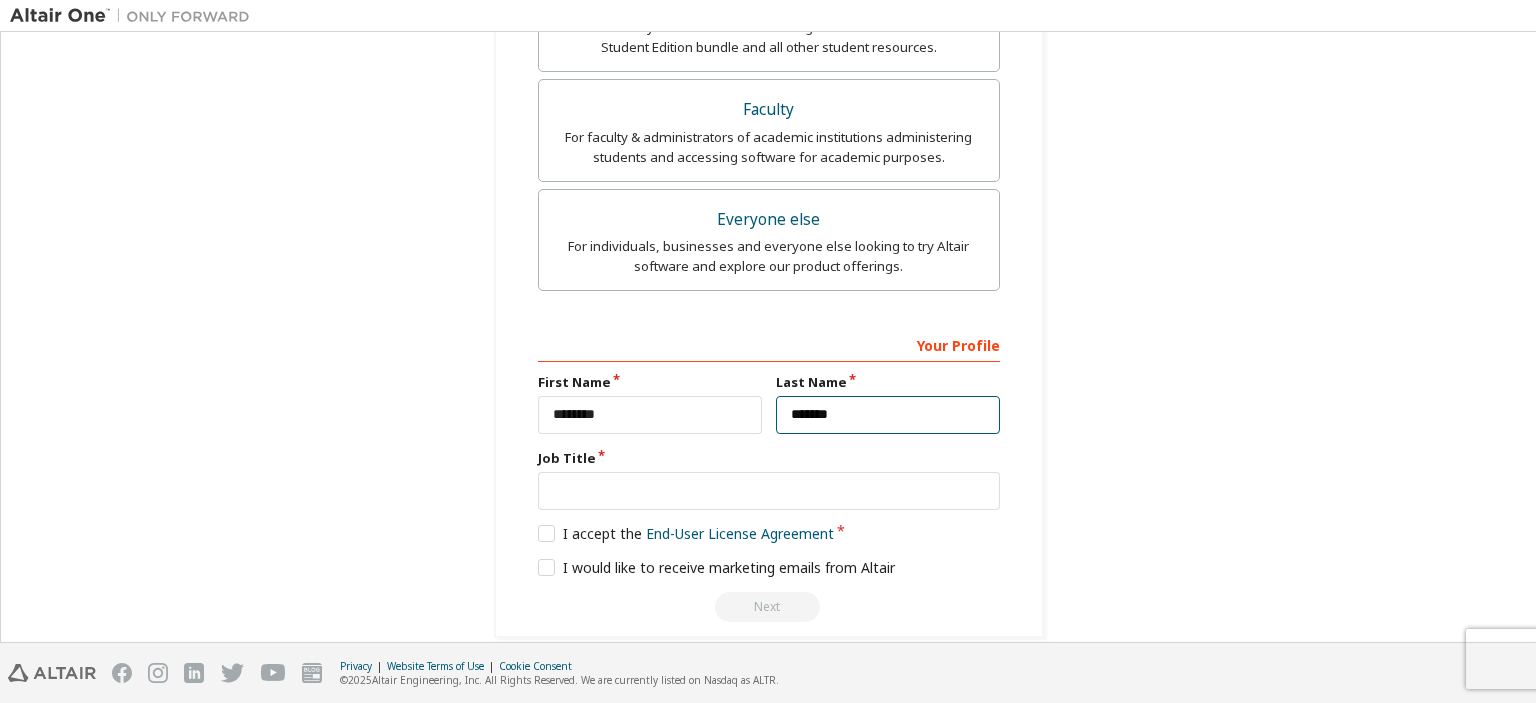 click on "*******" at bounding box center [888, 415] 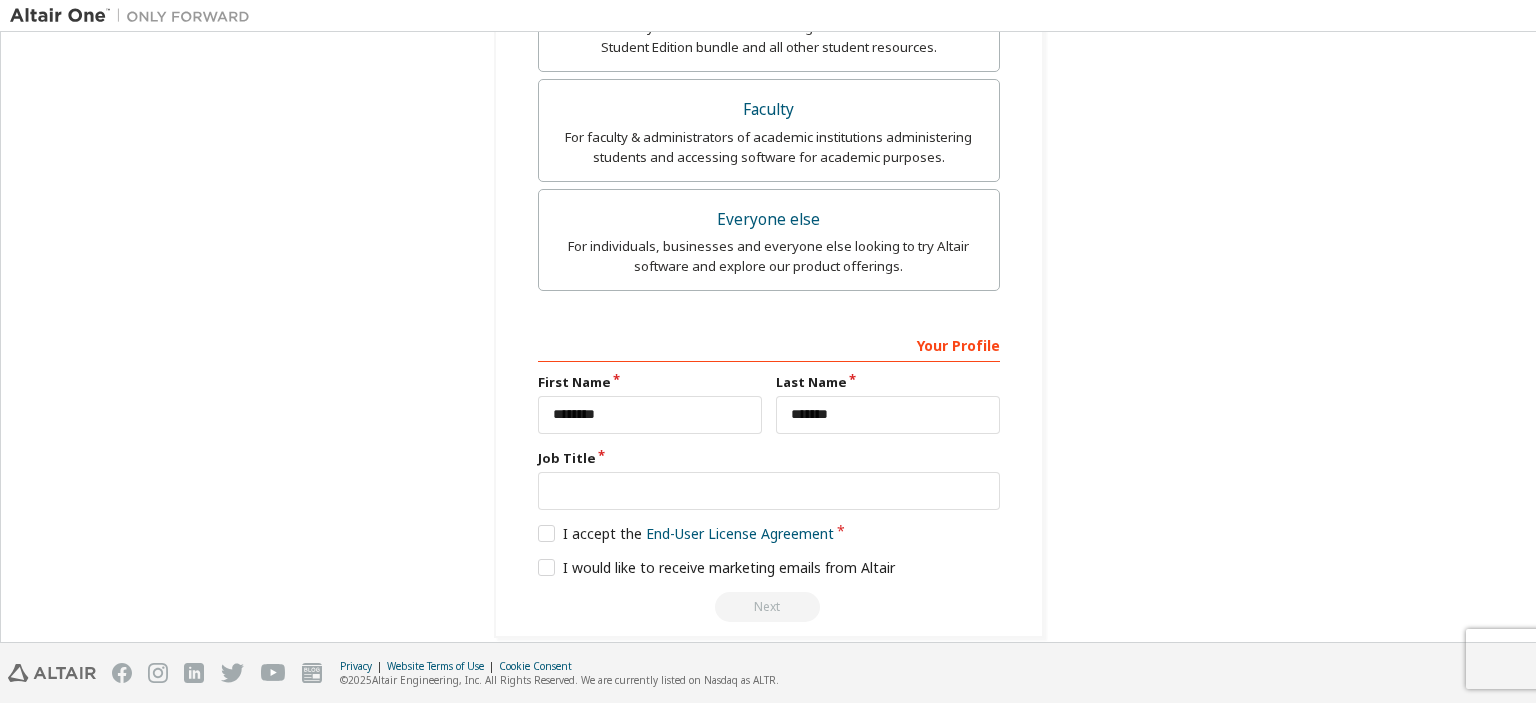 click on "First Name" at bounding box center [650, 382] 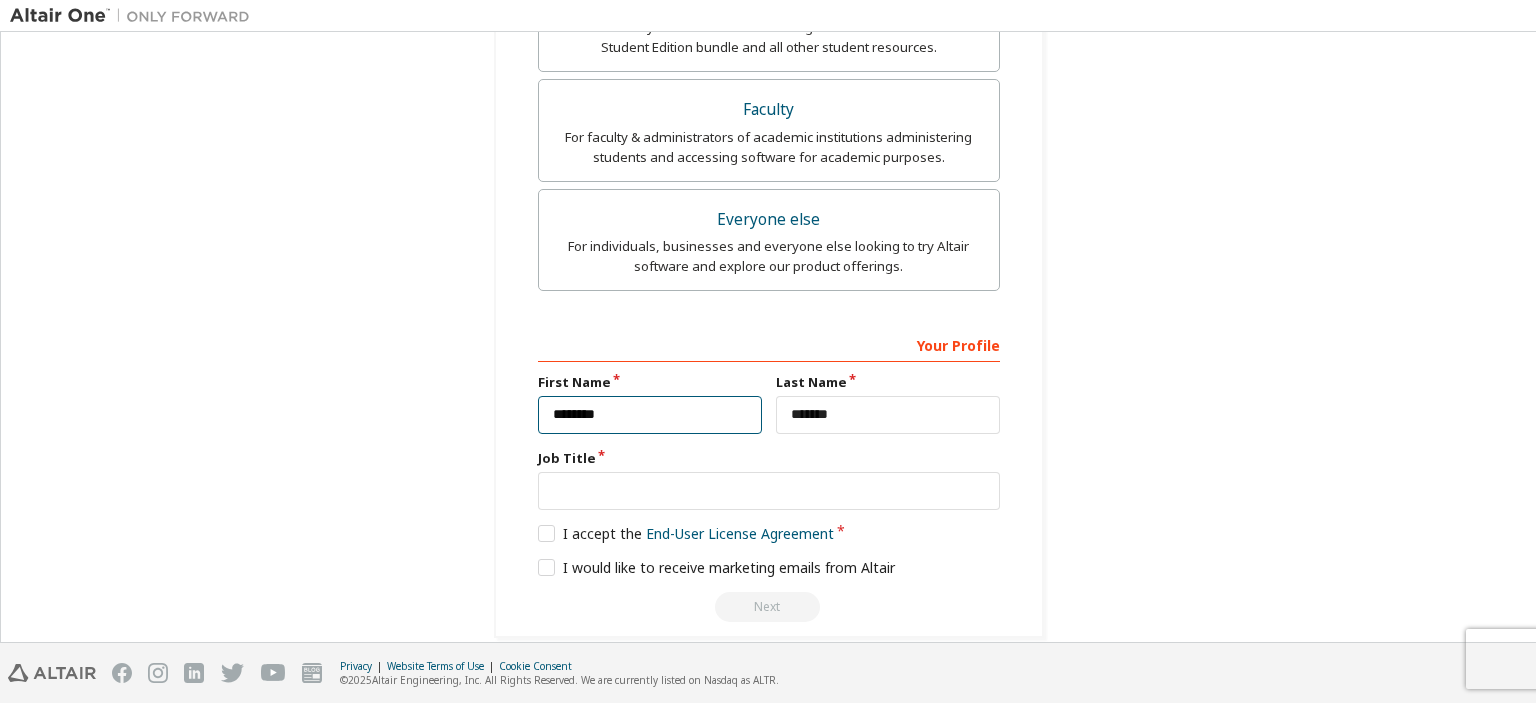 click on "********" at bounding box center [650, 415] 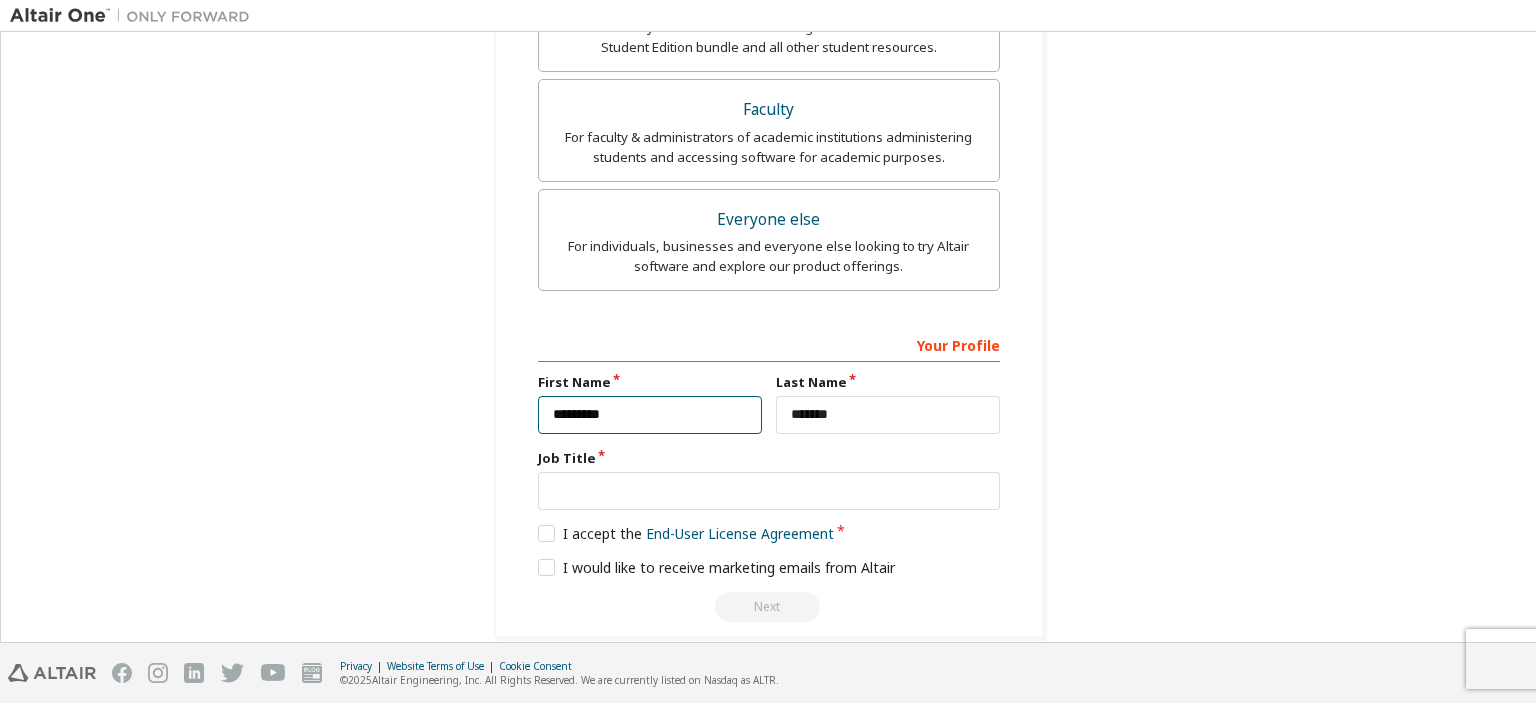 type on "********" 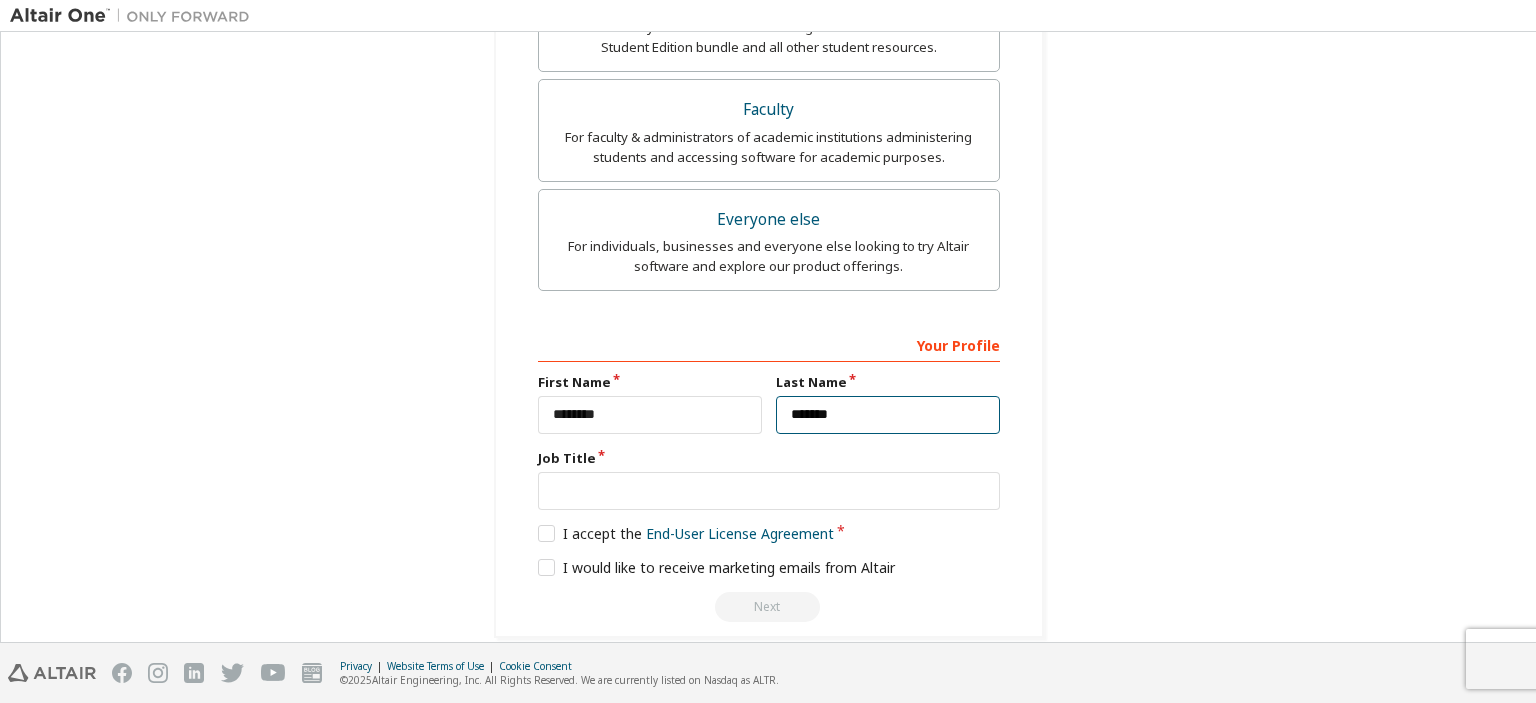 click on "*******" at bounding box center [888, 415] 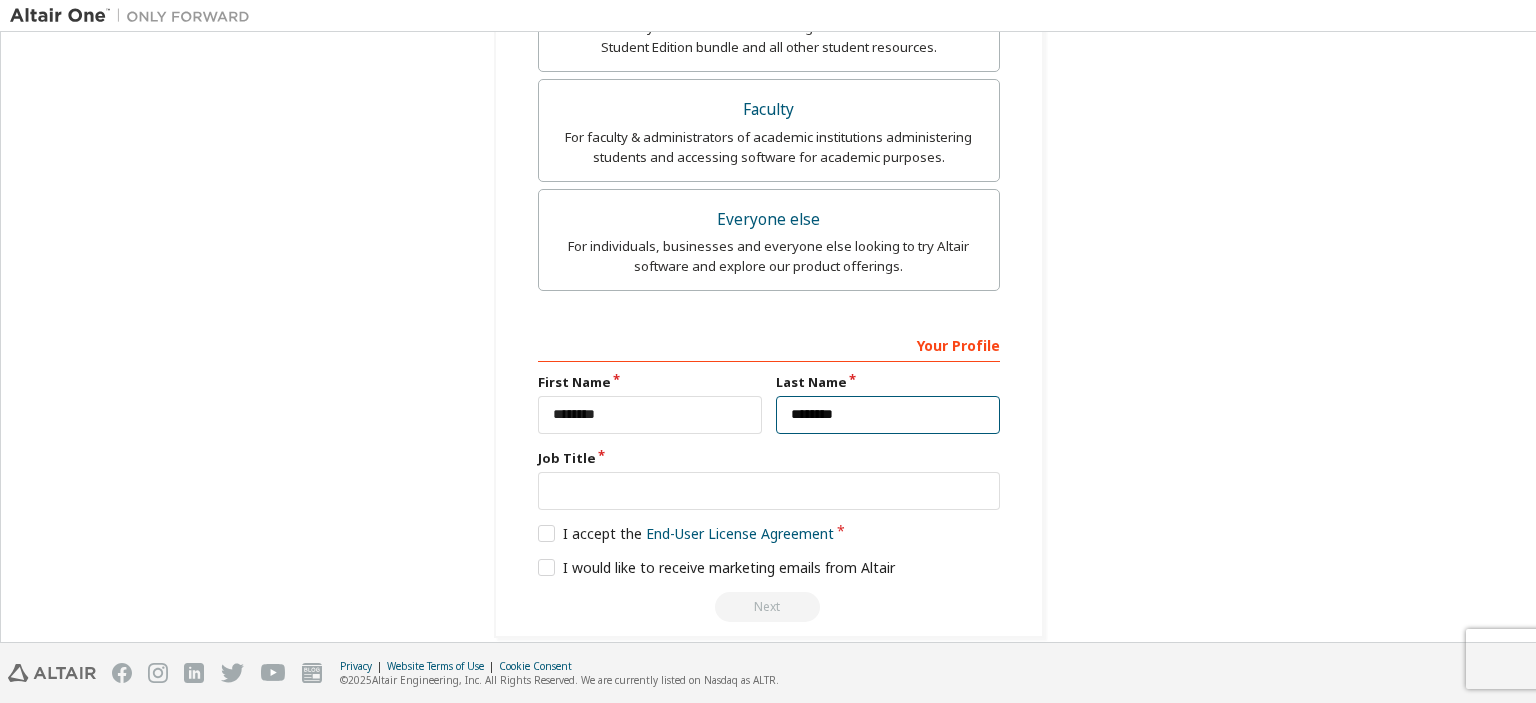 type on "*******" 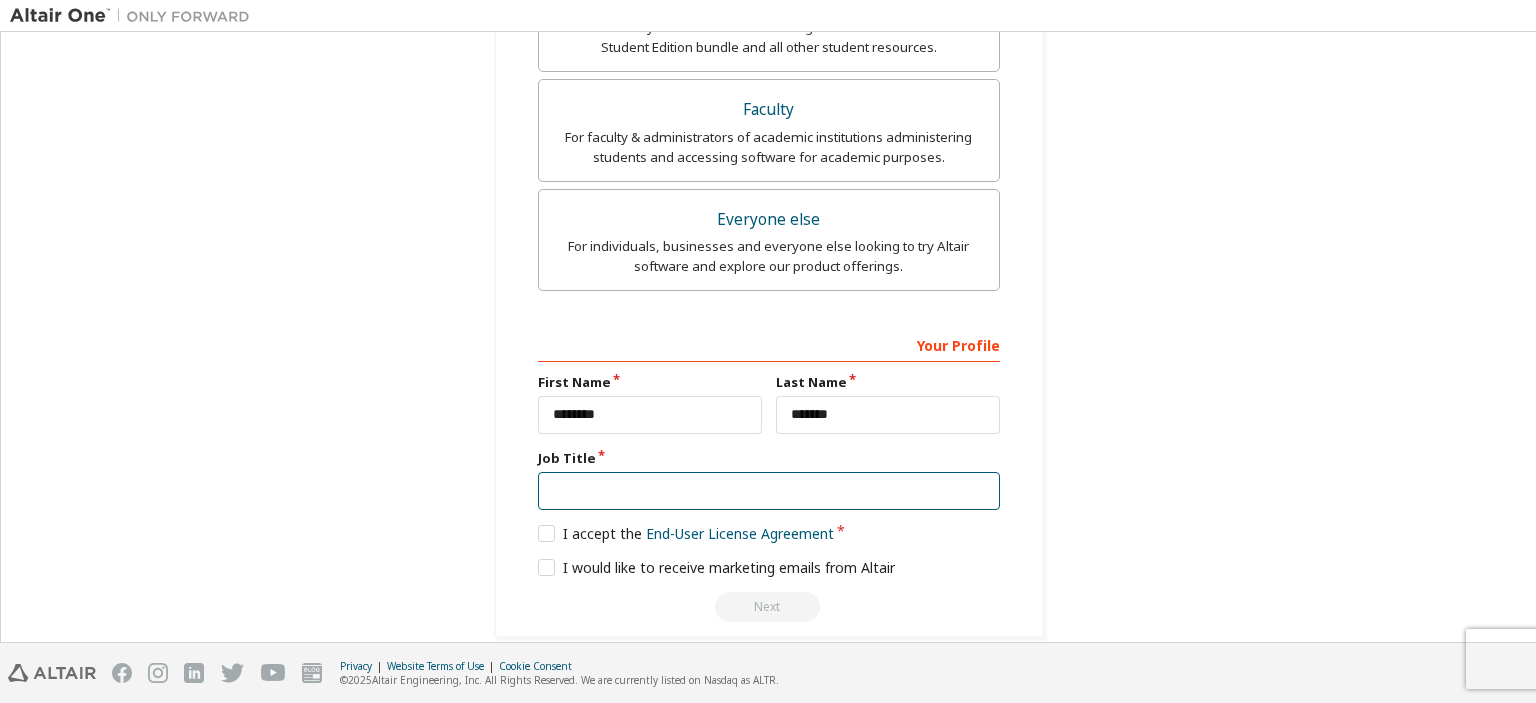 click at bounding box center [769, 491] 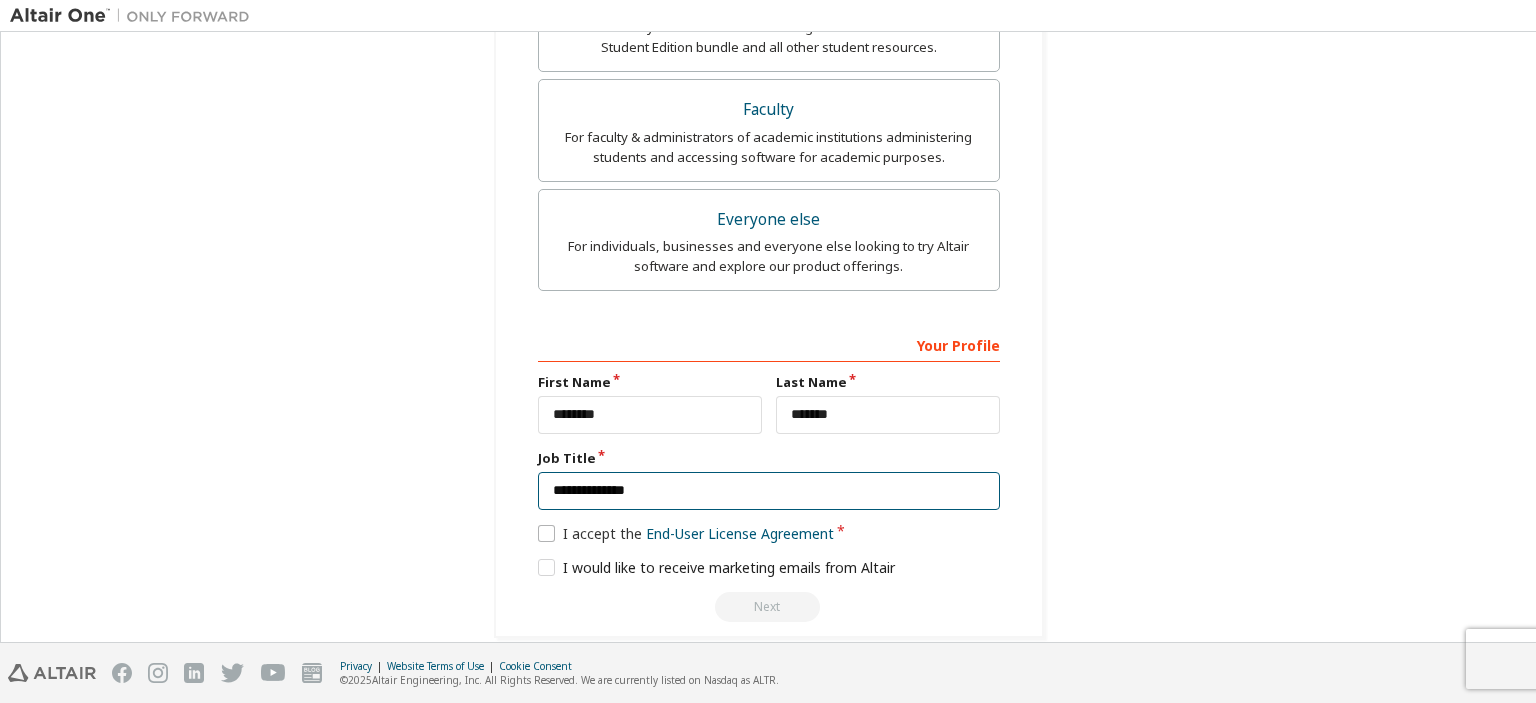 type on "**********" 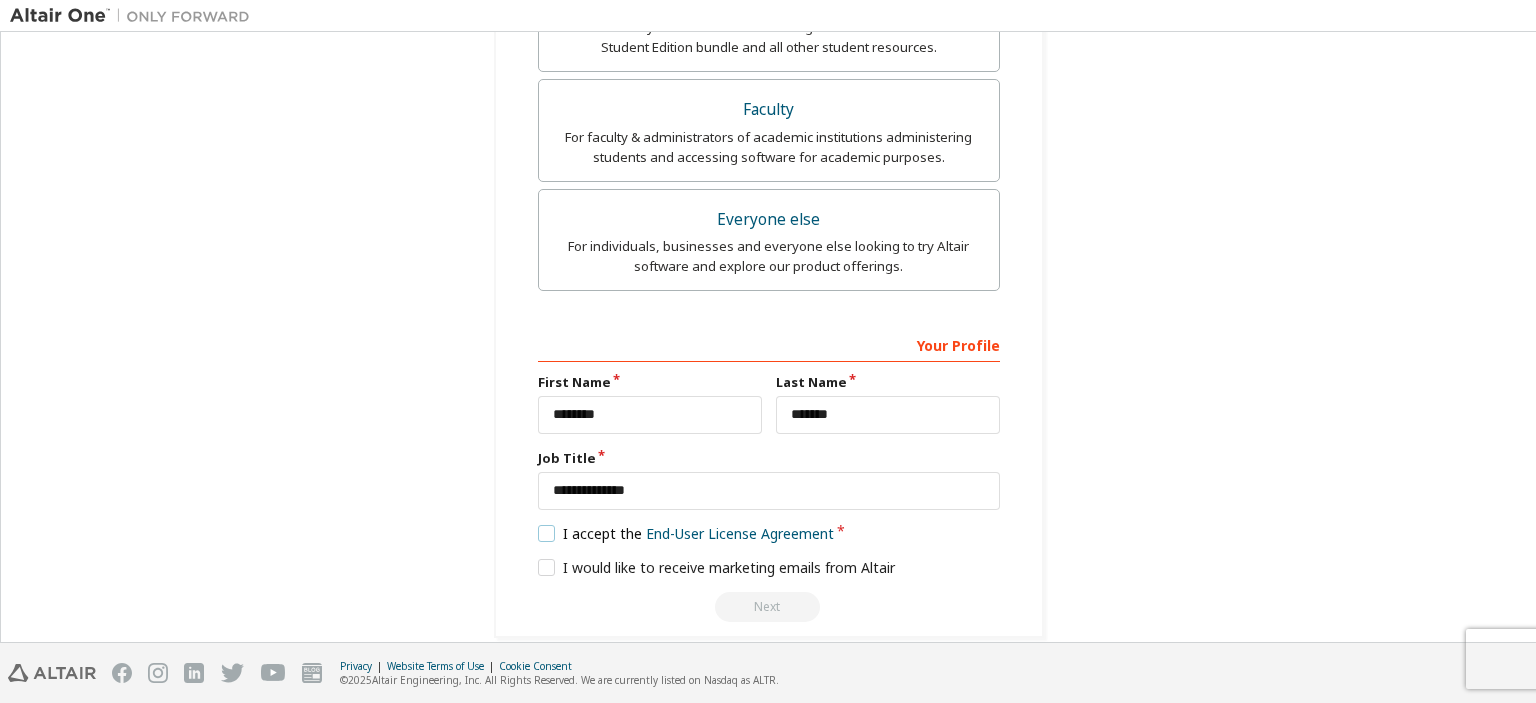 click on "I accept the    End-User License Agreement" at bounding box center [686, 533] 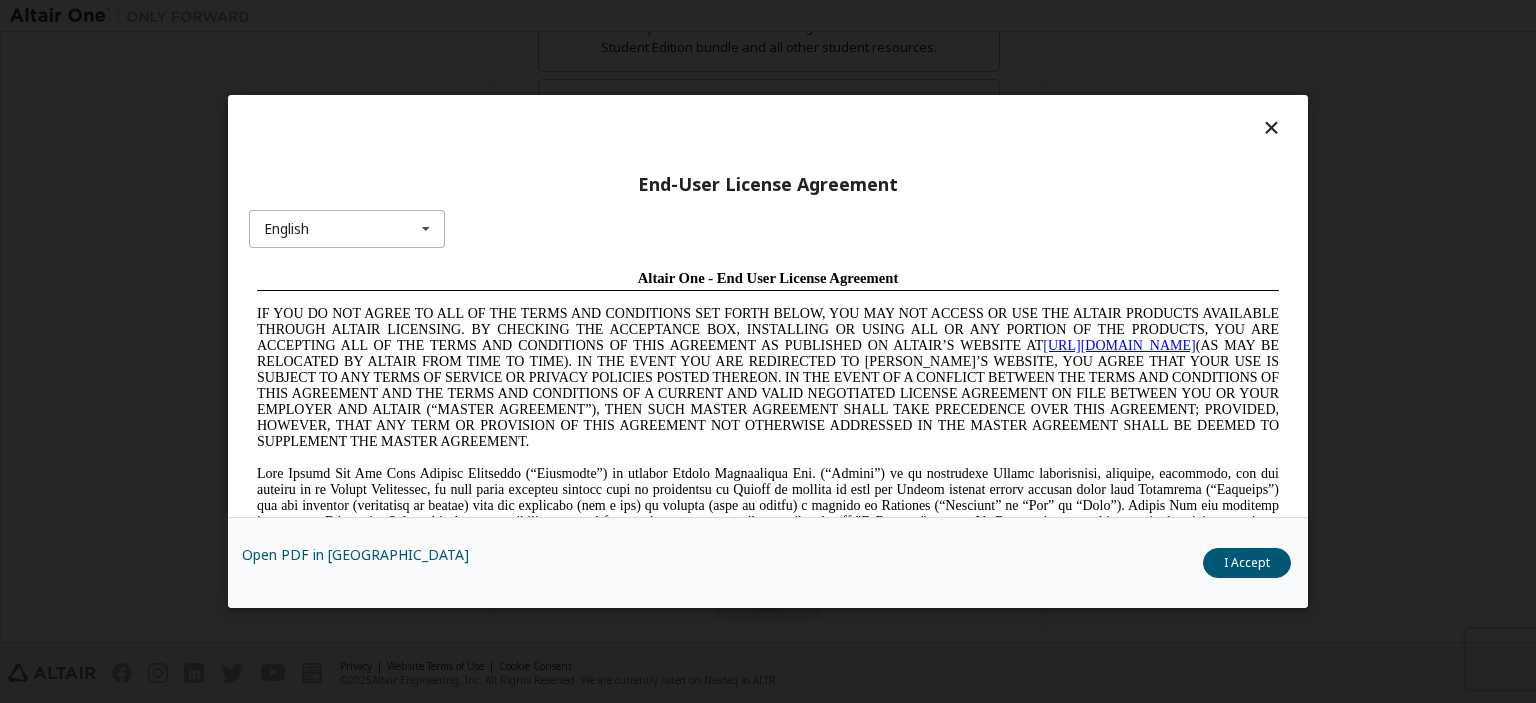 scroll, scrollTop: 0, scrollLeft: 0, axis: both 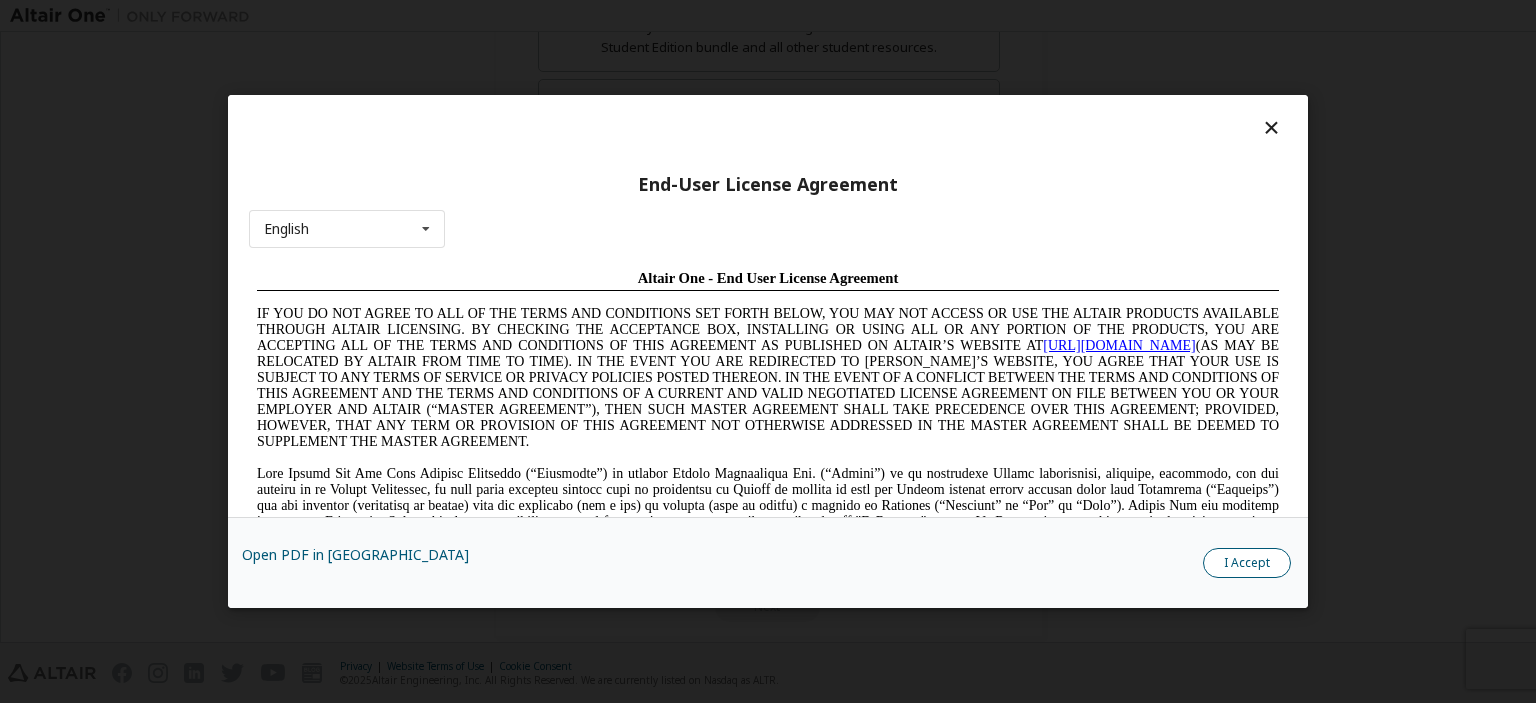 click on "I Accept" at bounding box center [1247, 563] 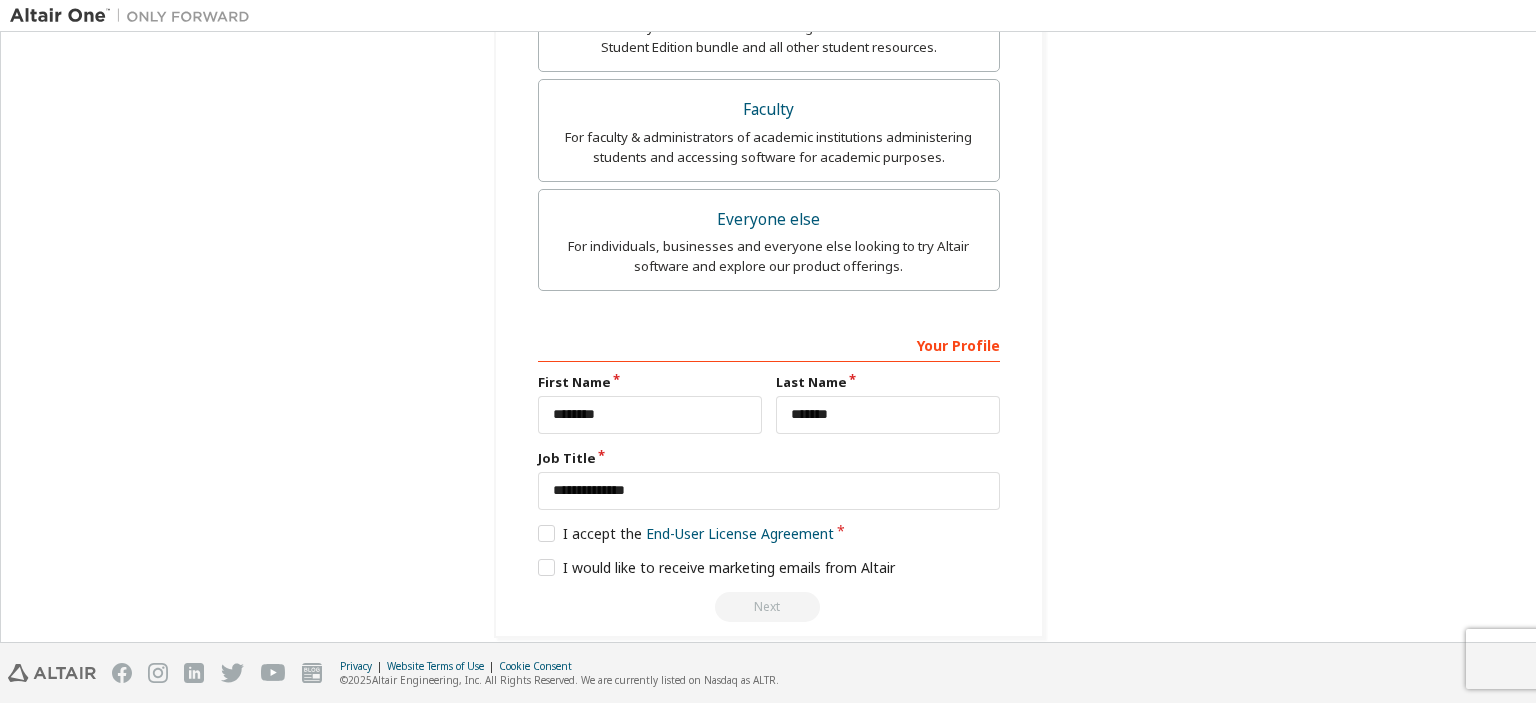 scroll, scrollTop: 619, scrollLeft: 0, axis: vertical 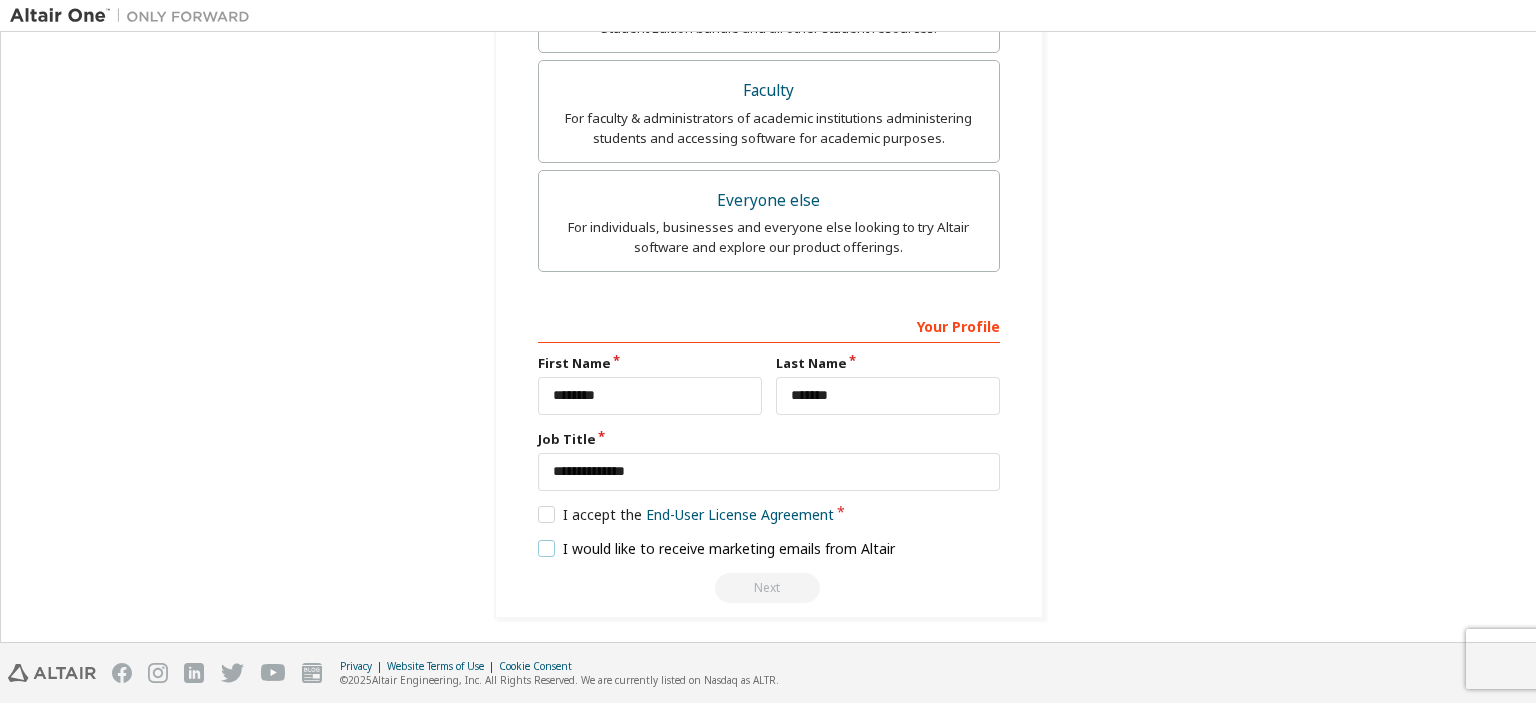 click on "I would like to receive marketing emails from Altair" at bounding box center [717, 548] 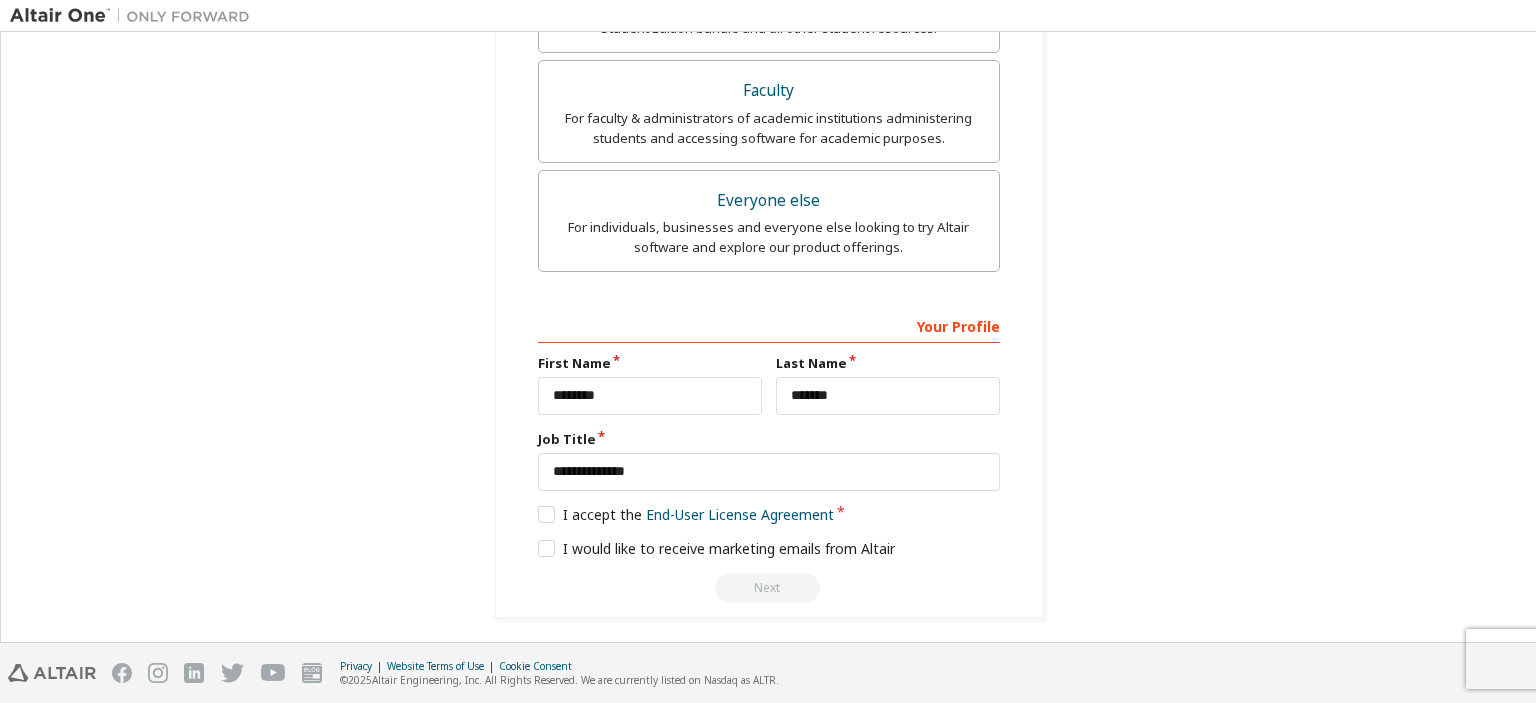 click on "Next" at bounding box center [769, 588] 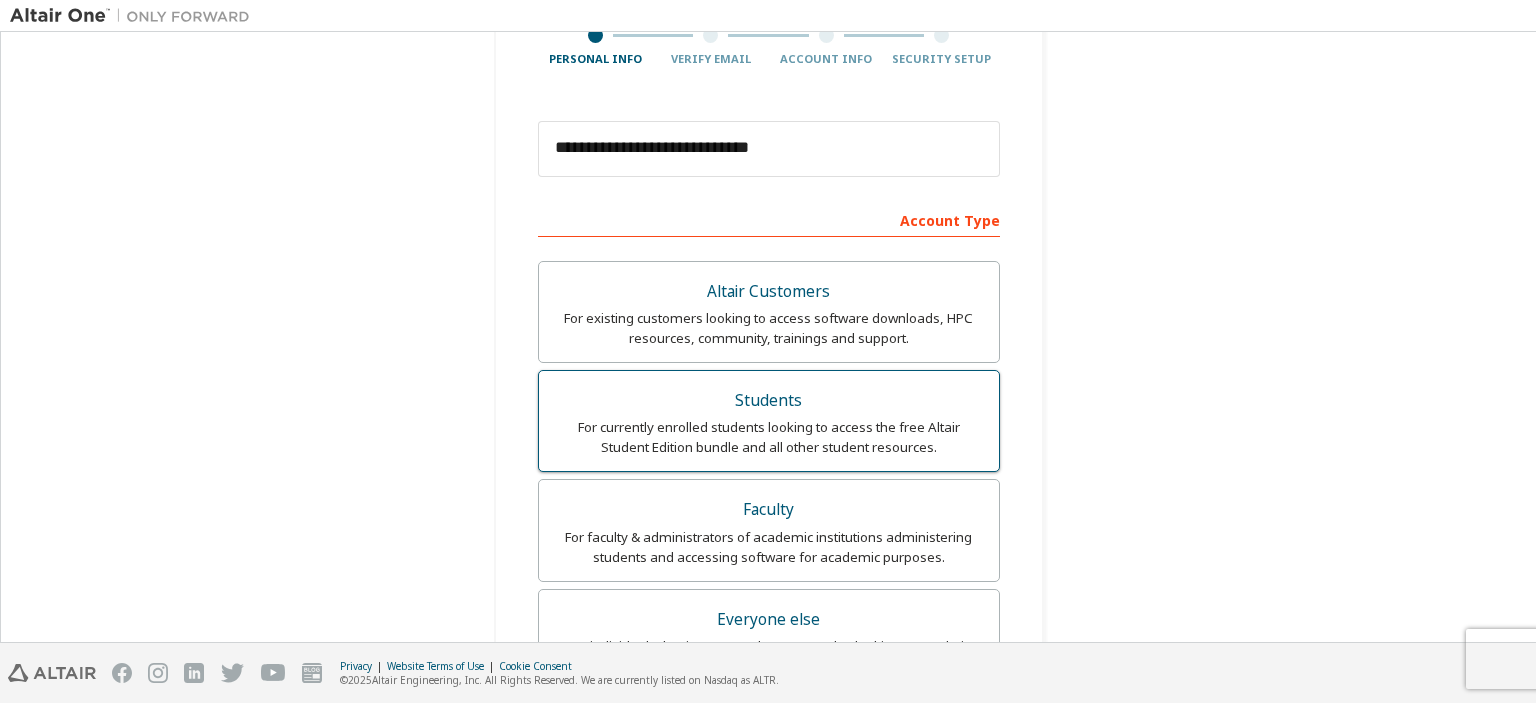 scroll, scrollTop: 300, scrollLeft: 0, axis: vertical 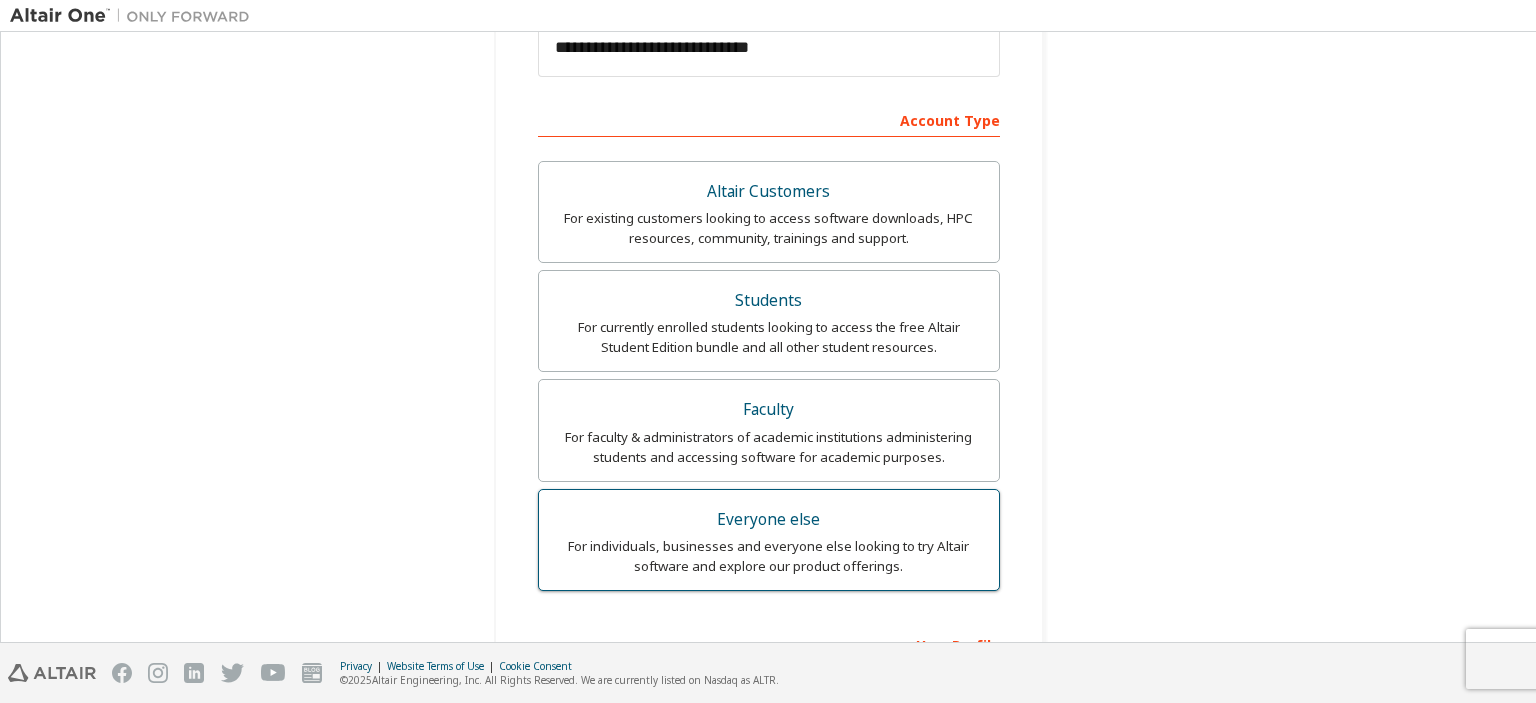 click on "Everyone else" at bounding box center (769, 520) 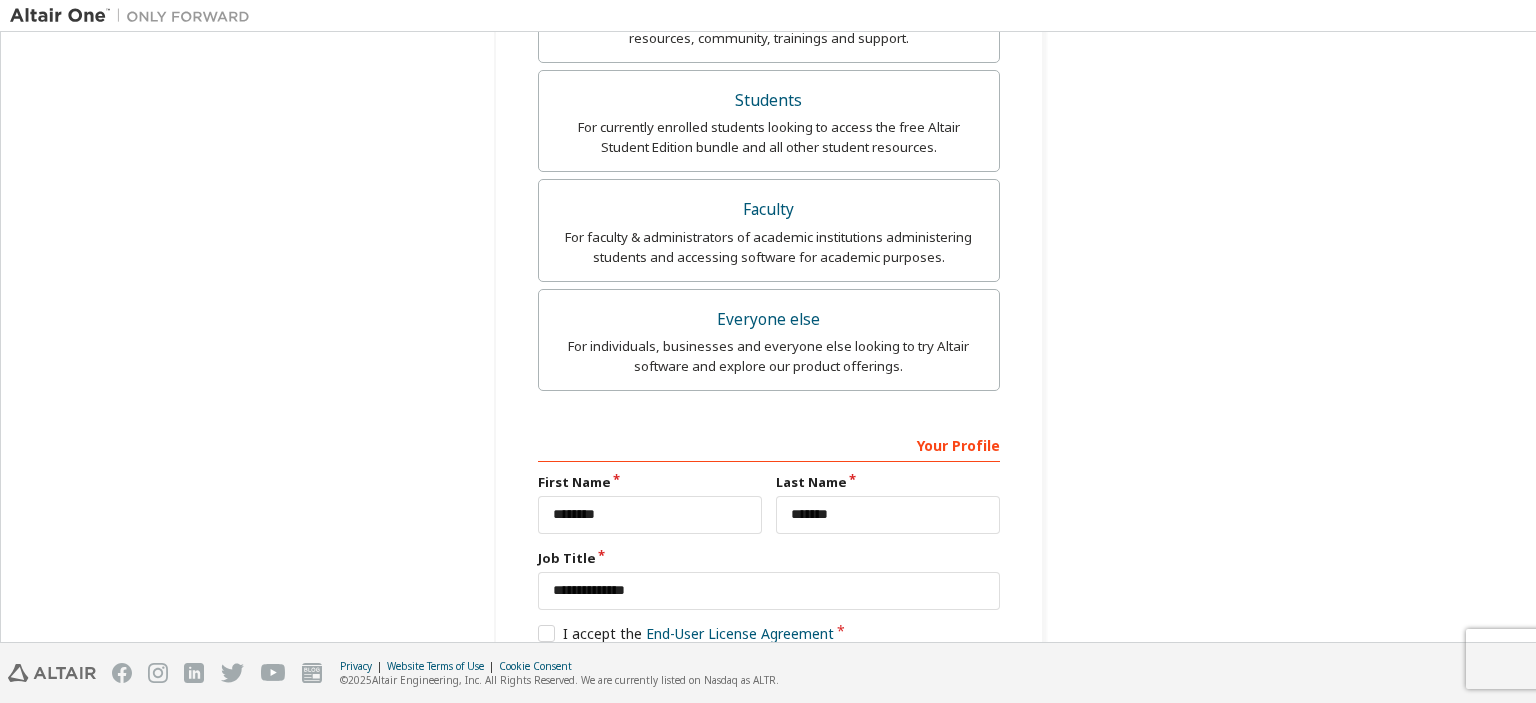 scroll, scrollTop: 619, scrollLeft: 0, axis: vertical 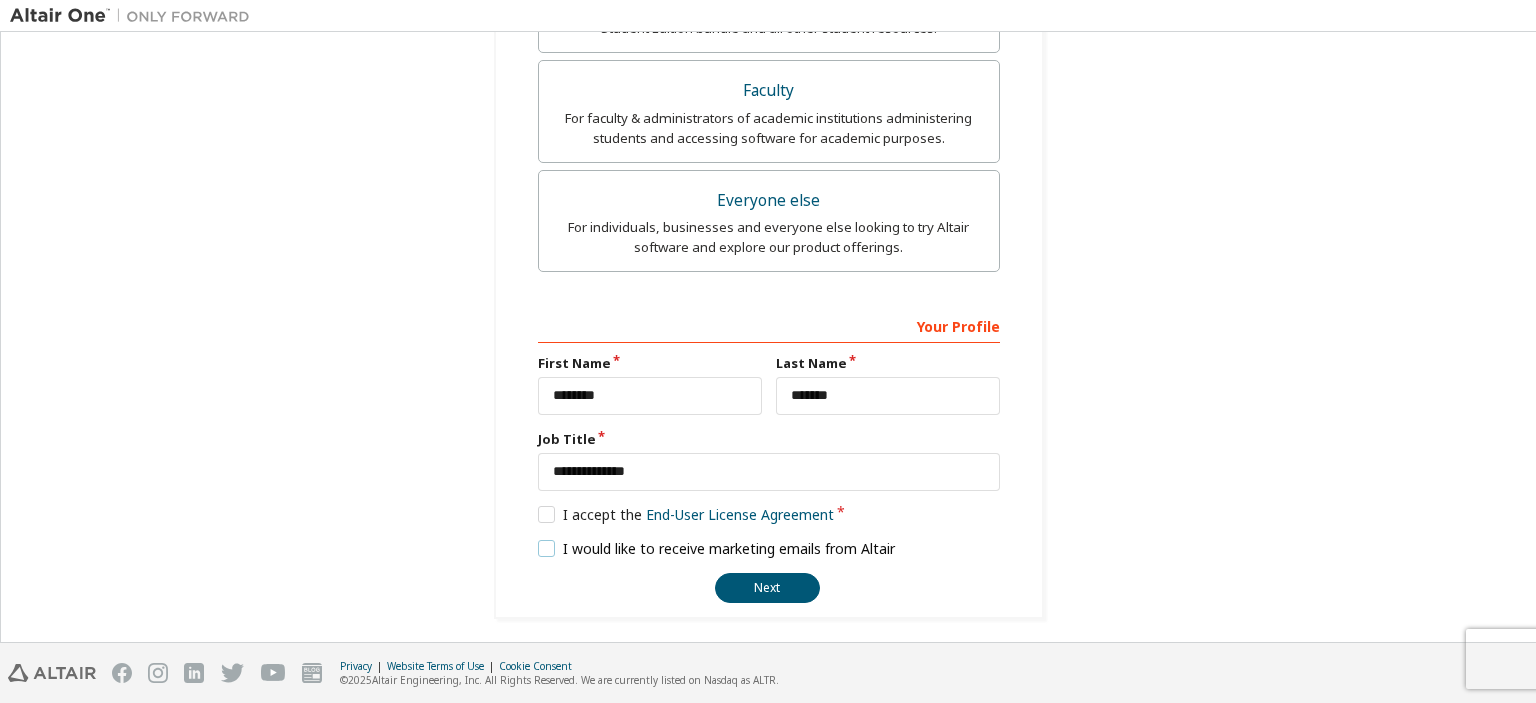 click on "I would like to receive marketing emails from Altair" at bounding box center (717, 548) 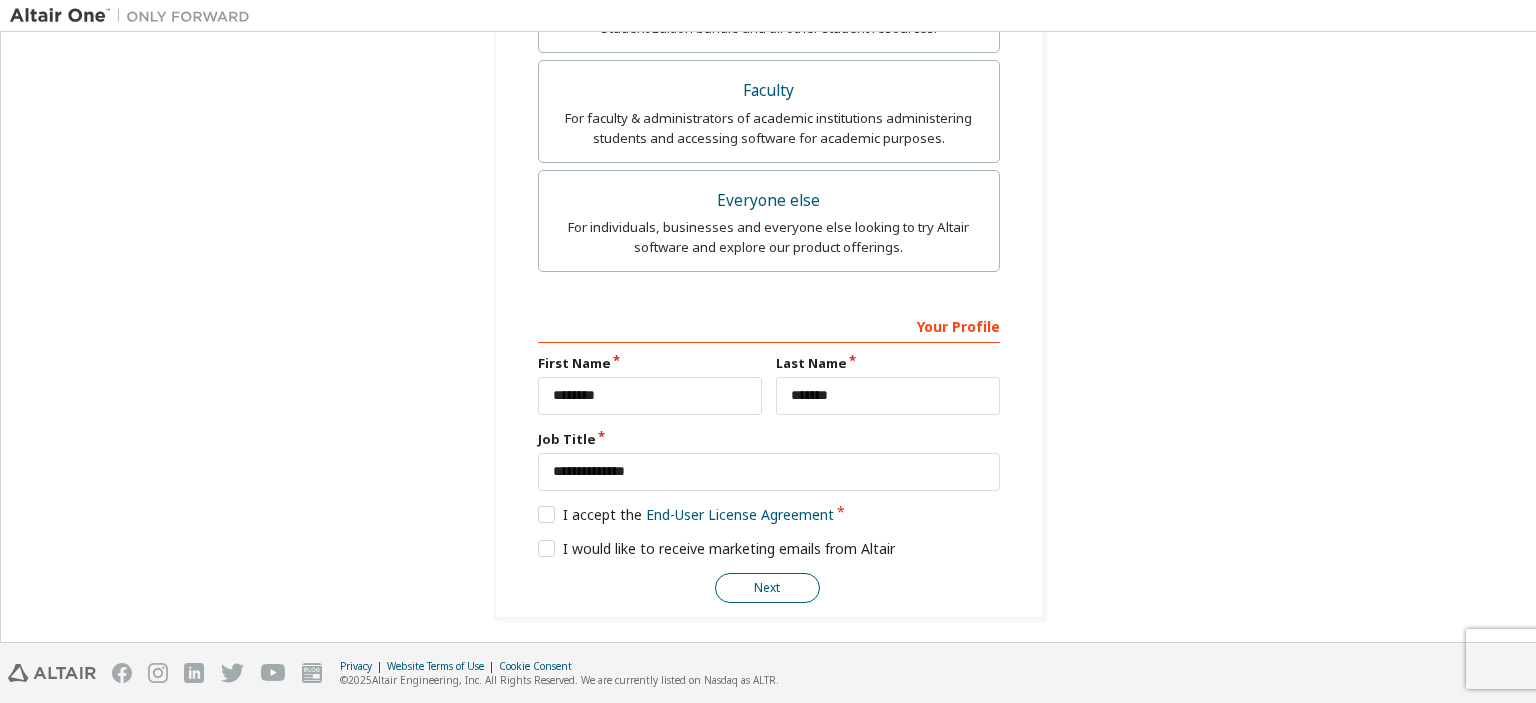 click on "Next" at bounding box center (767, 588) 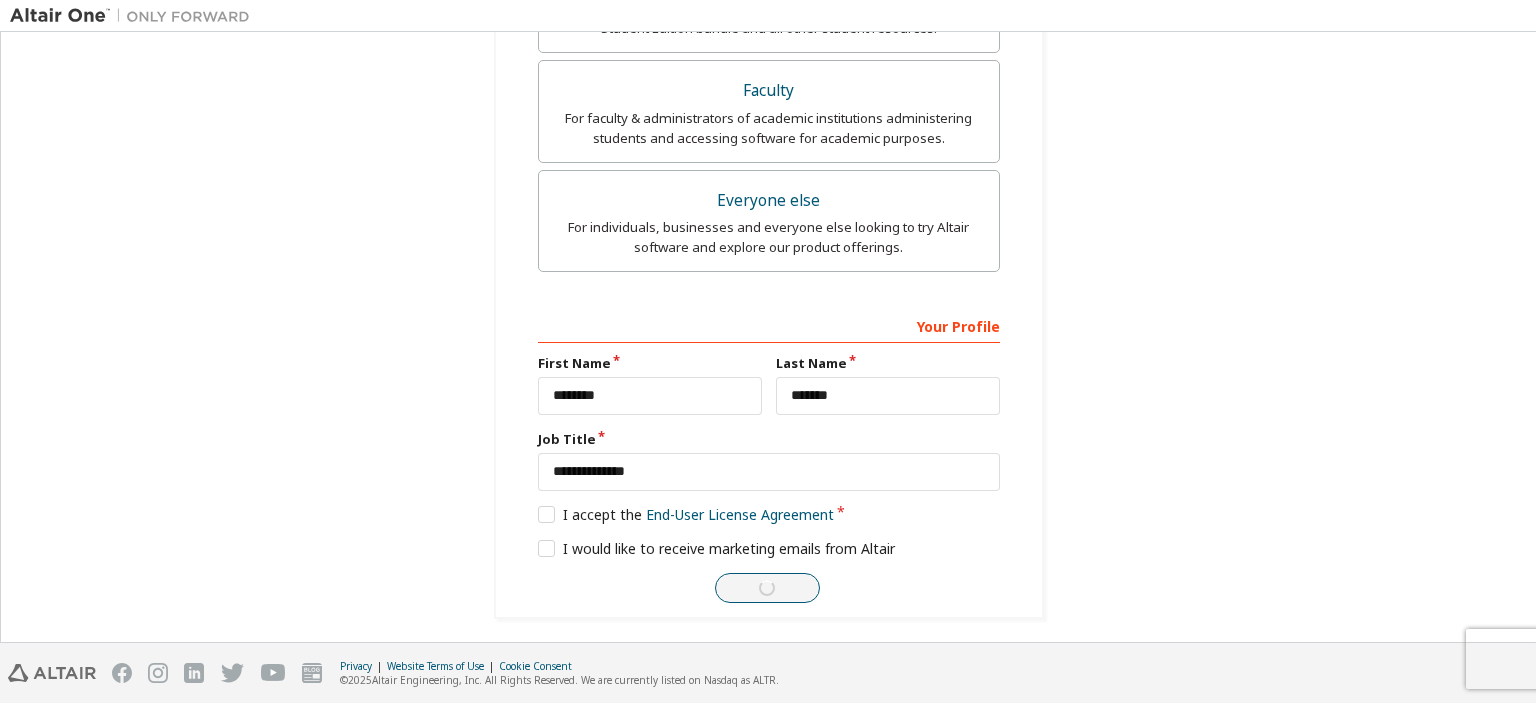 scroll, scrollTop: 0, scrollLeft: 0, axis: both 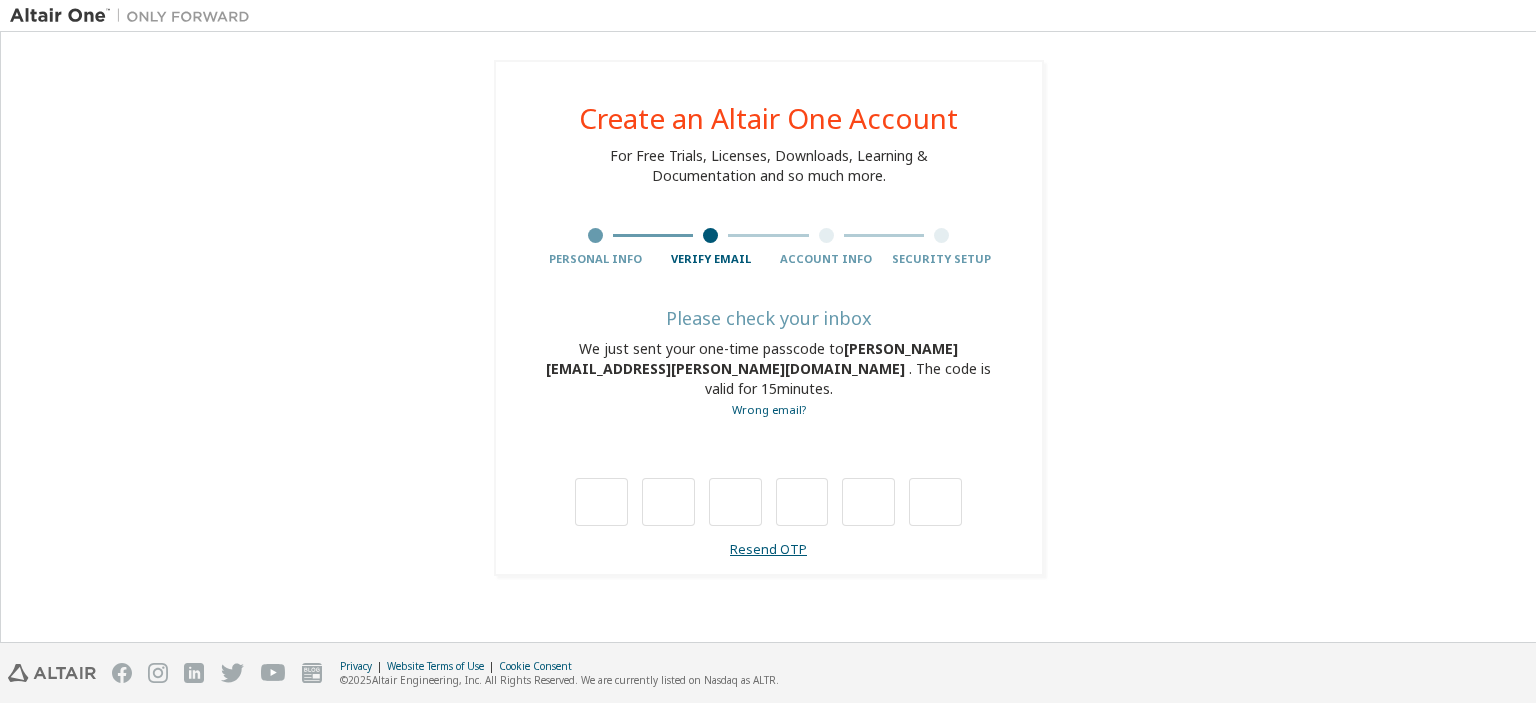 click on "Resend OTP" at bounding box center (768, 549) 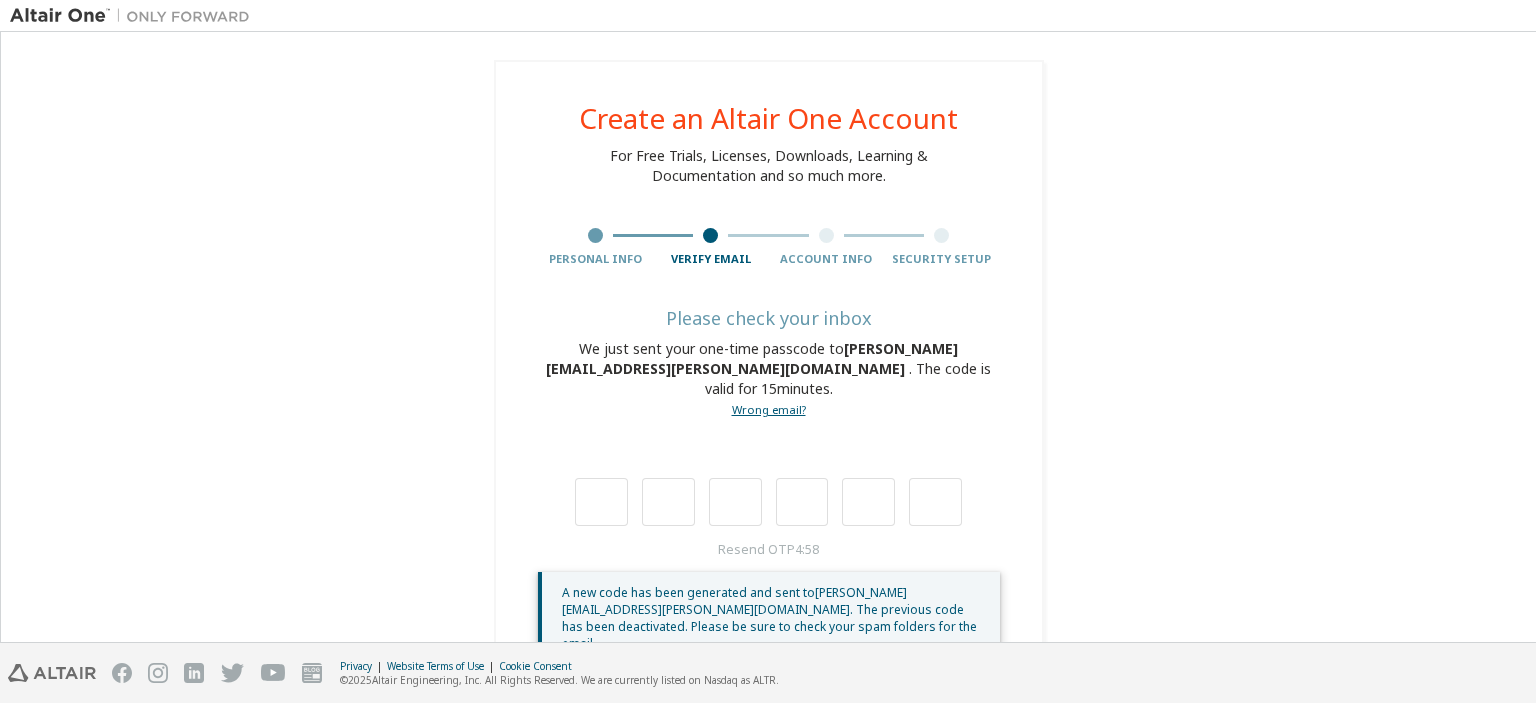 click on "Wrong email?" at bounding box center [769, 409] 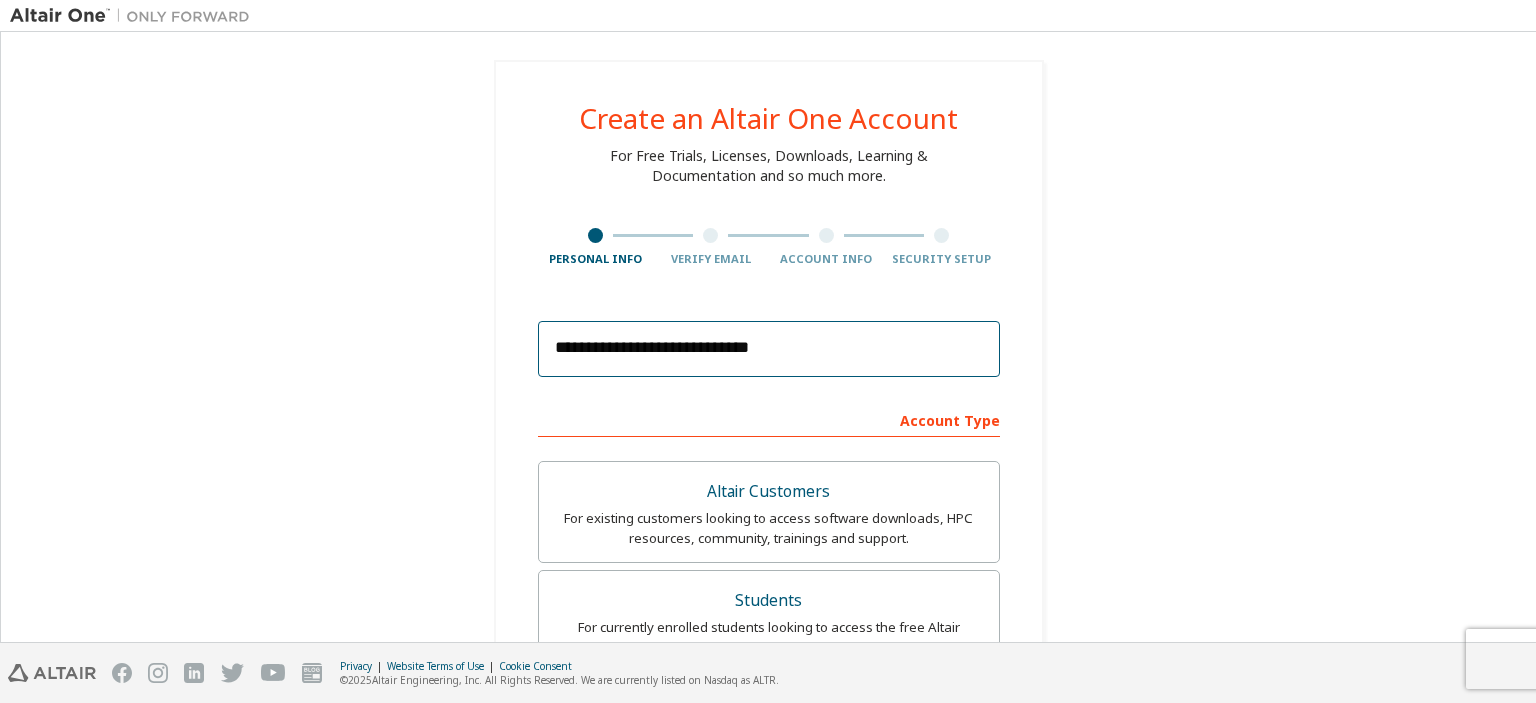 click on "**********" at bounding box center (769, 349) 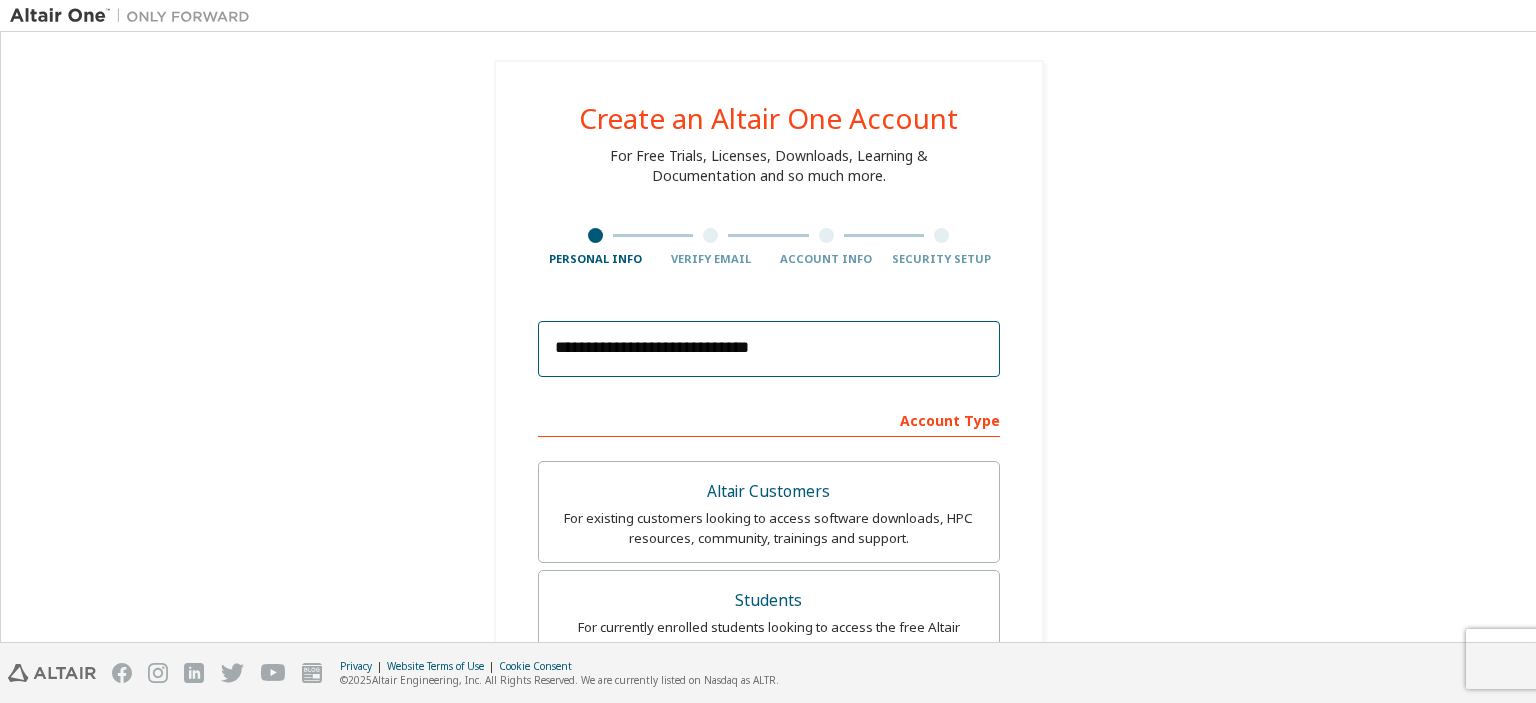 drag, startPoint x: 662, startPoint y: 344, endPoint x: 544, endPoint y: 356, distance: 118.6086 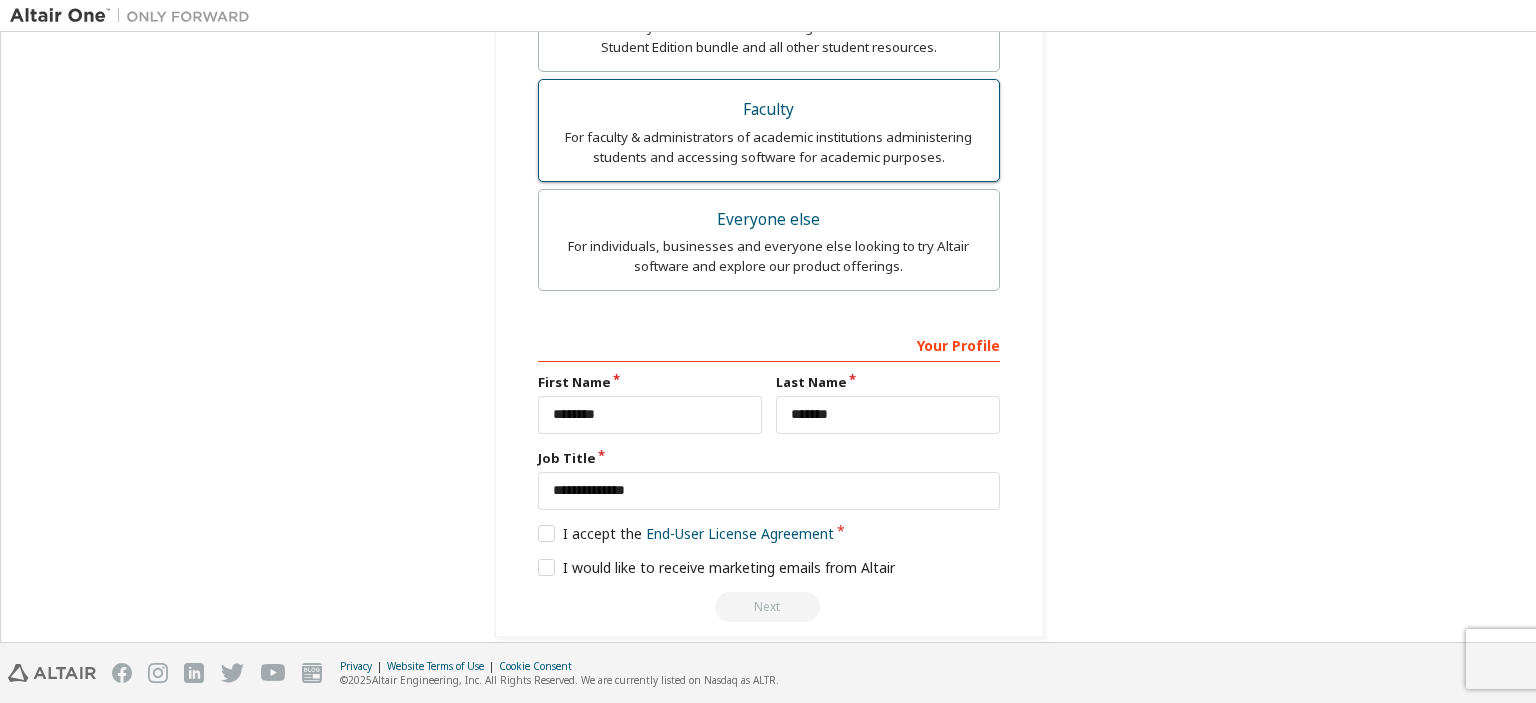 scroll, scrollTop: 619, scrollLeft: 0, axis: vertical 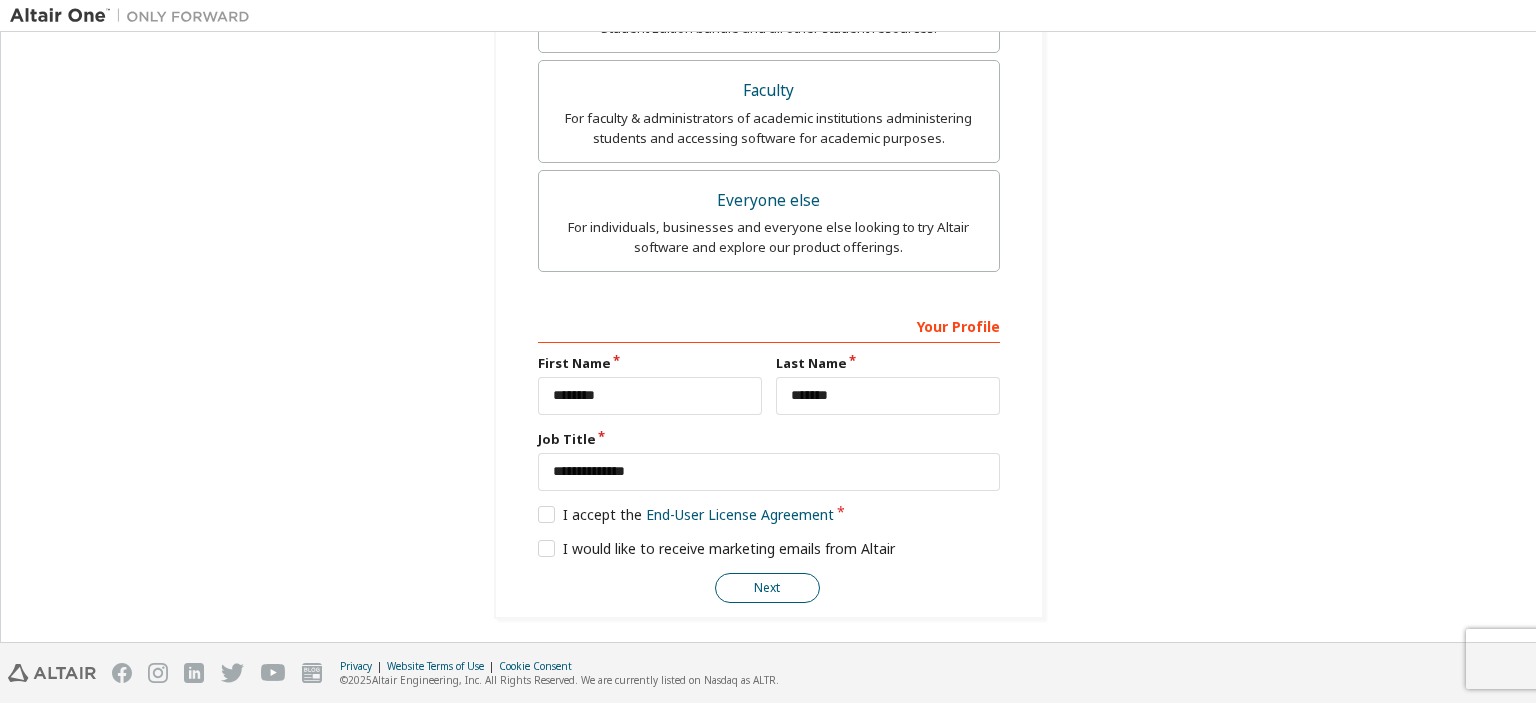 type on "**********" 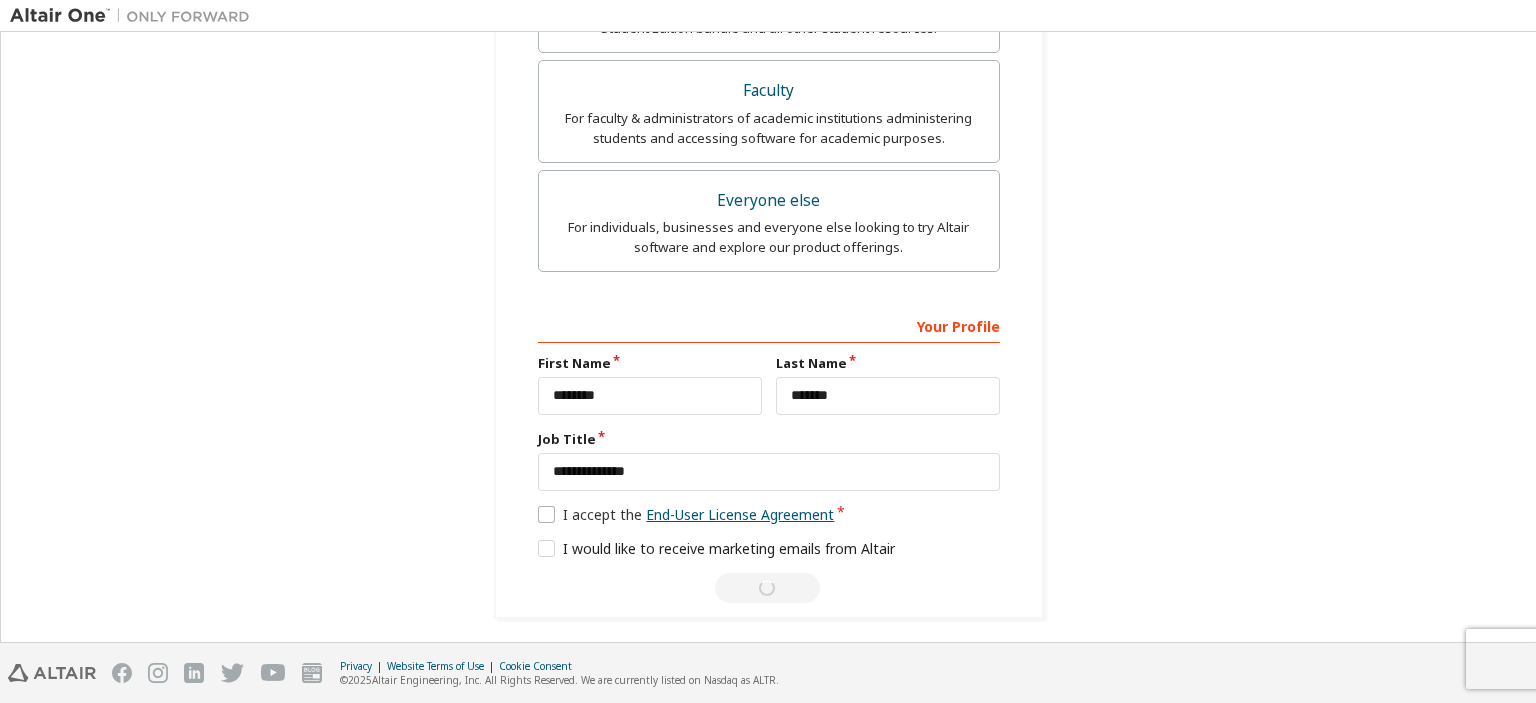 scroll, scrollTop: 0, scrollLeft: 0, axis: both 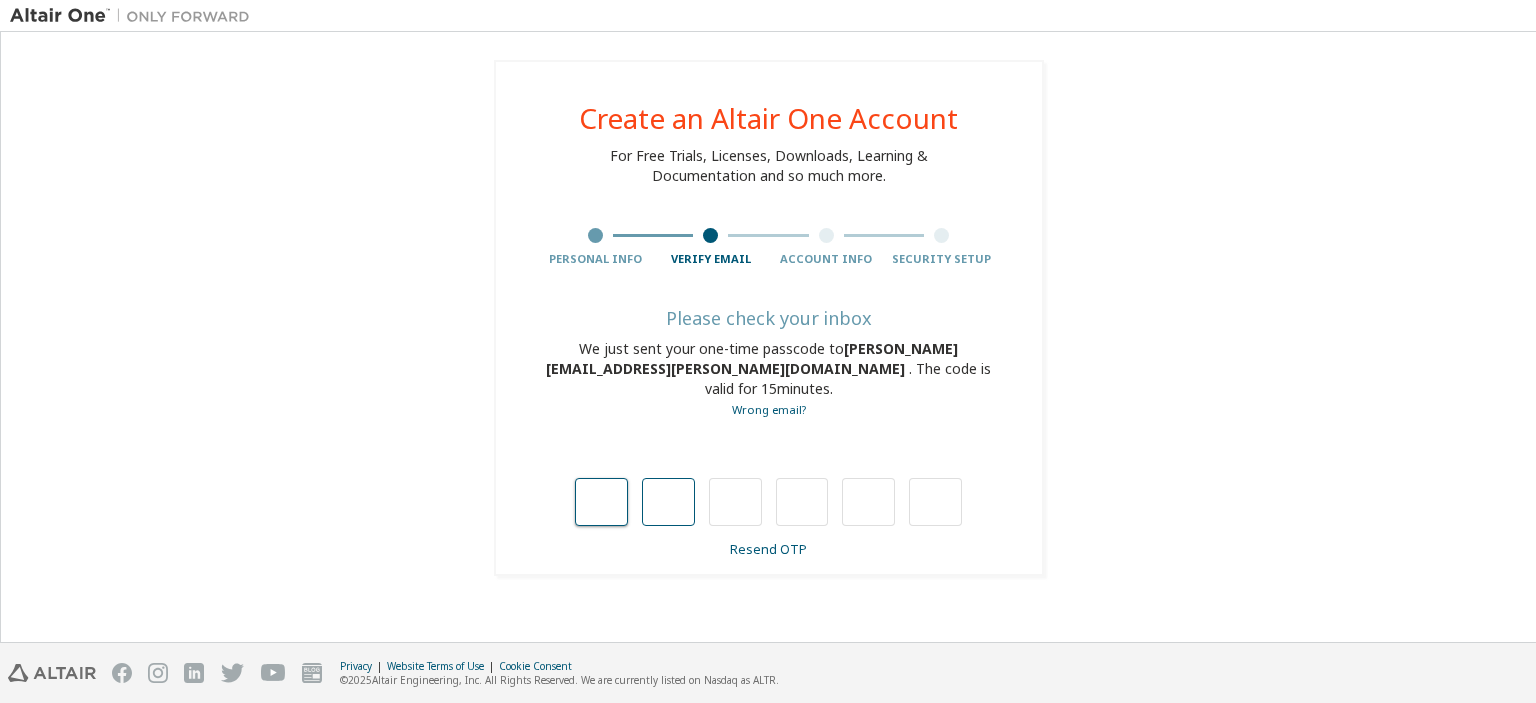 type on "*" 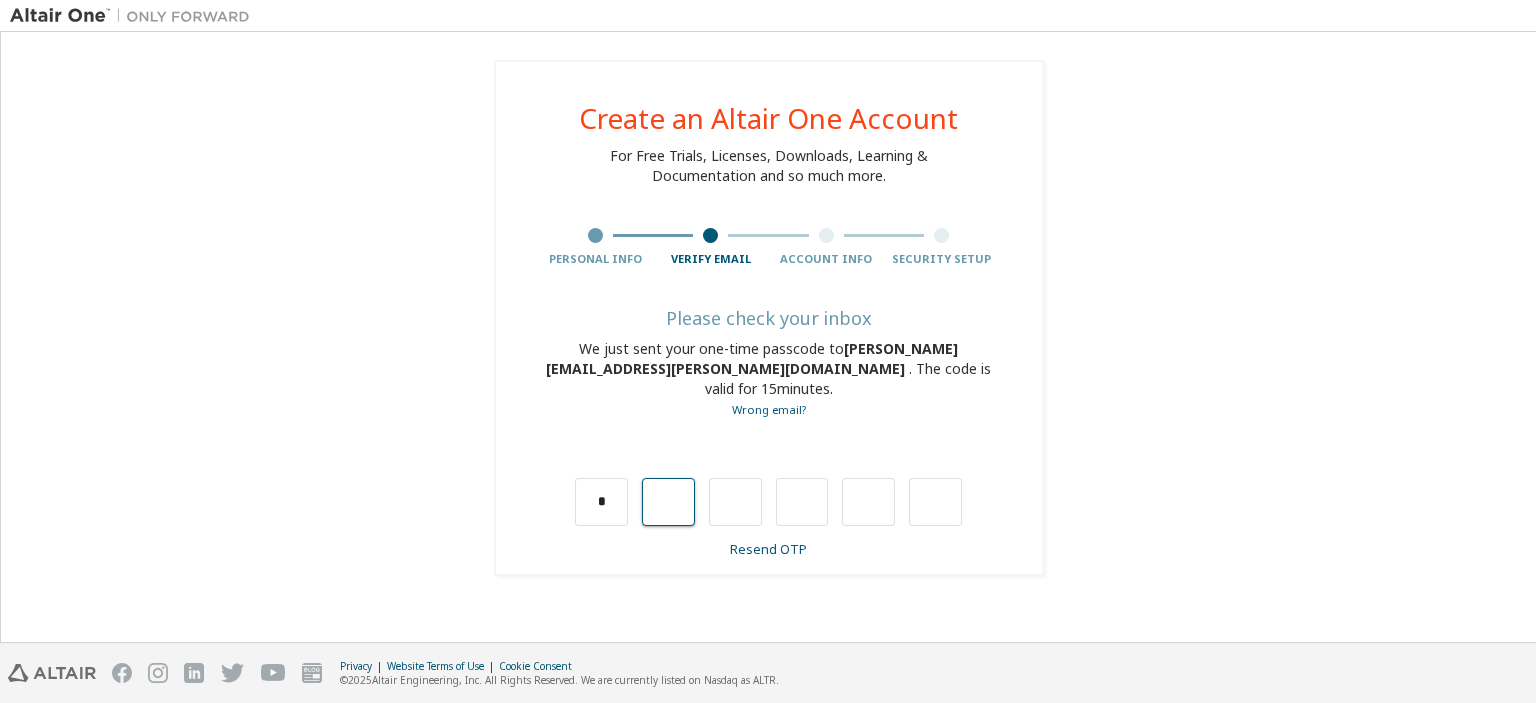 type on "*" 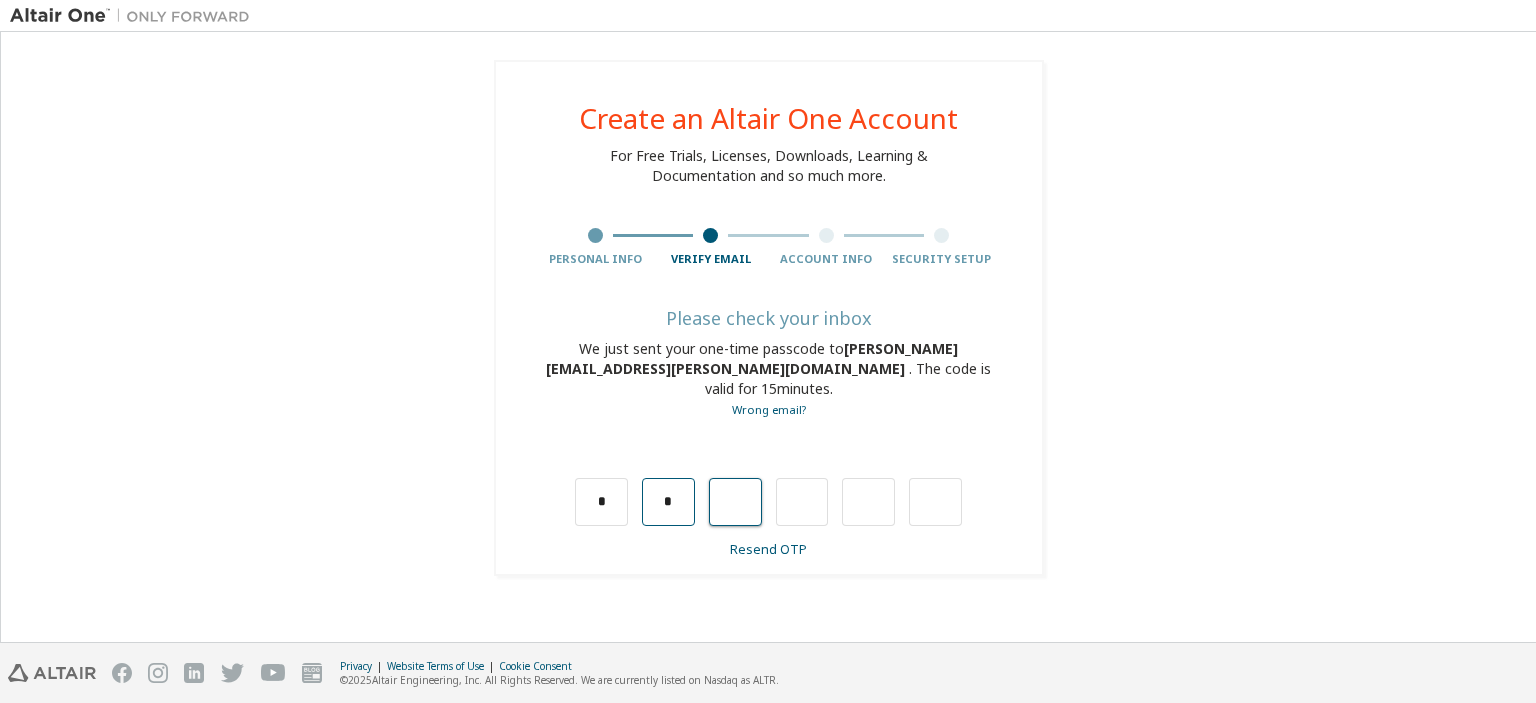 type on "*" 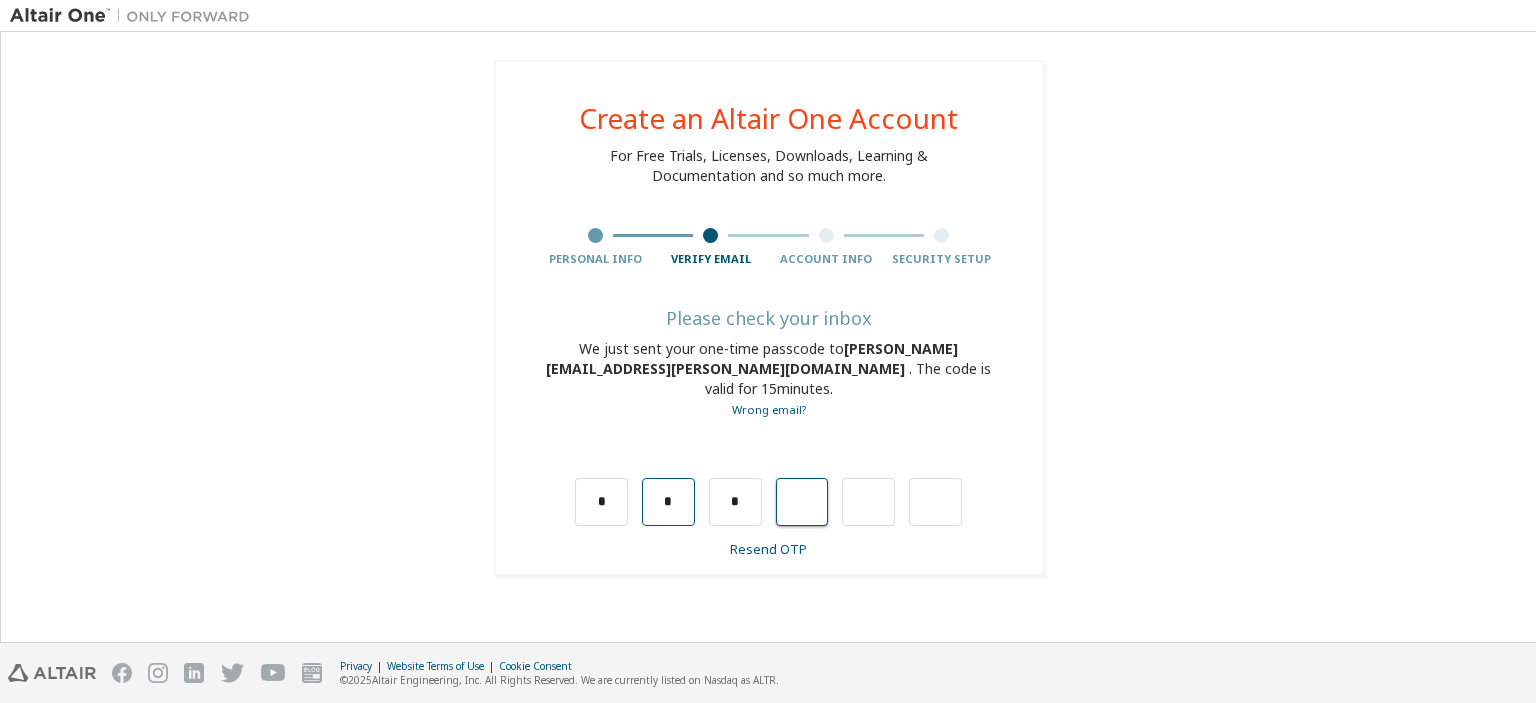 type on "*" 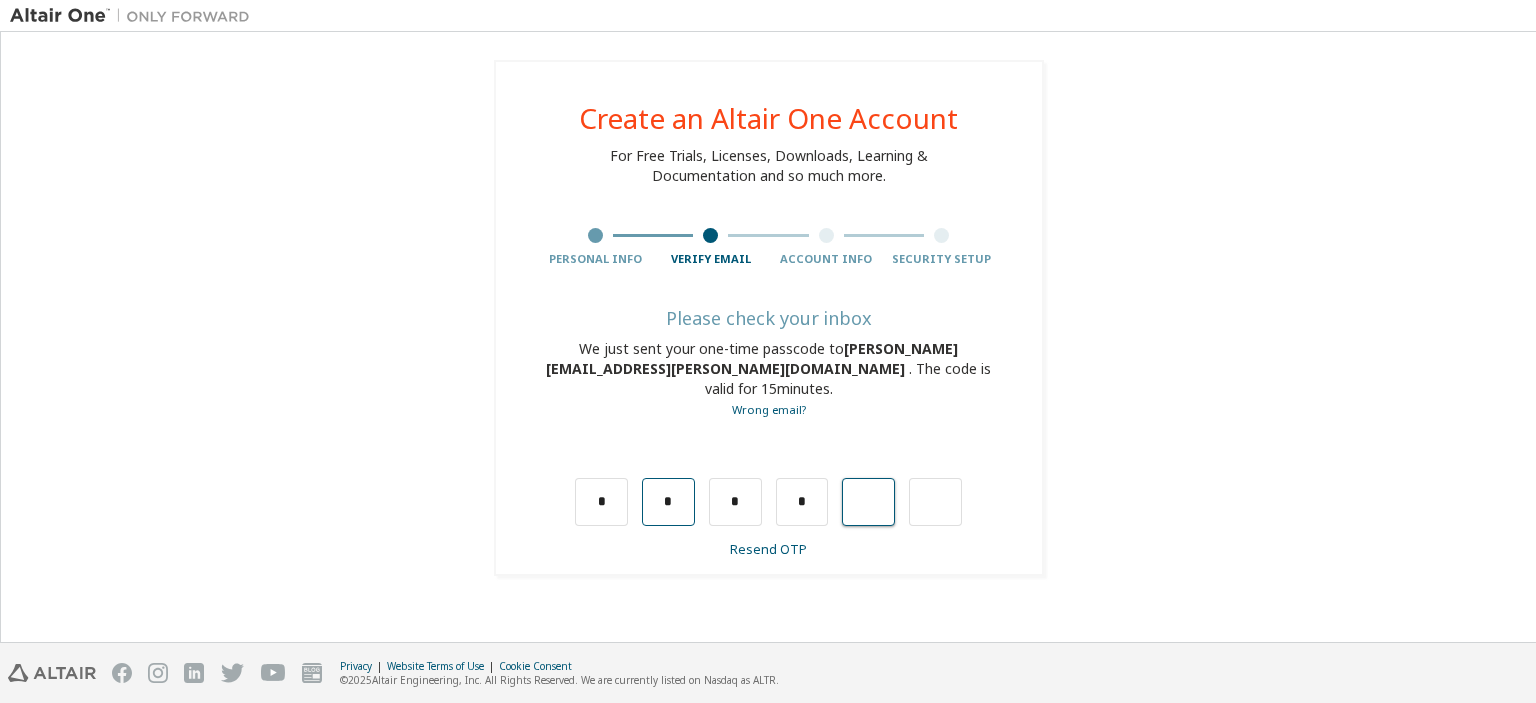 type on "*" 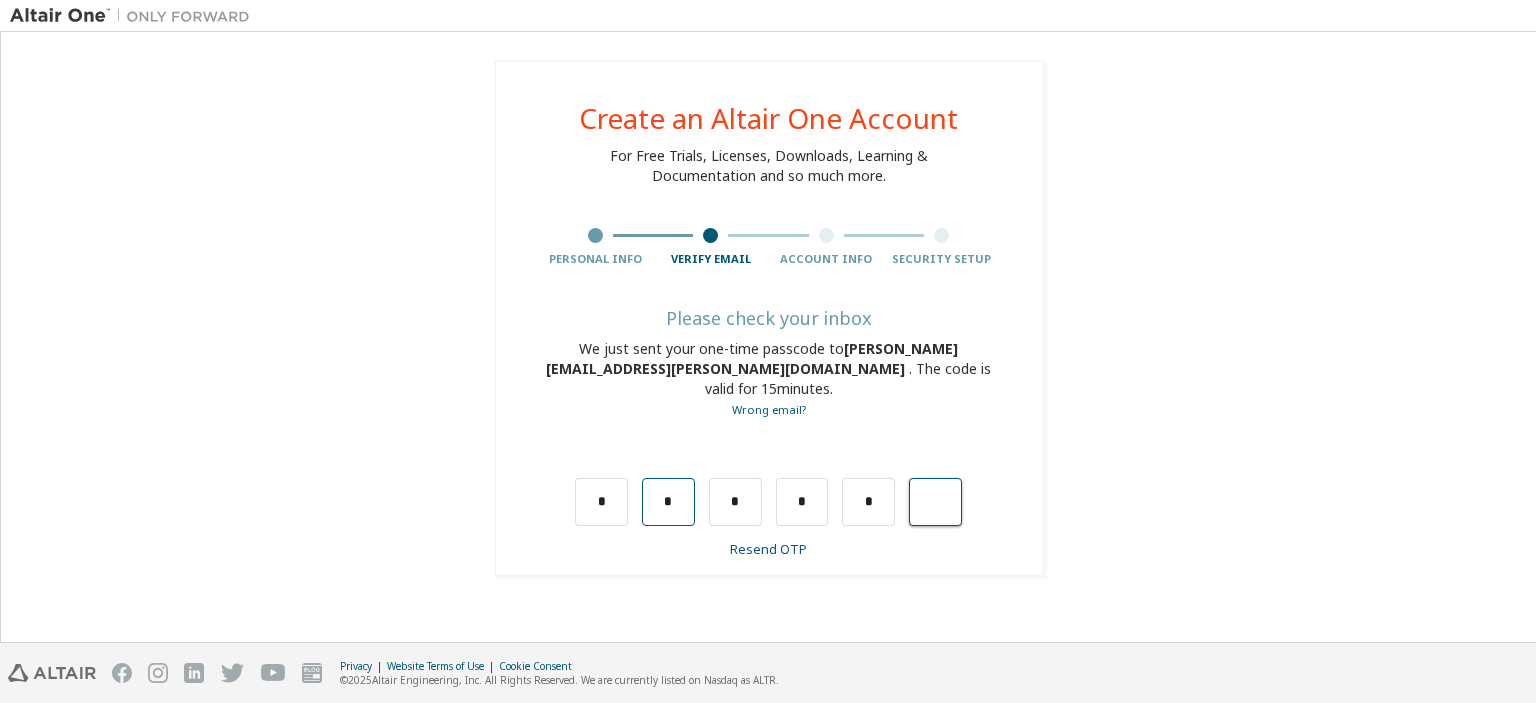 type on "*" 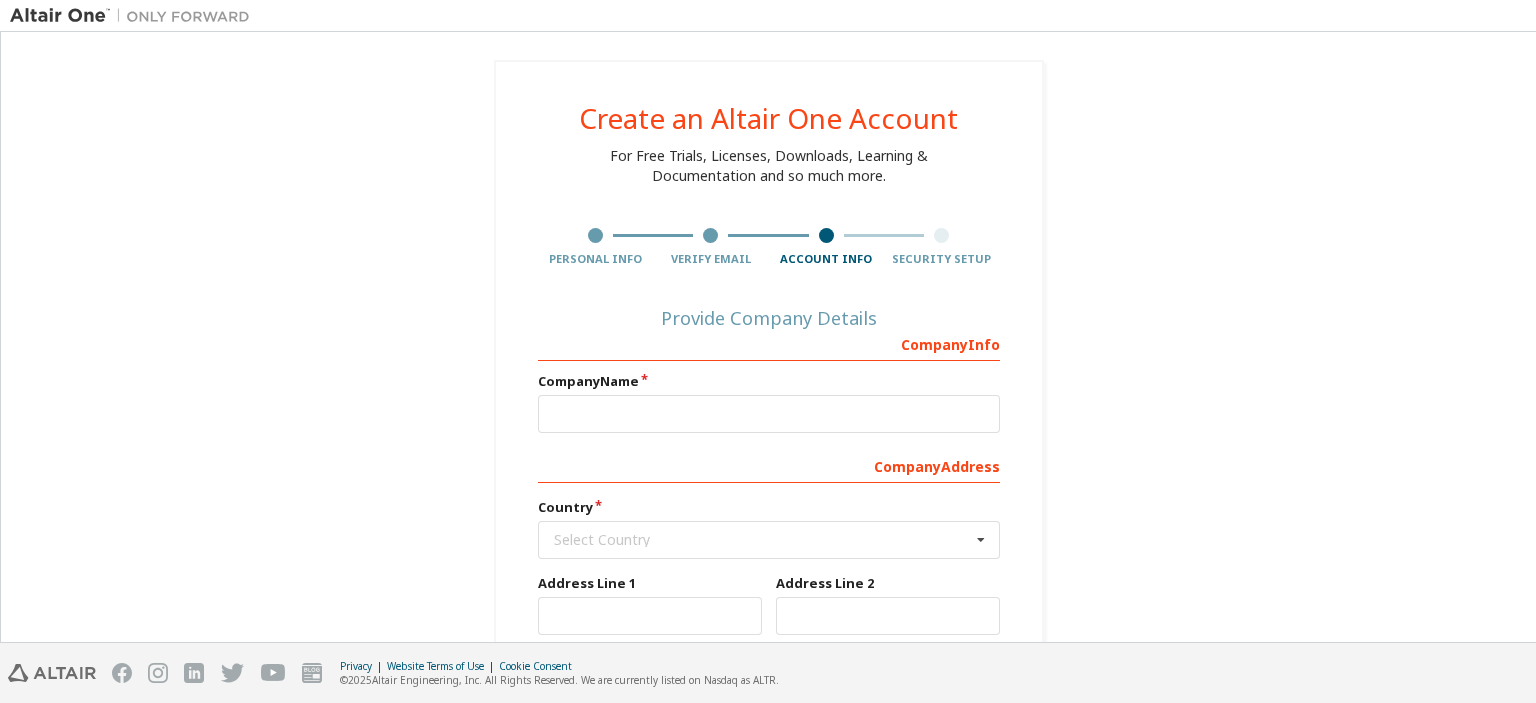 scroll, scrollTop: 100, scrollLeft: 0, axis: vertical 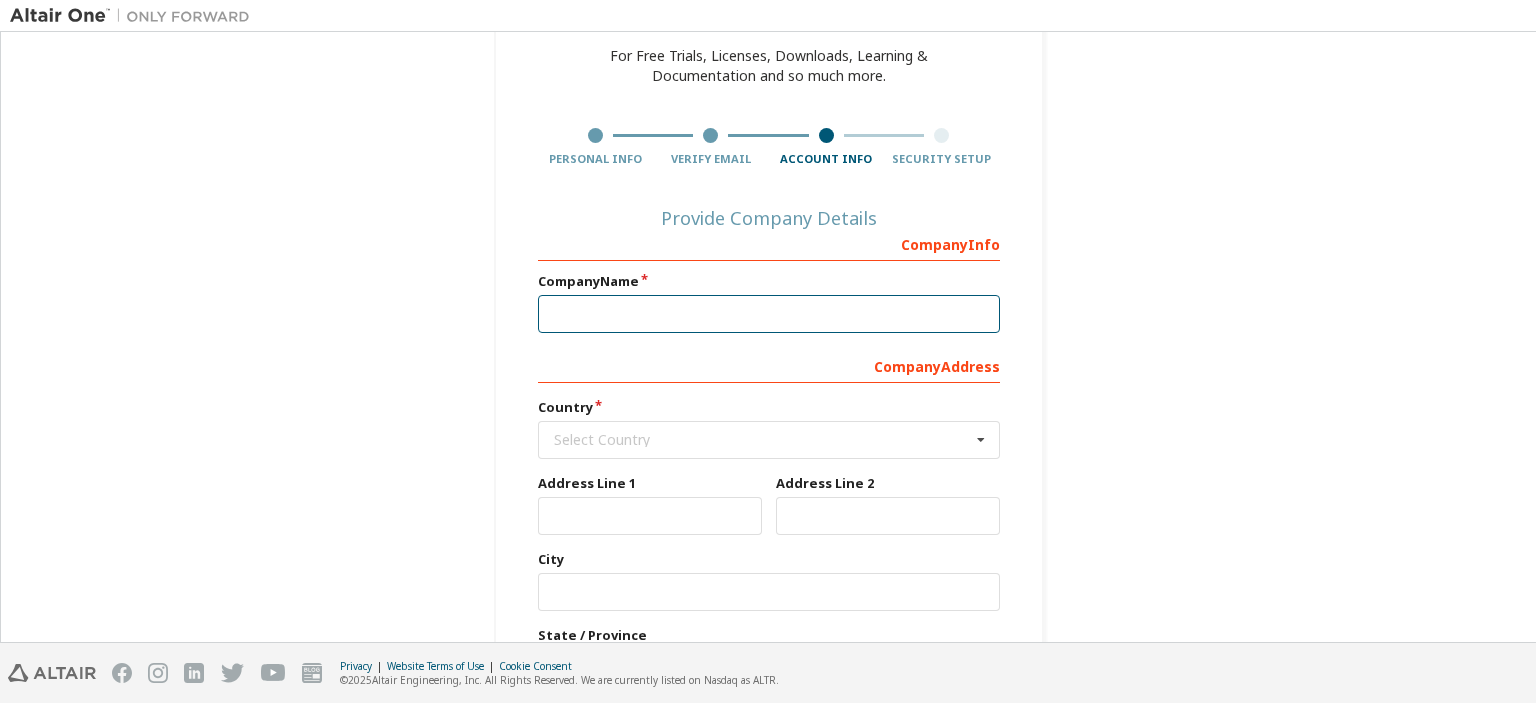 click at bounding box center (769, 314) 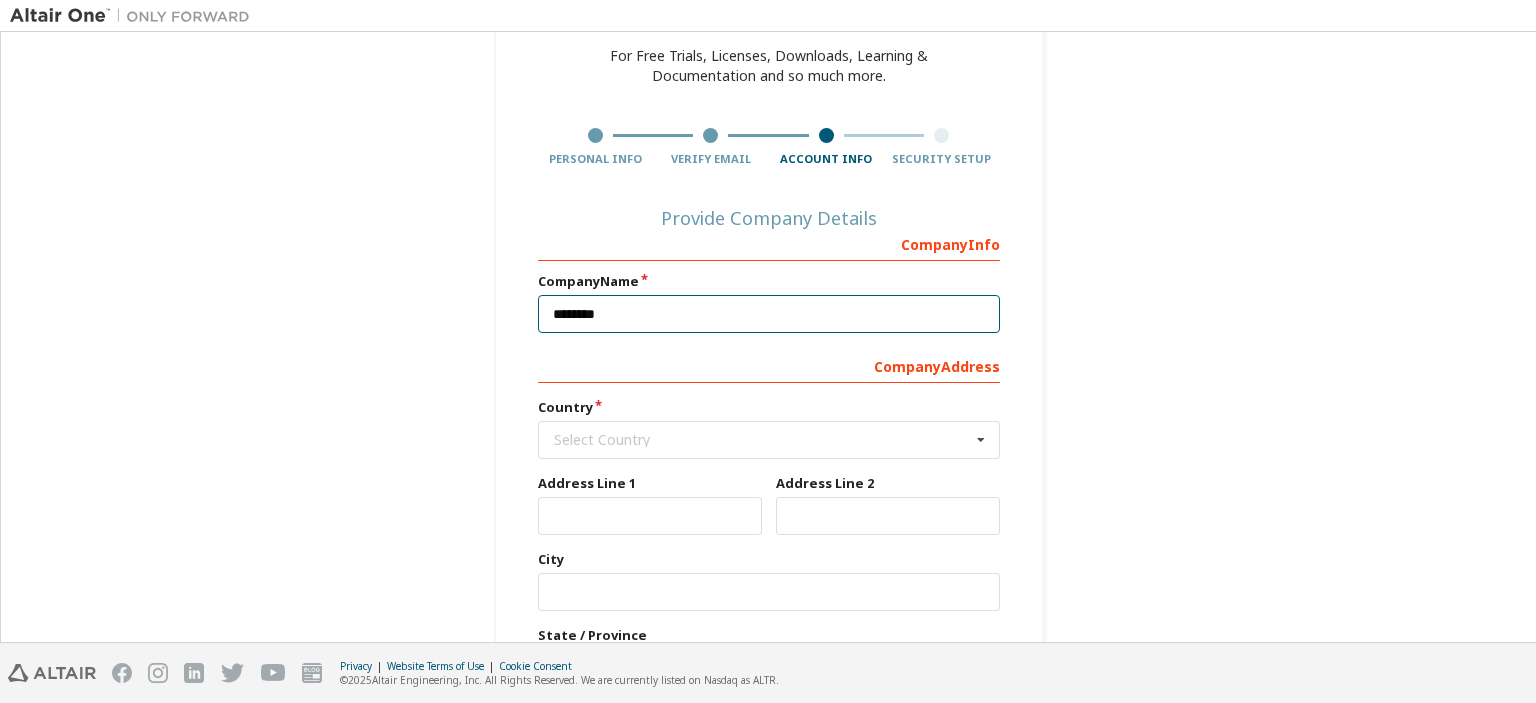 click on "********" at bounding box center (769, 314) 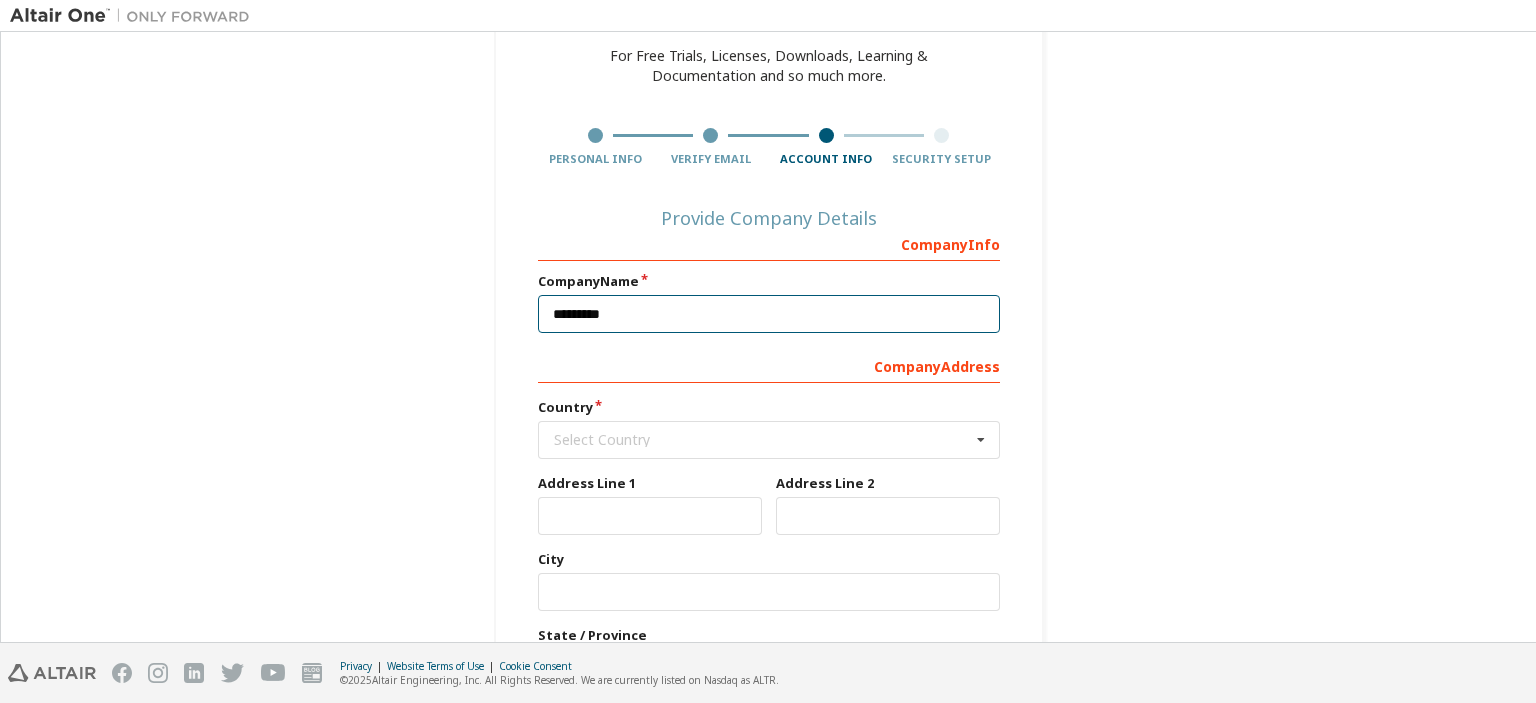 type on "********" 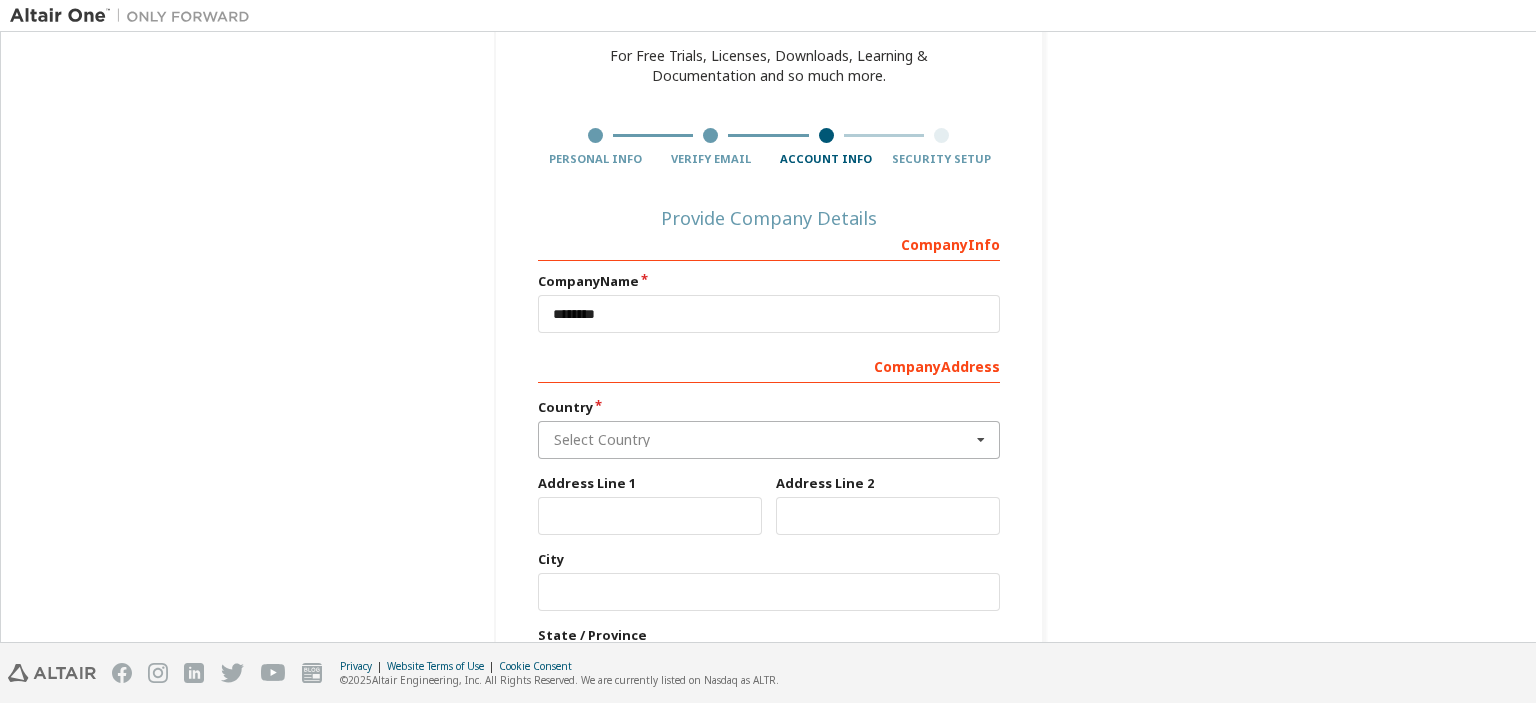 click at bounding box center (770, 440) 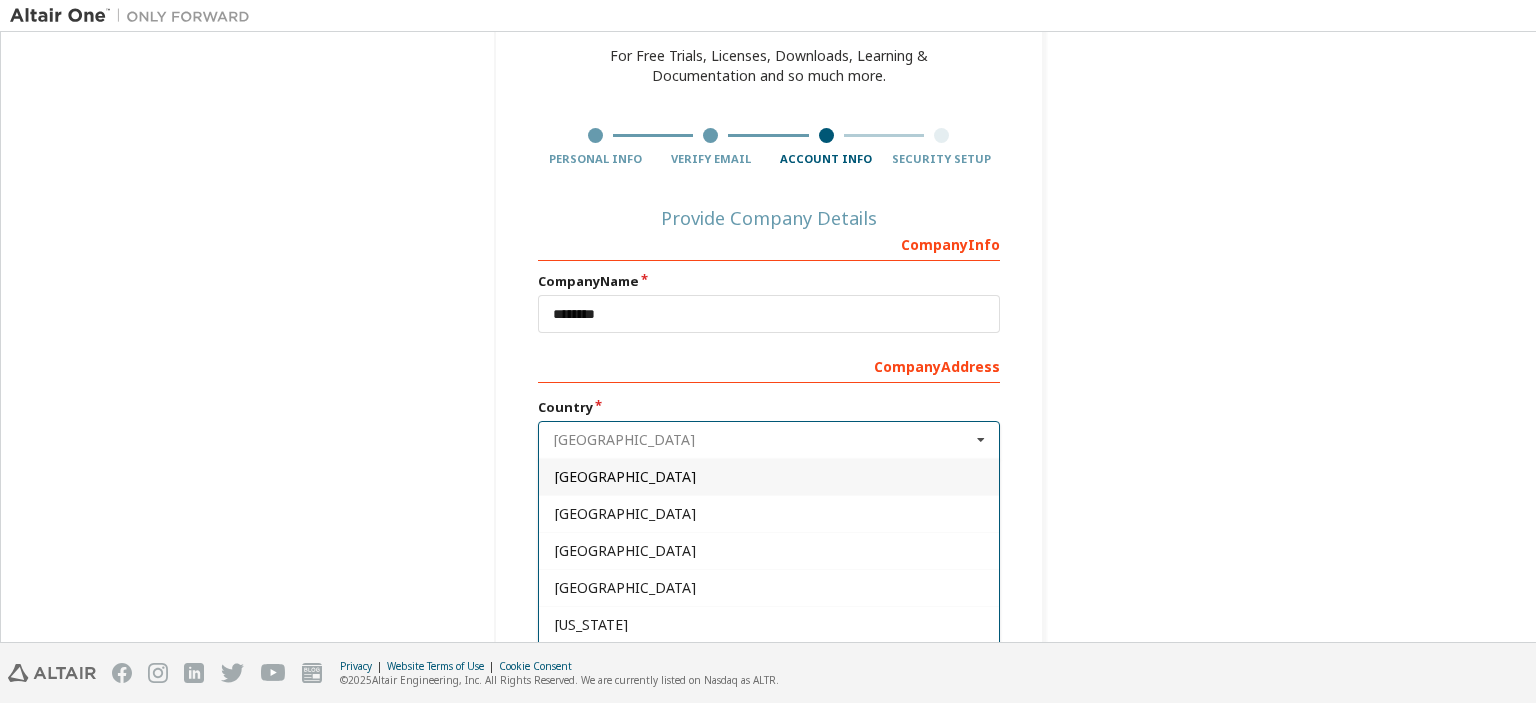 type on "********" 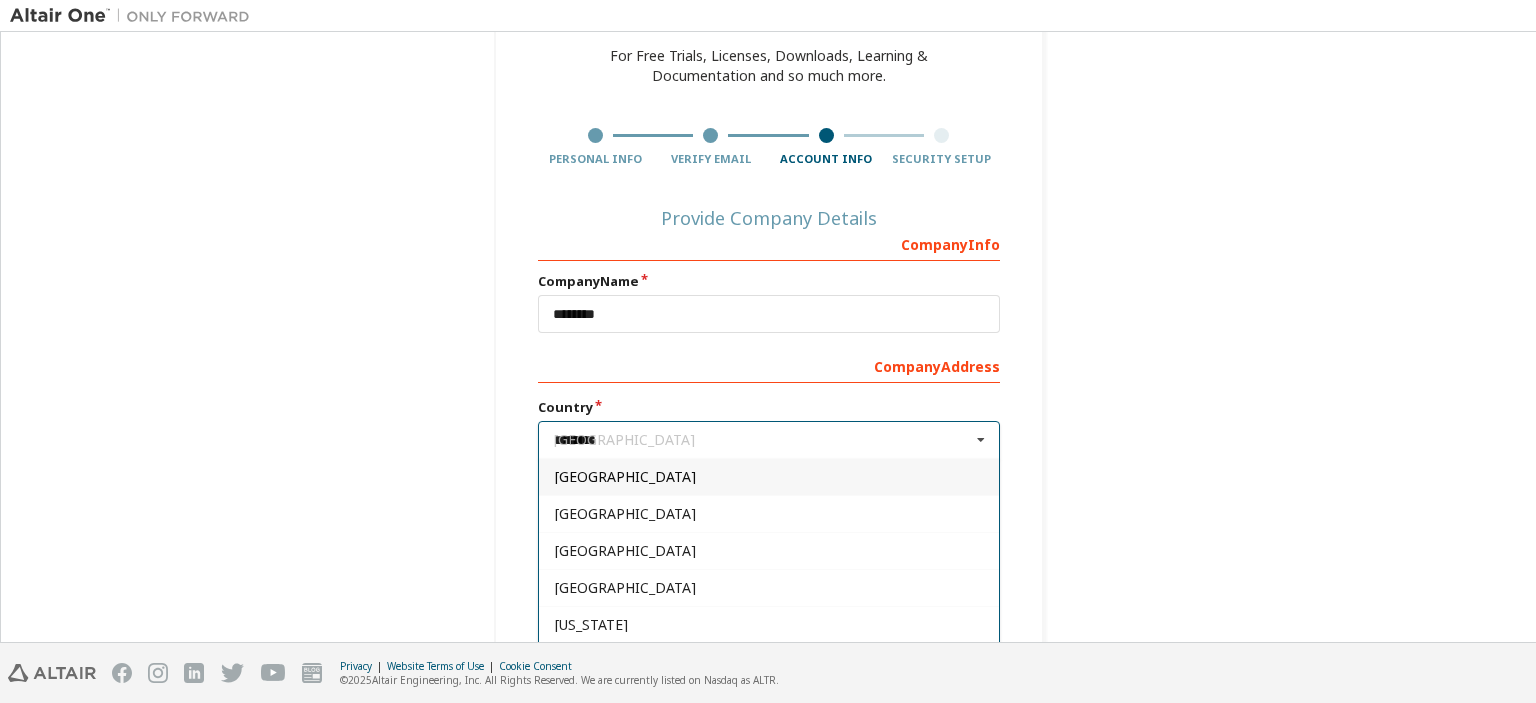 type 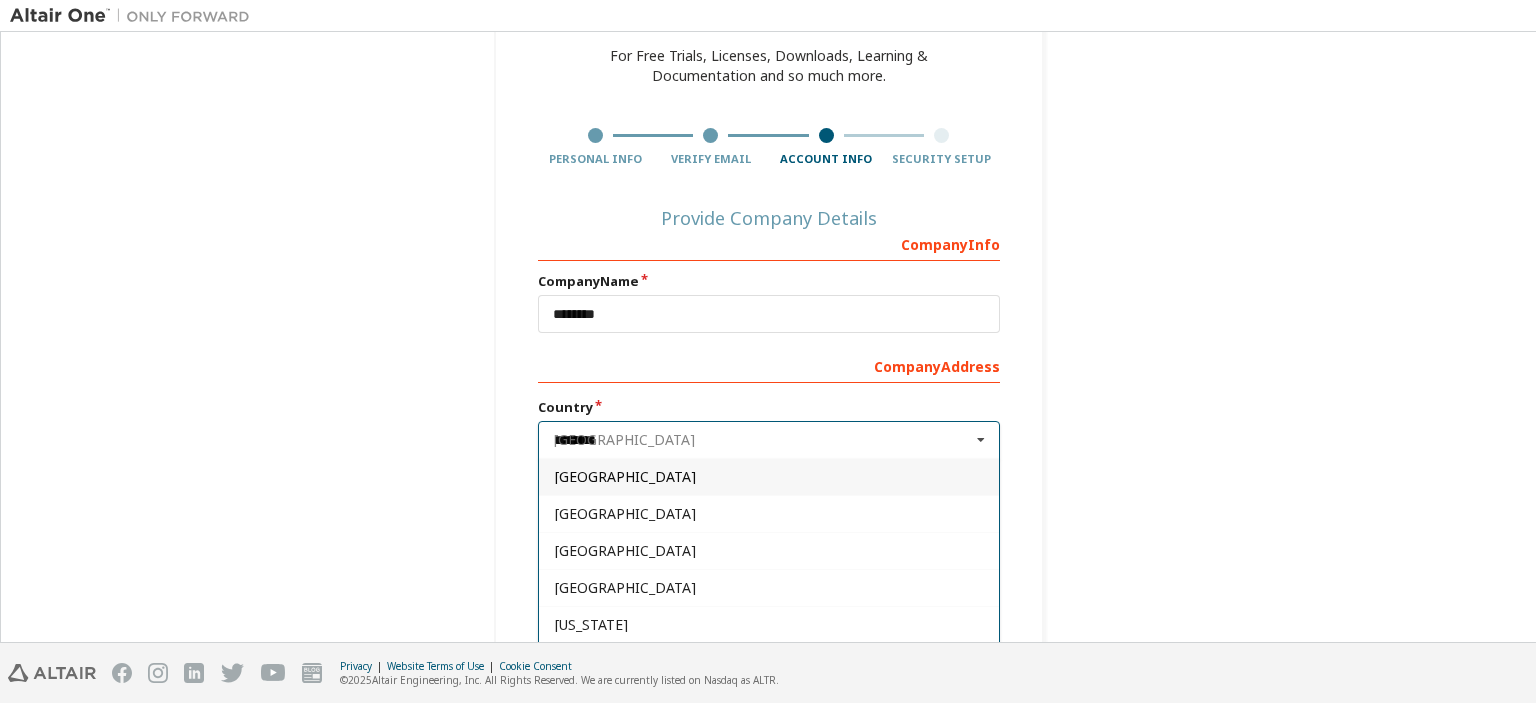 type 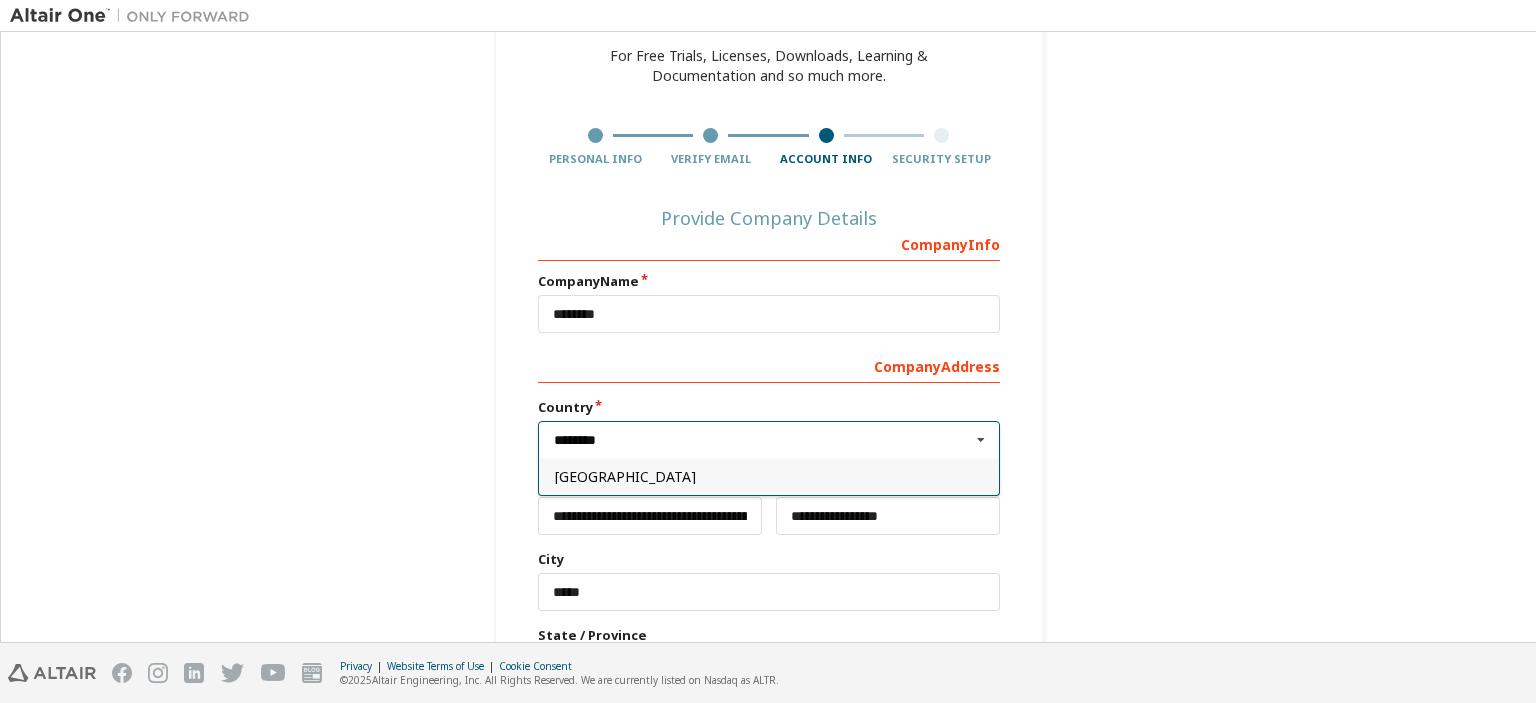 scroll, scrollTop: 200, scrollLeft: 0, axis: vertical 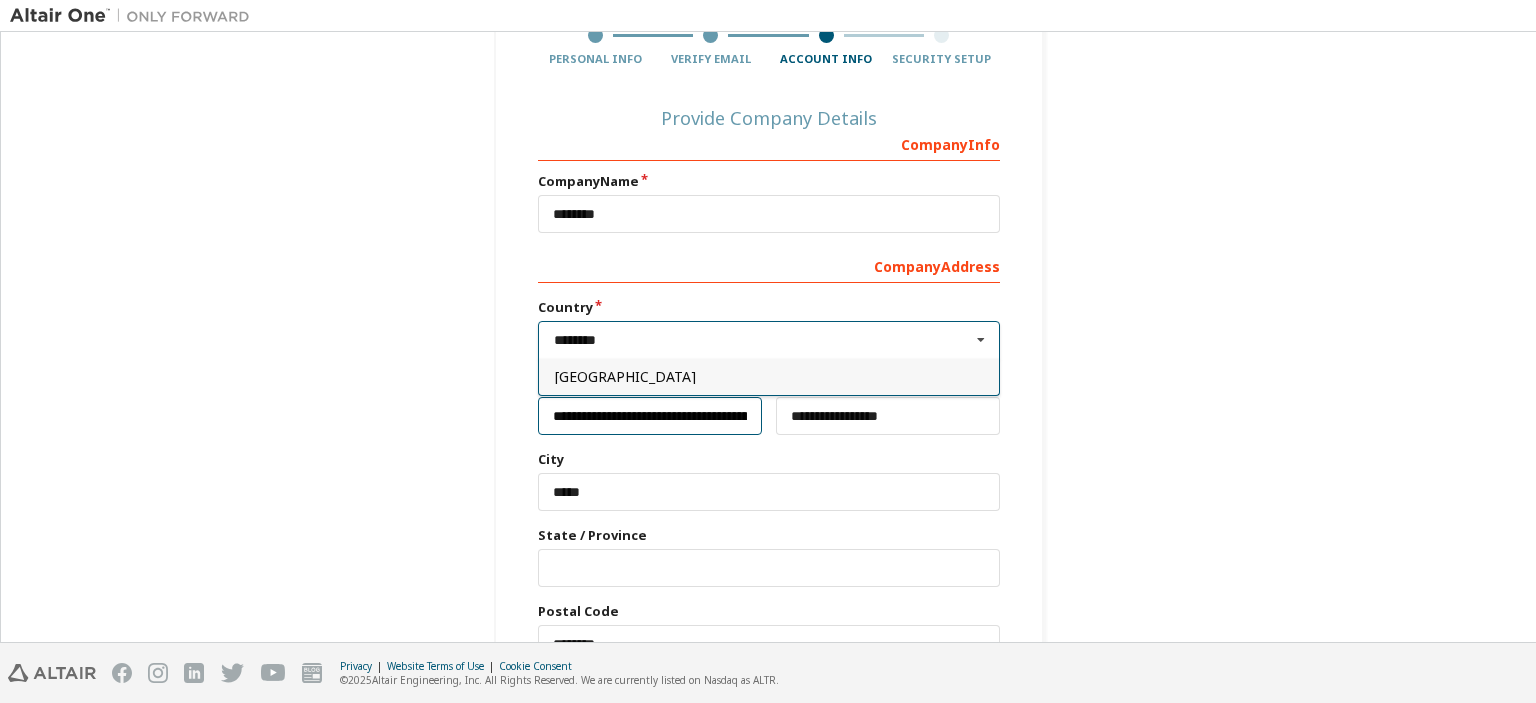type 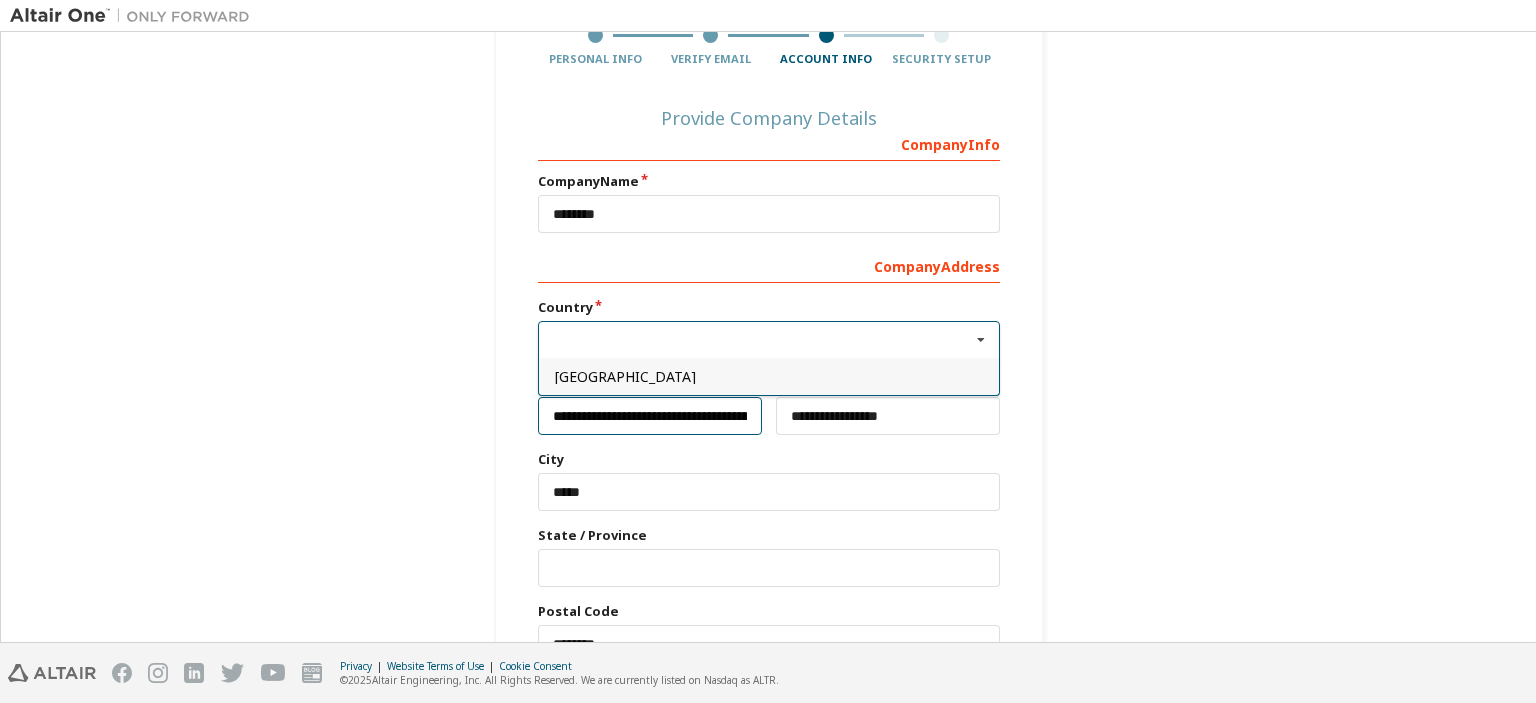 click on "**********" at bounding box center (650, 416) 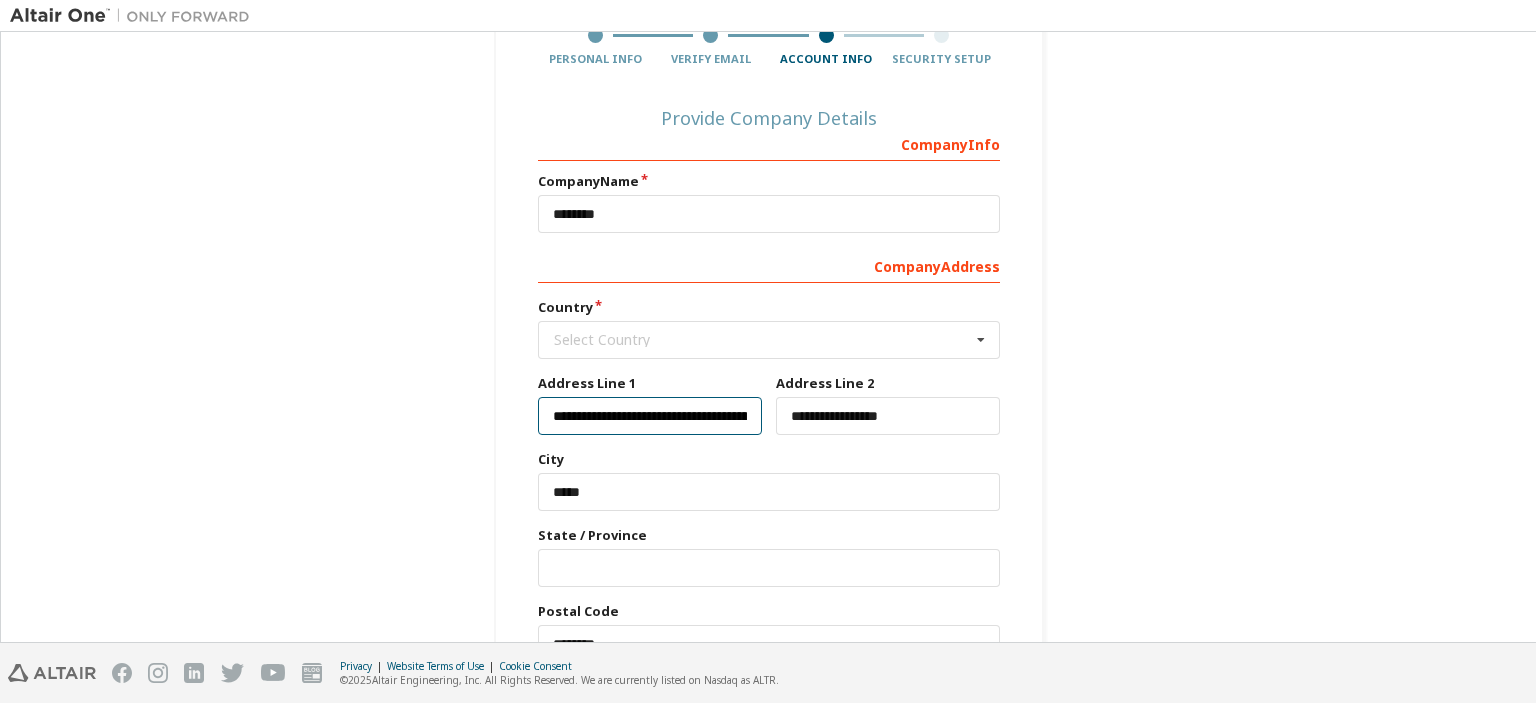 click on "**********" at bounding box center (650, 416) 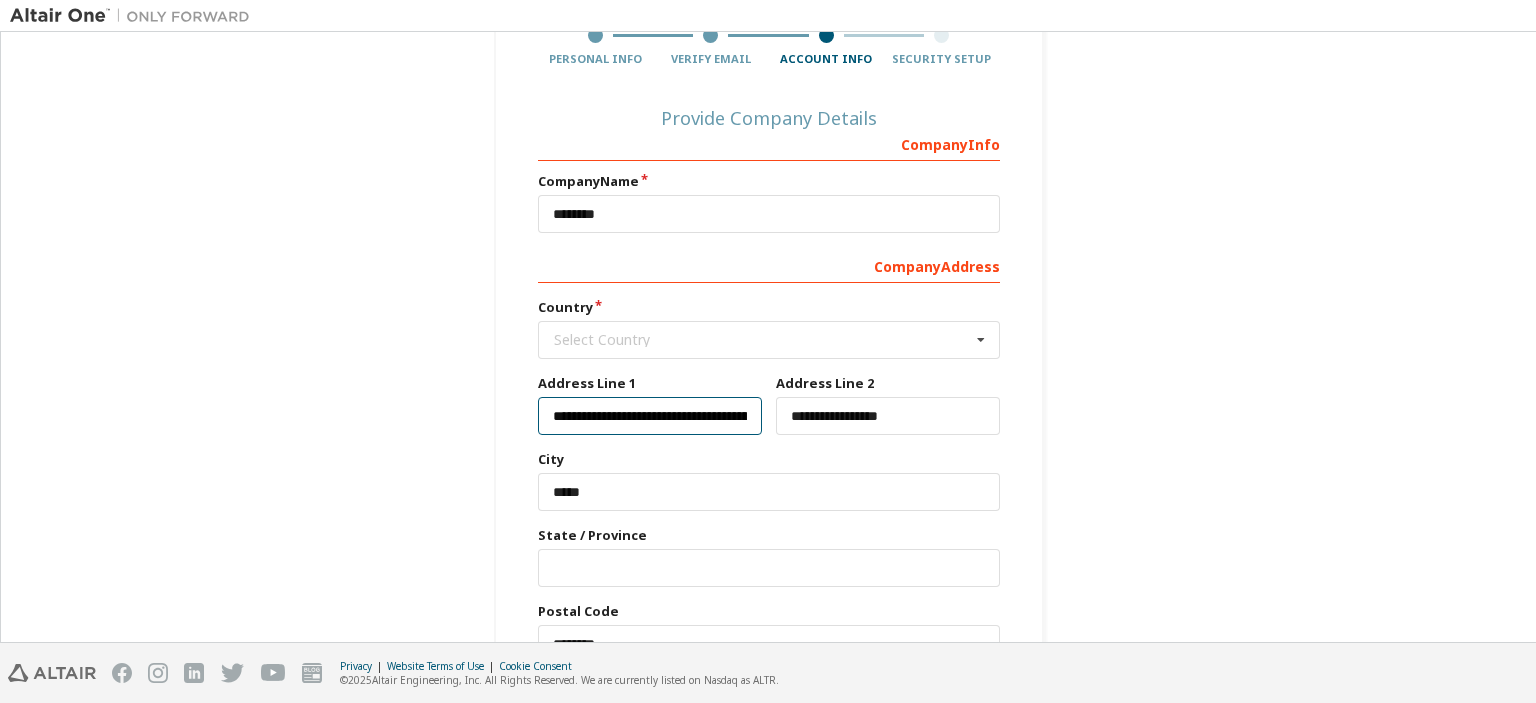 scroll, scrollTop: 0, scrollLeft: 121, axis: horizontal 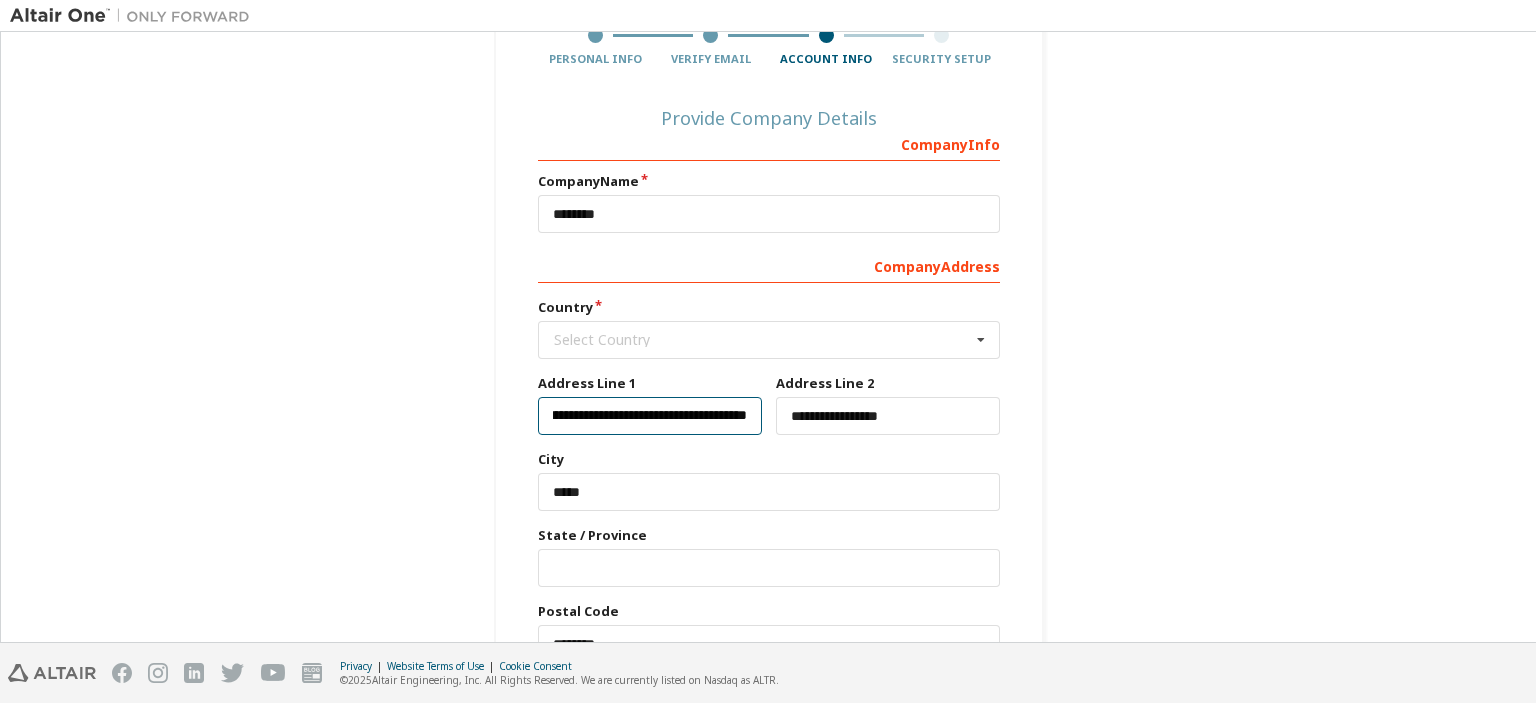 drag, startPoint x: 545, startPoint y: 417, endPoint x: 823, endPoint y: 417, distance: 278 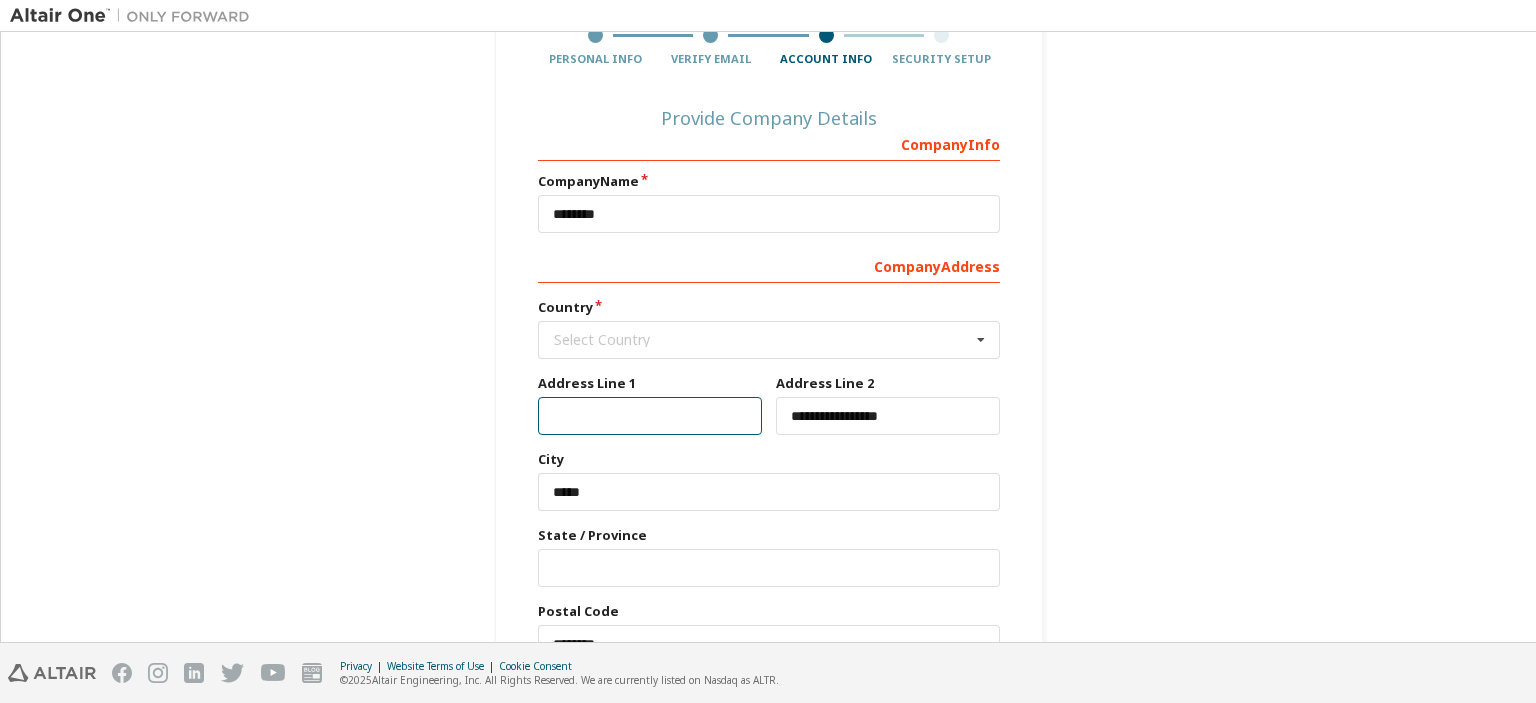 scroll, scrollTop: 0, scrollLeft: 0, axis: both 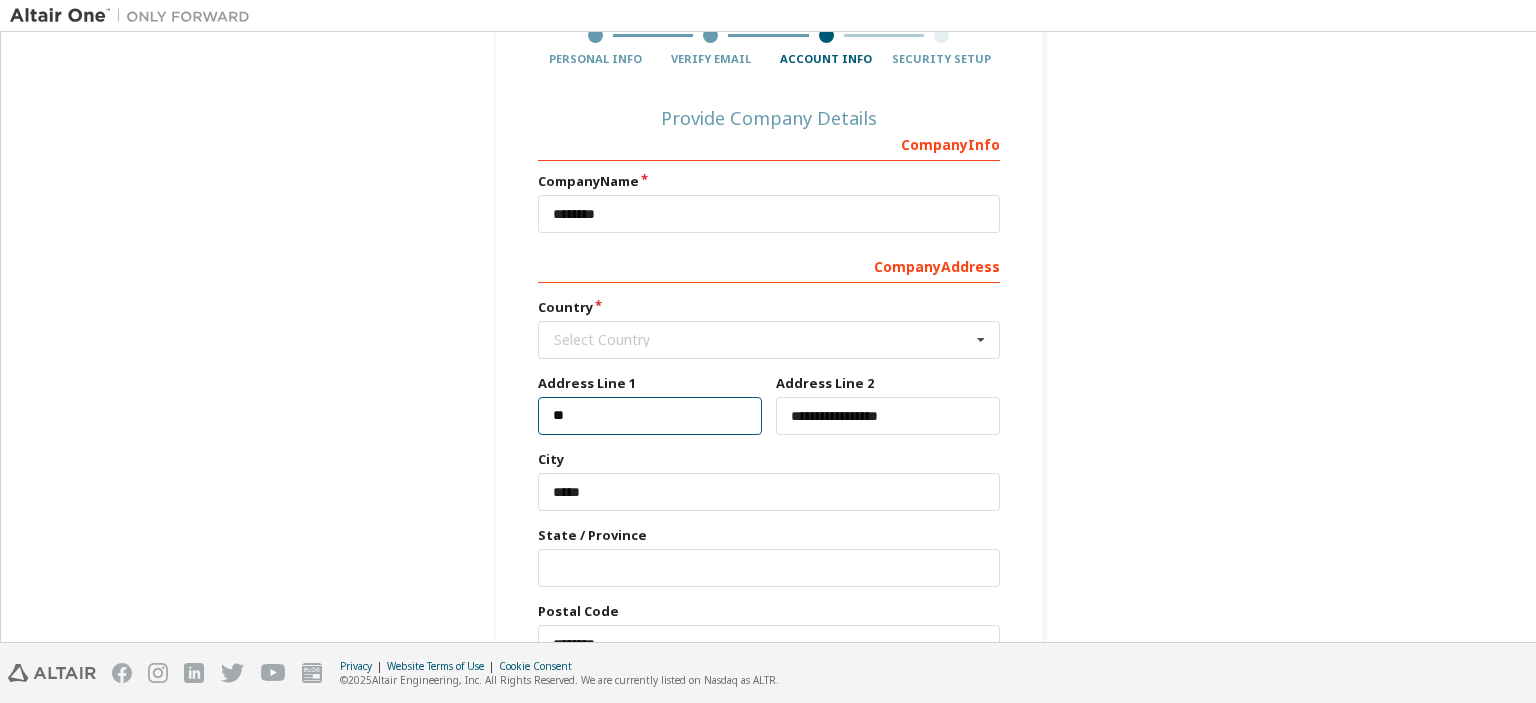 type on "*" 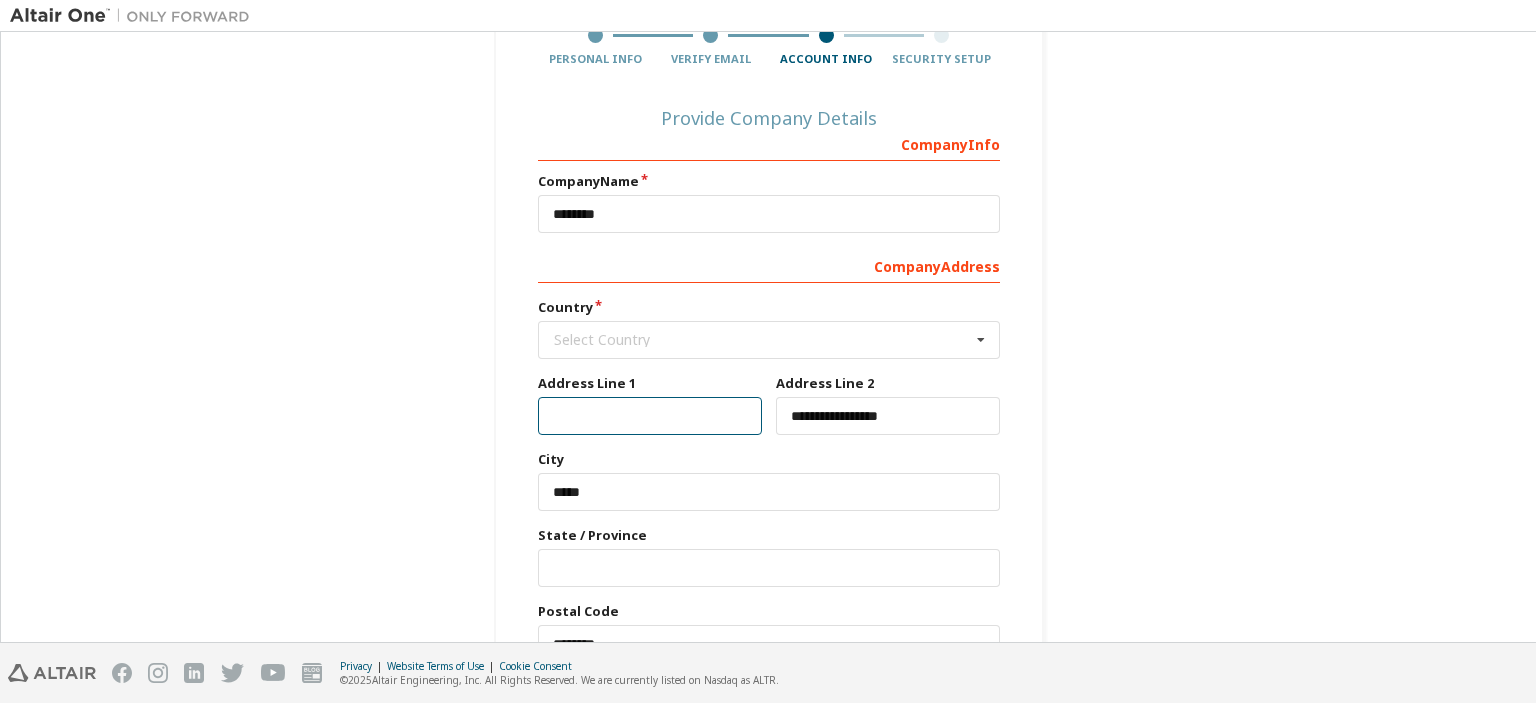 type on "*" 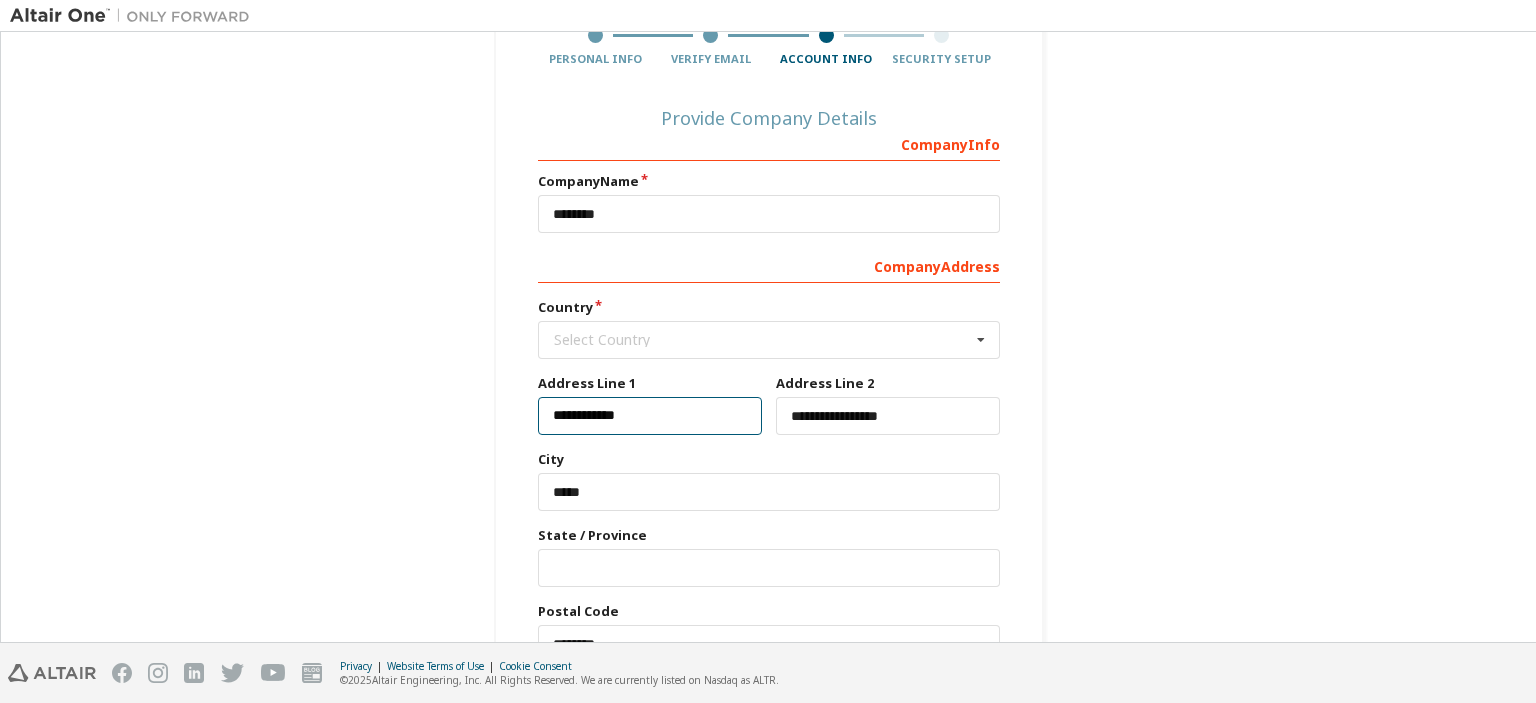 drag, startPoint x: 676, startPoint y: 412, endPoint x: 512, endPoint y: 417, distance: 164.0762 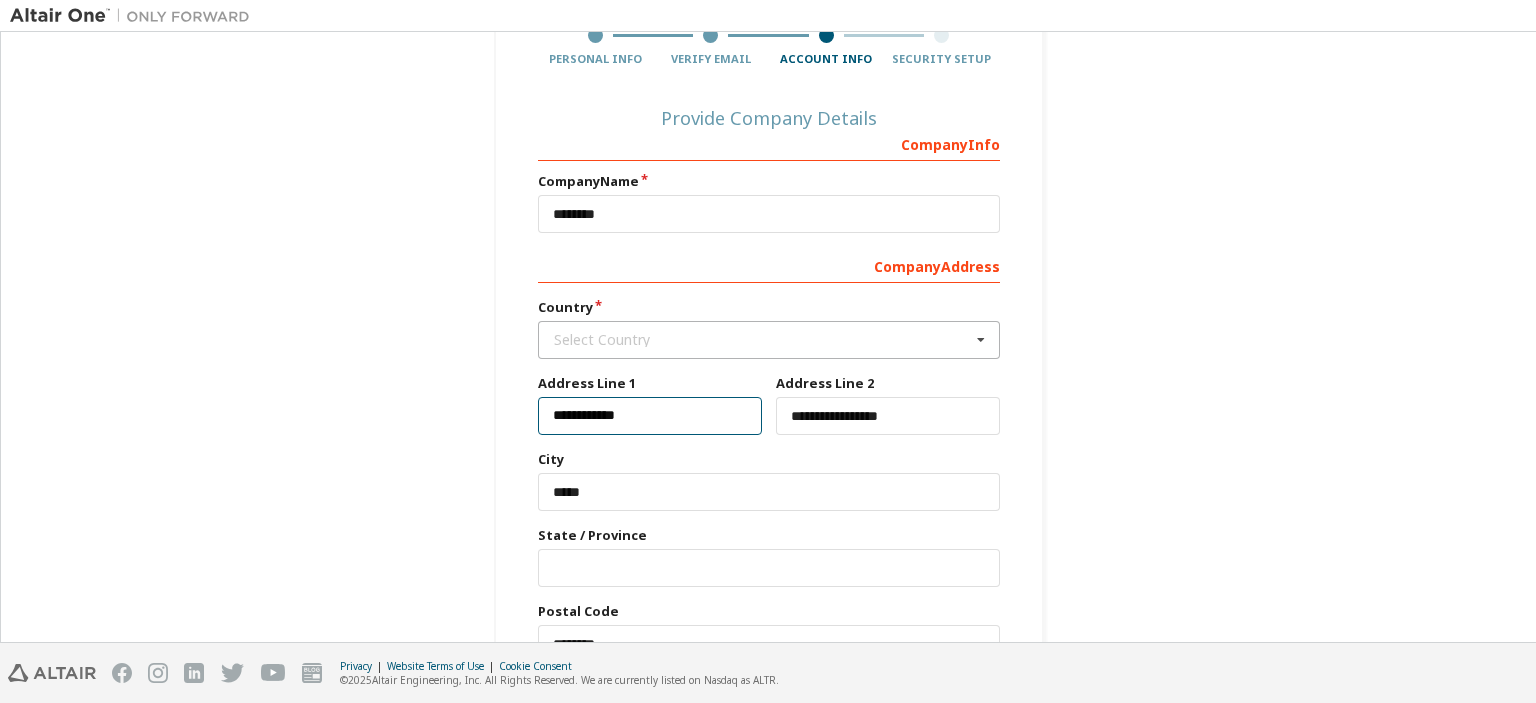 type on "**********" 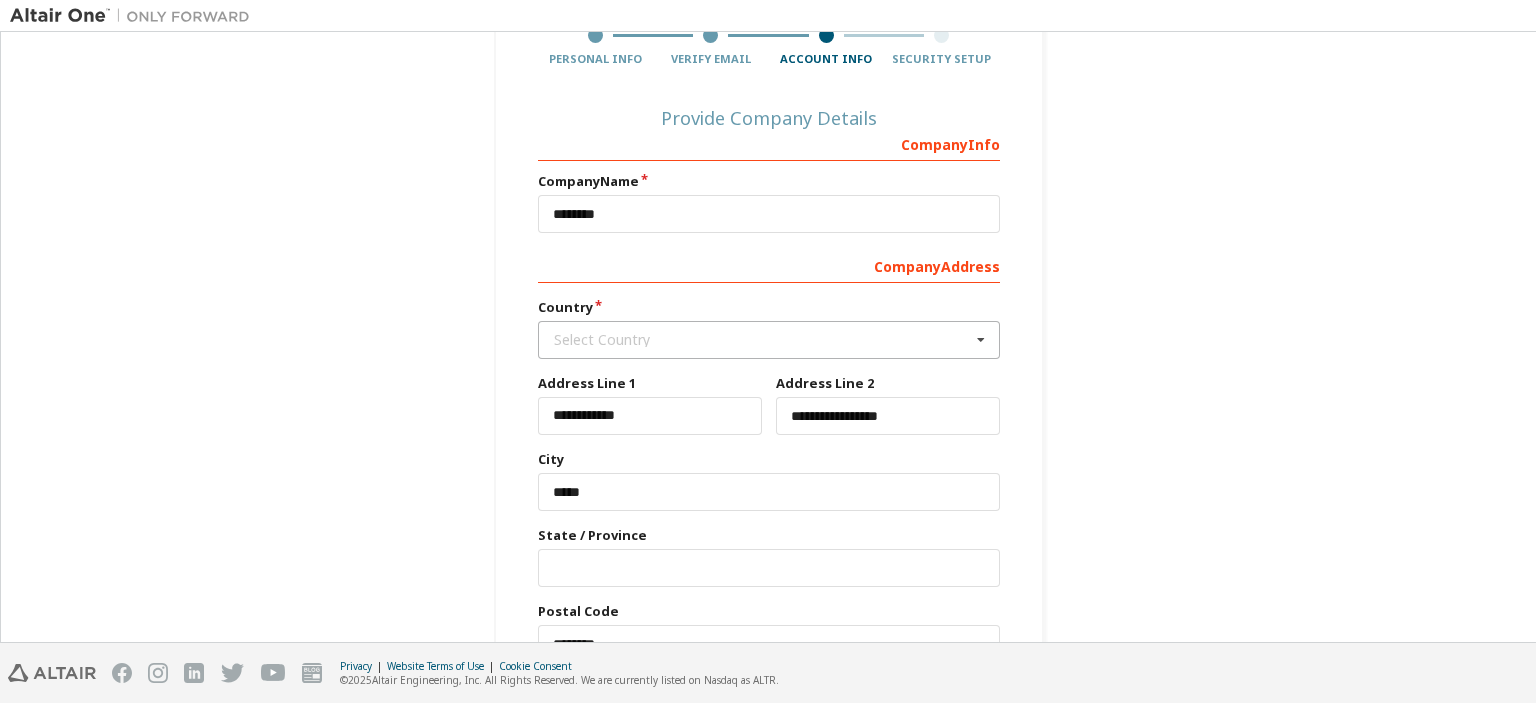 click on "Select Country" at bounding box center [762, 340] 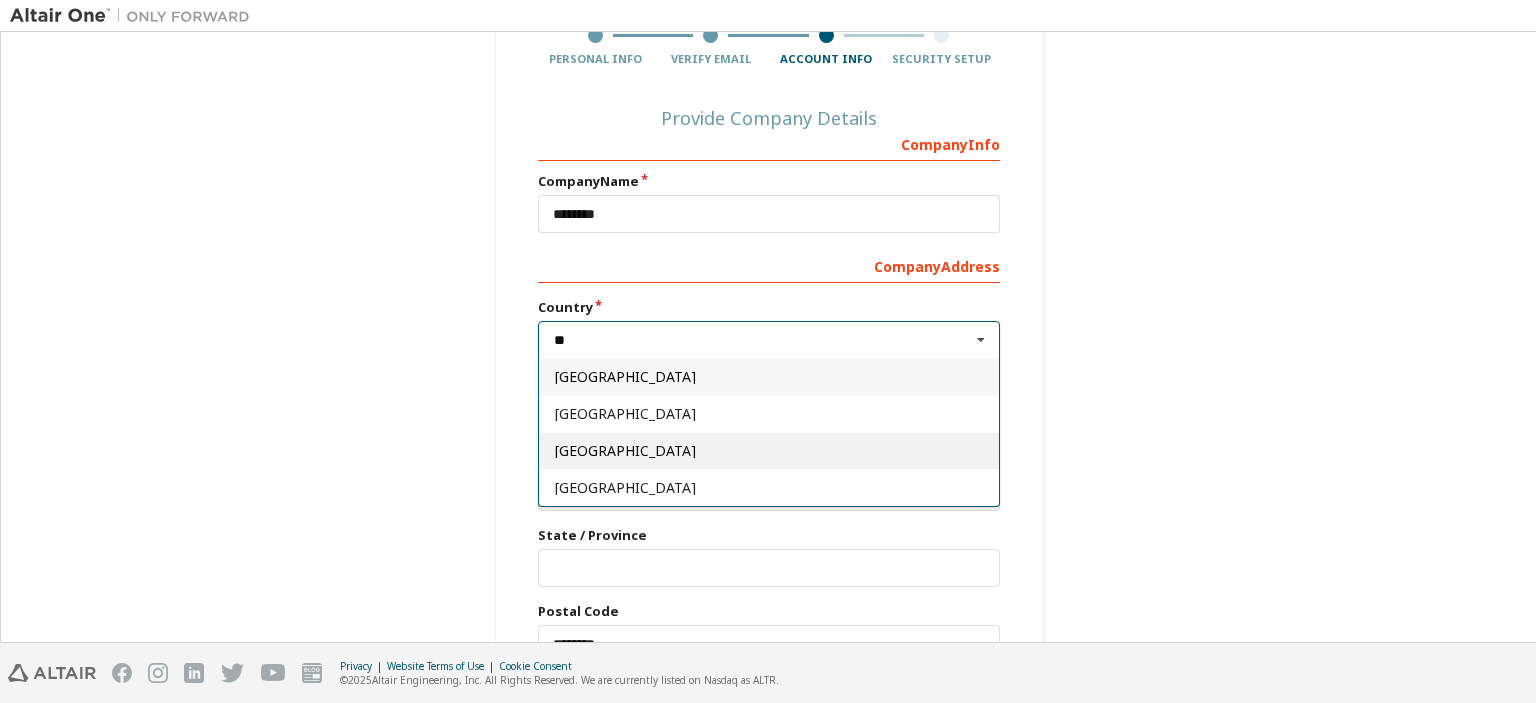 type on "**" 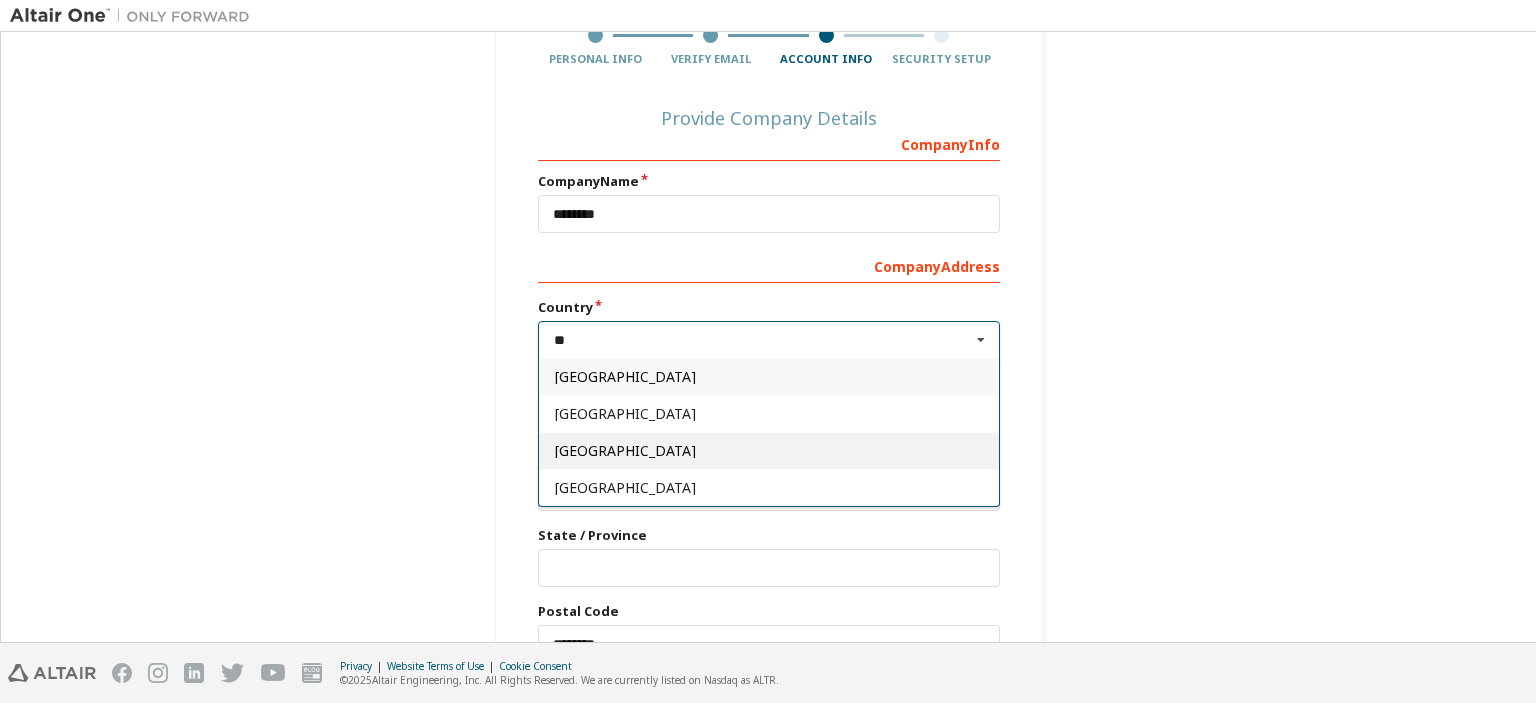 click on "[GEOGRAPHIC_DATA]" at bounding box center (769, 450) 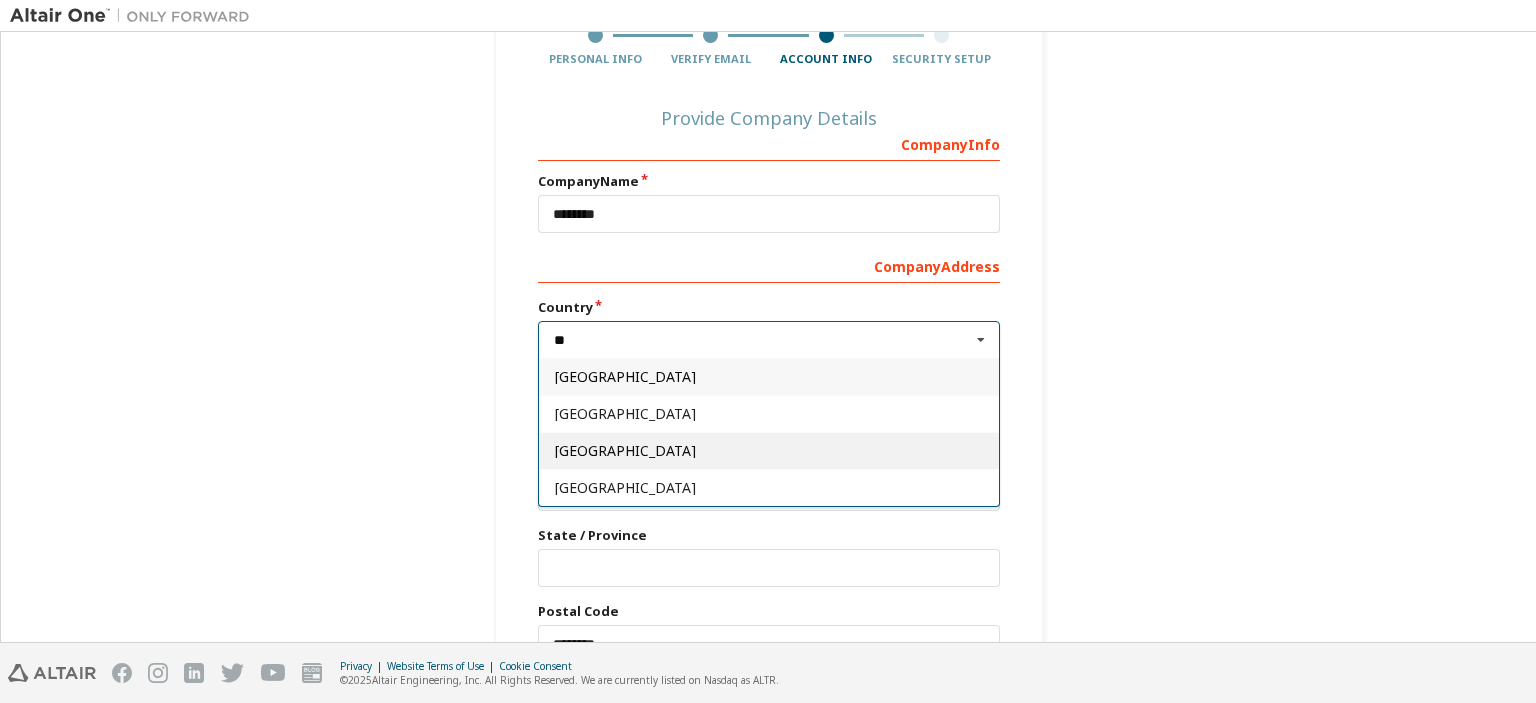 type on "***" 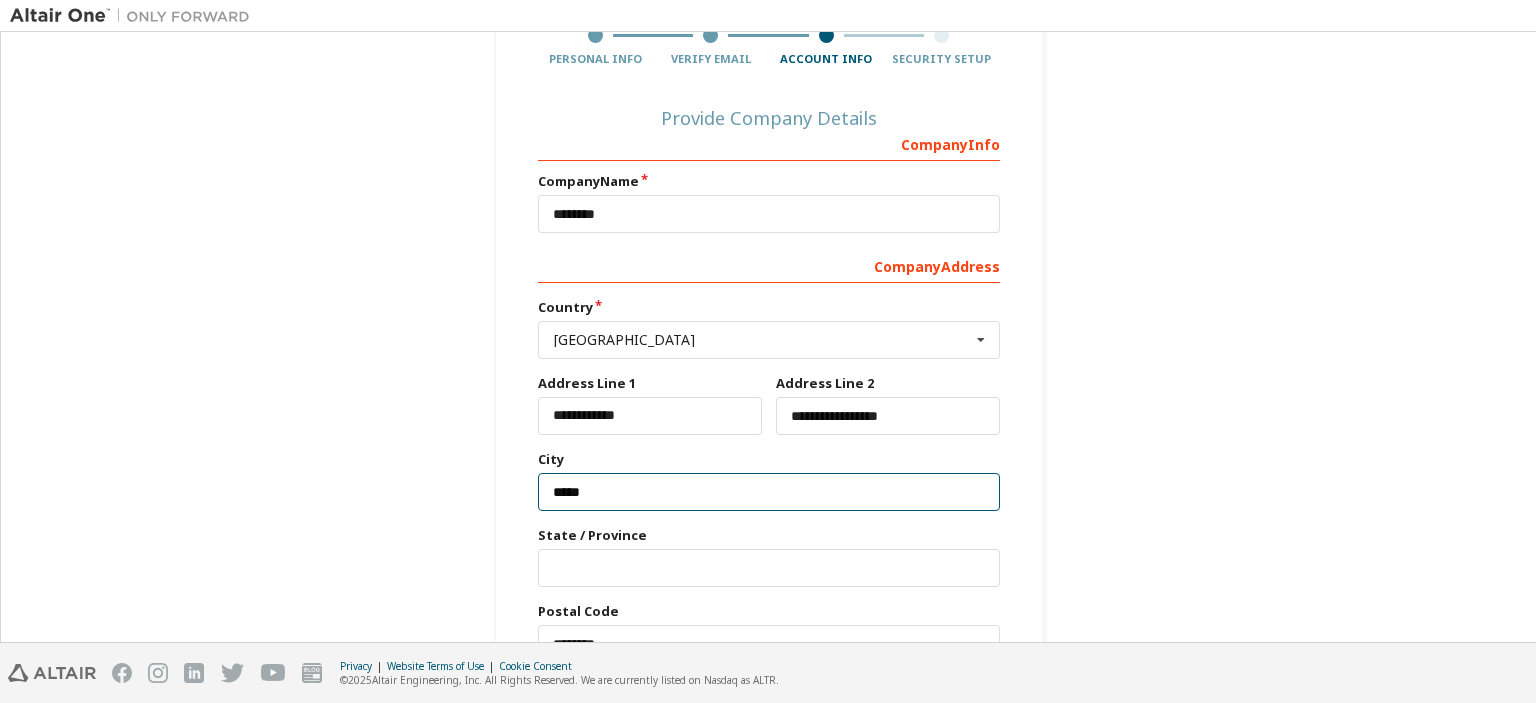 click on "*****" at bounding box center (769, 492) 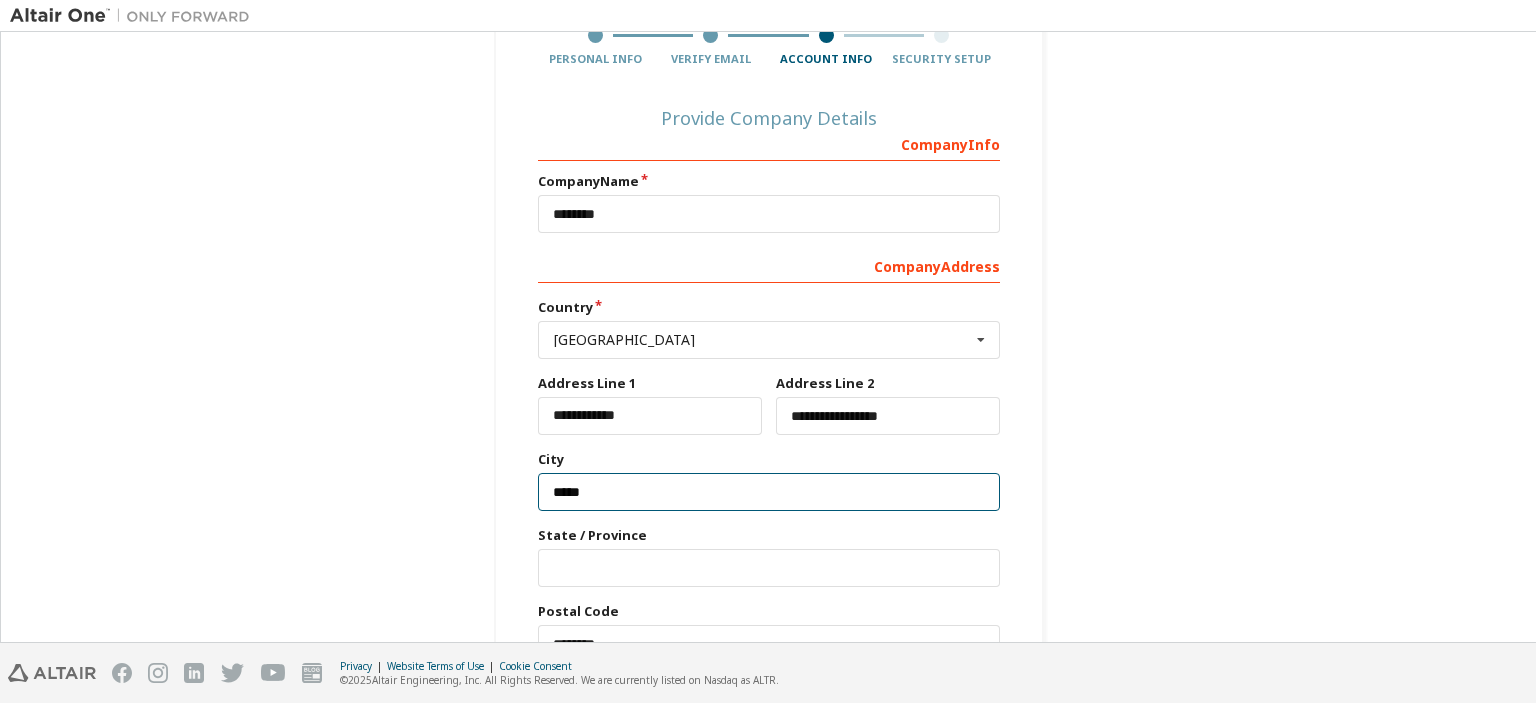 click on "*****" at bounding box center (769, 492) 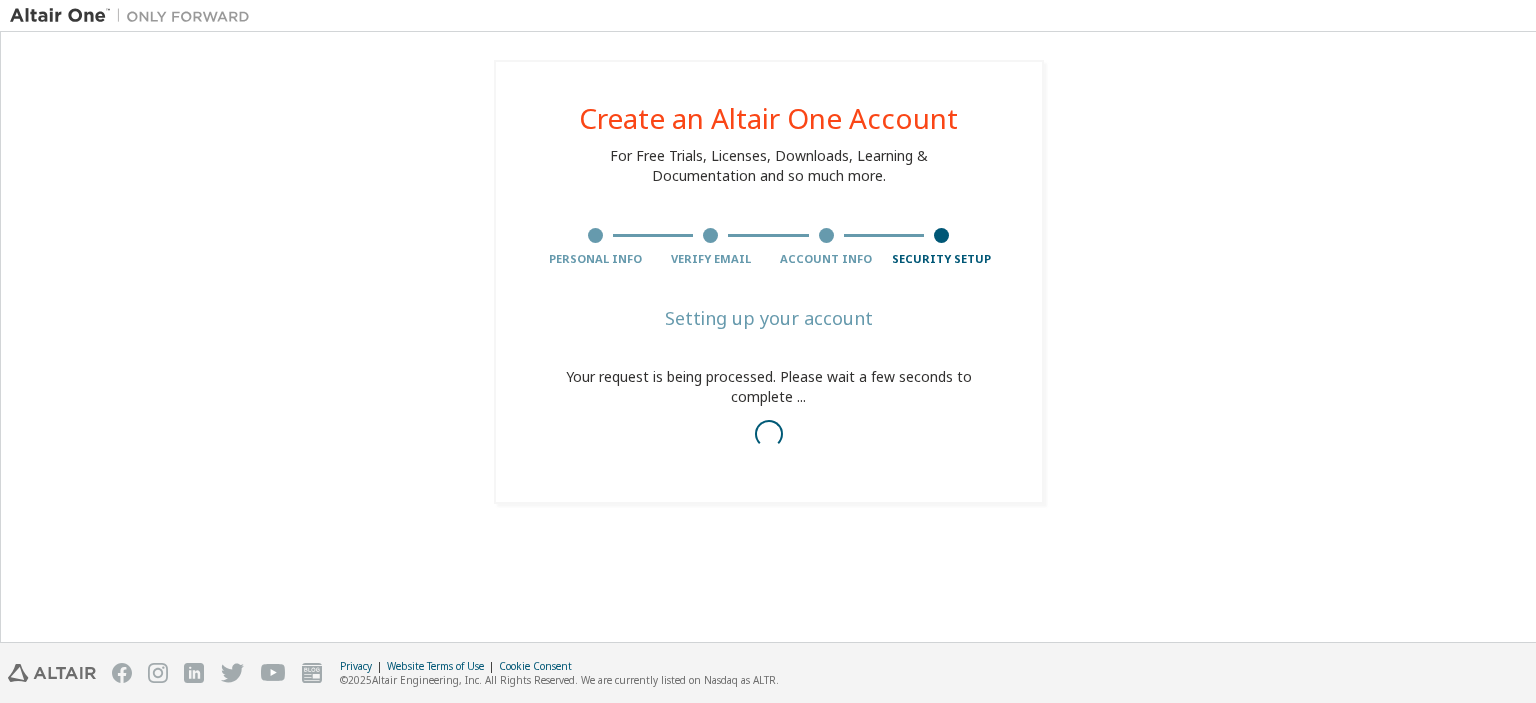 scroll, scrollTop: 0, scrollLeft: 0, axis: both 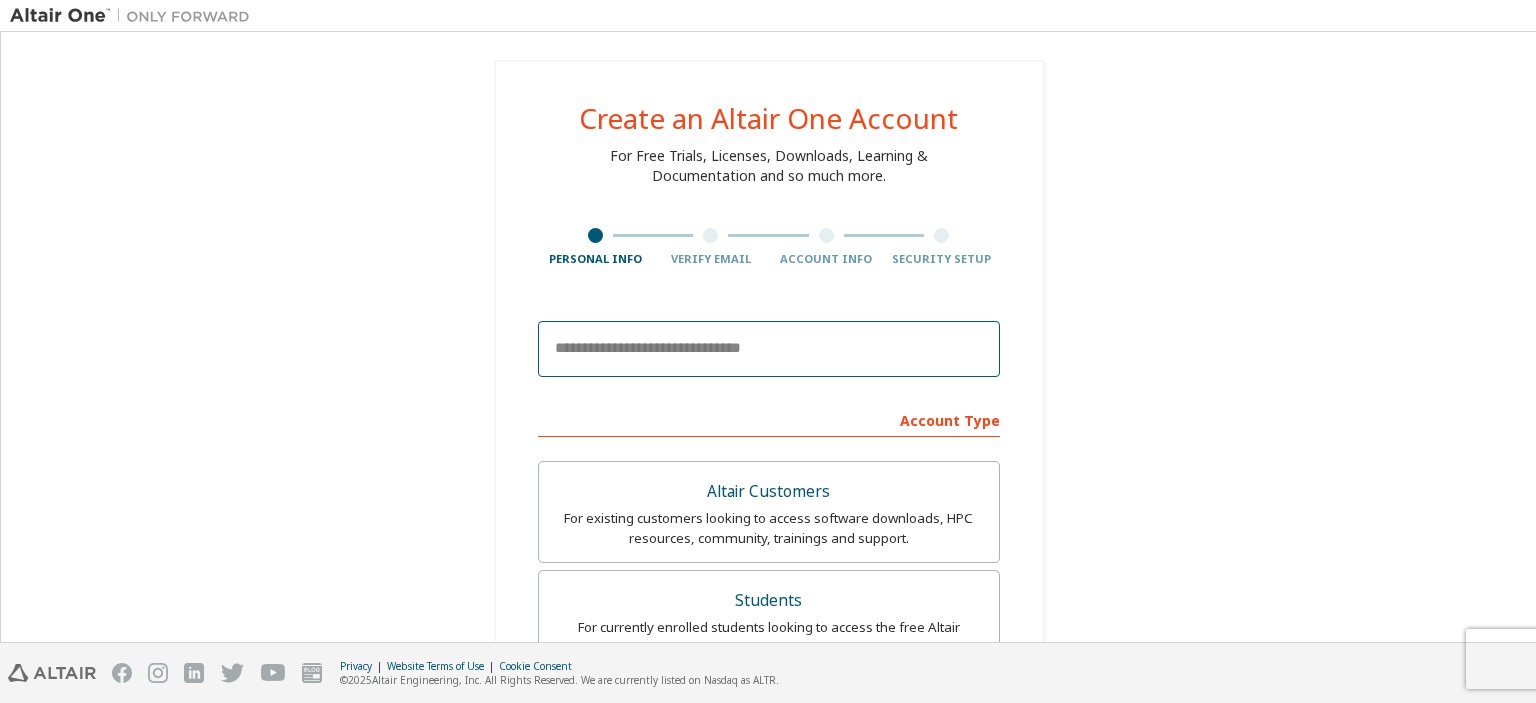 click at bounding box center (769, 349) 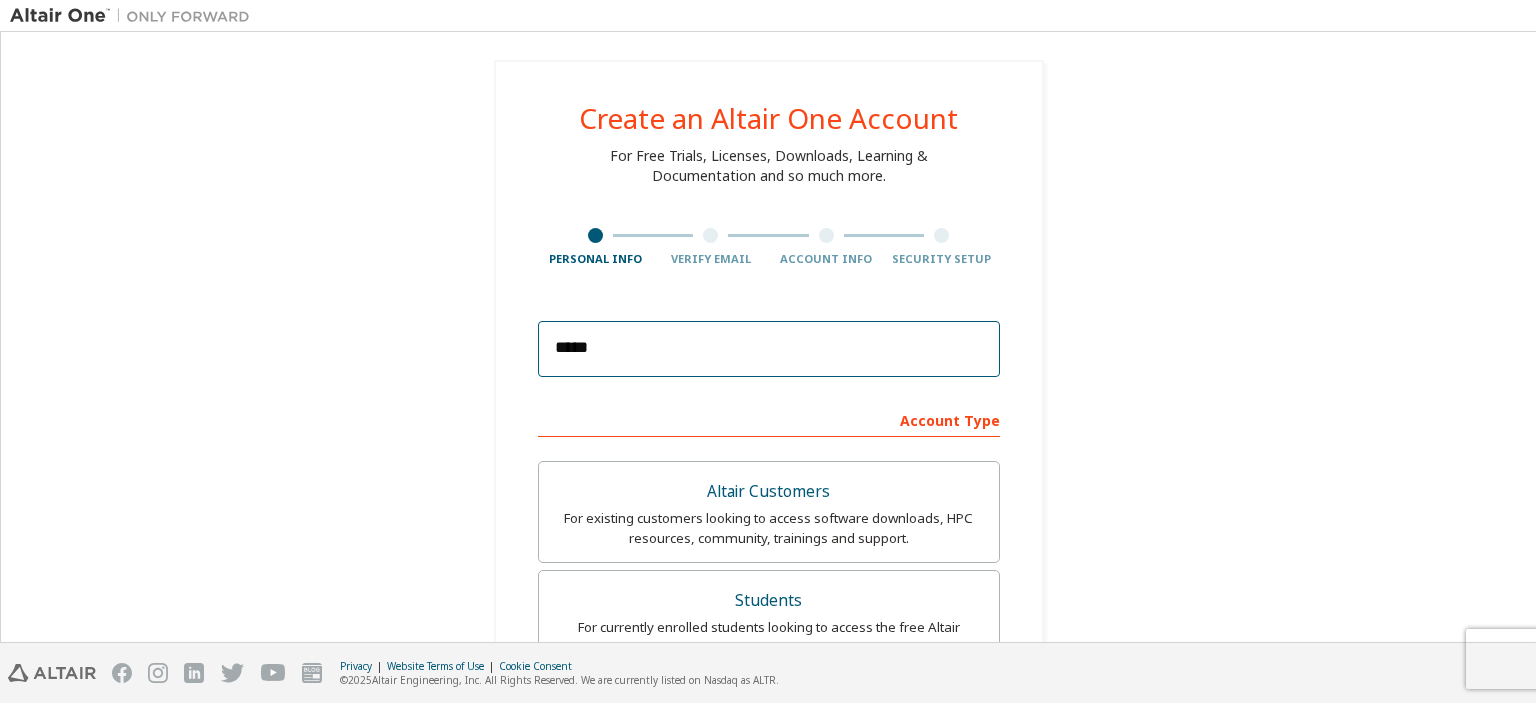 type on "**********" 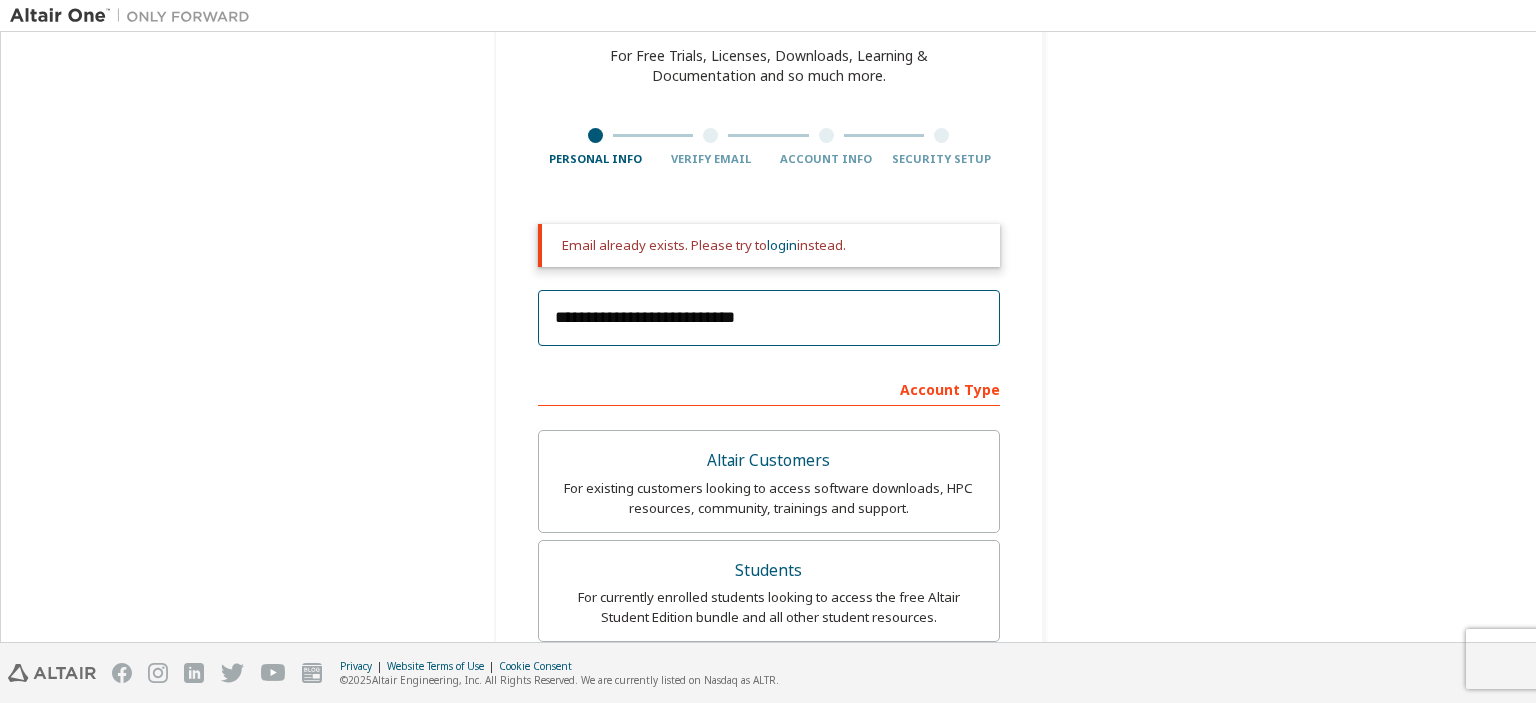 scroll, scrollTop: 200, scrollLeft: 0, axis: vertical 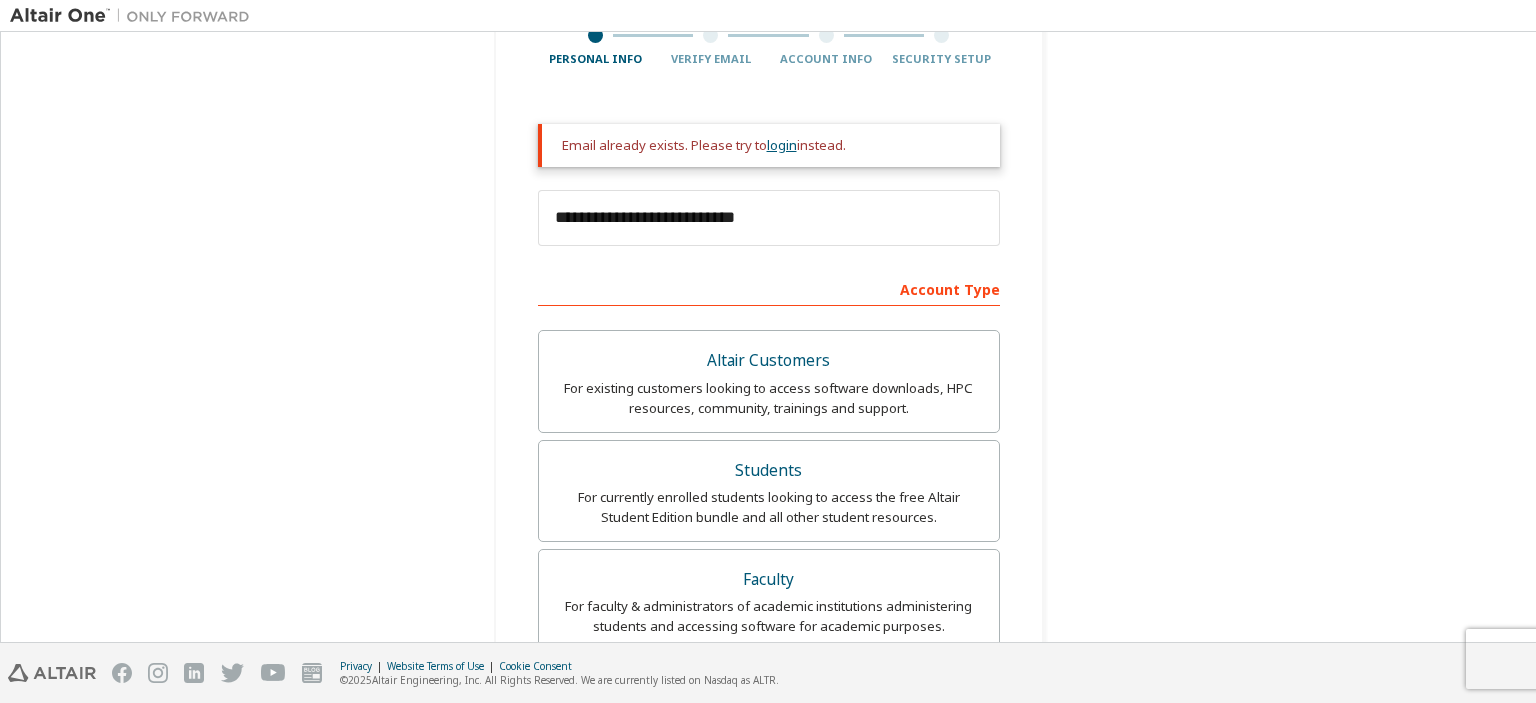 click on "login" at bounding box center (782, 145) 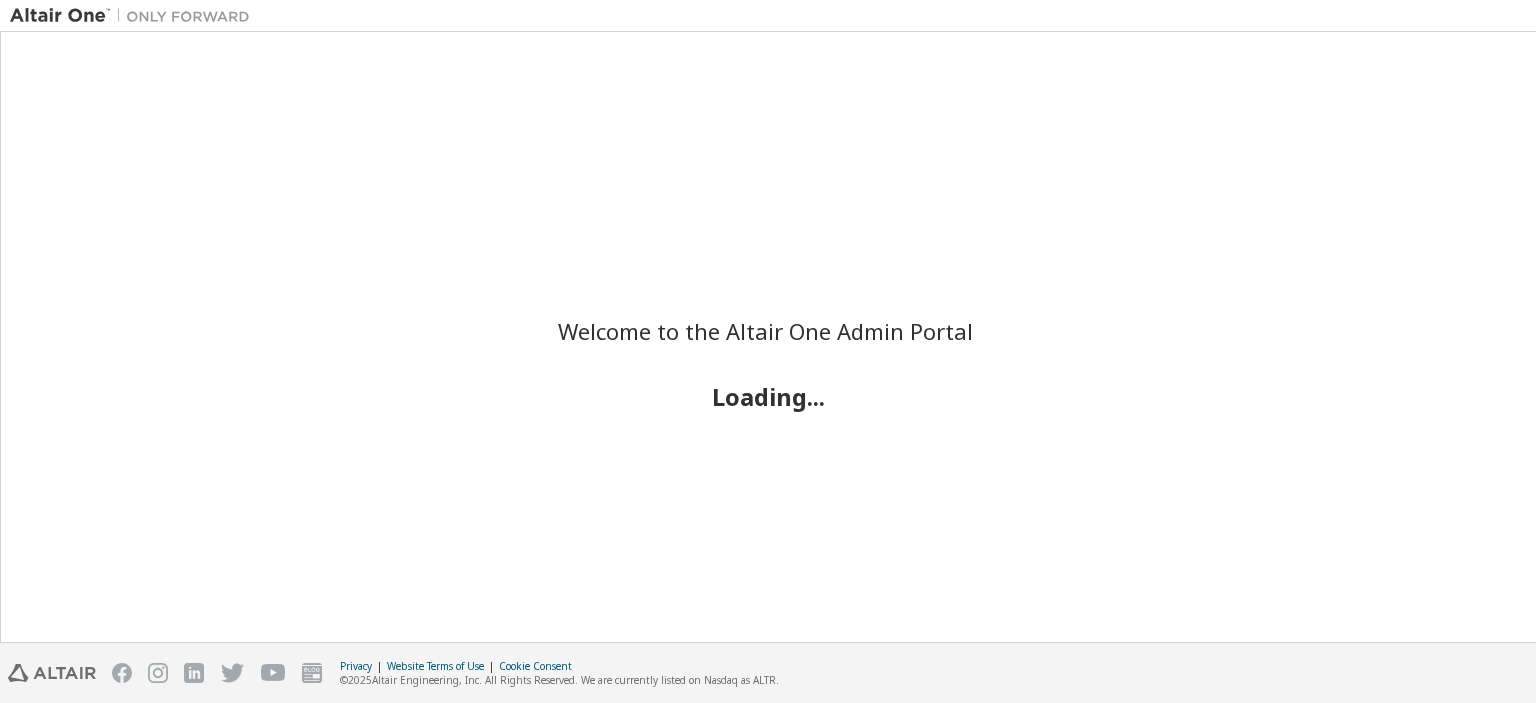scroll, scrollTop: 0, scrollLeft: 0, axis: both 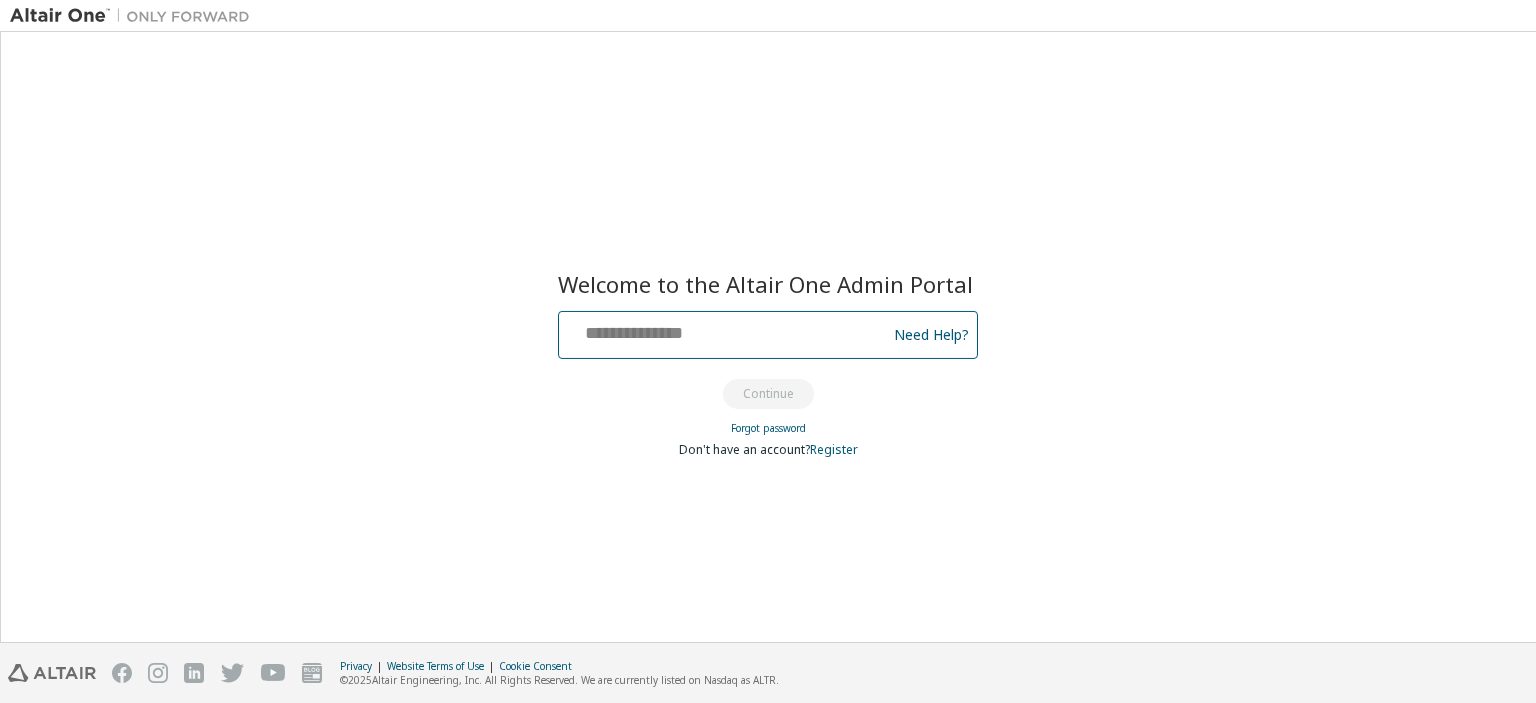 click at bounding box center (725, 330) 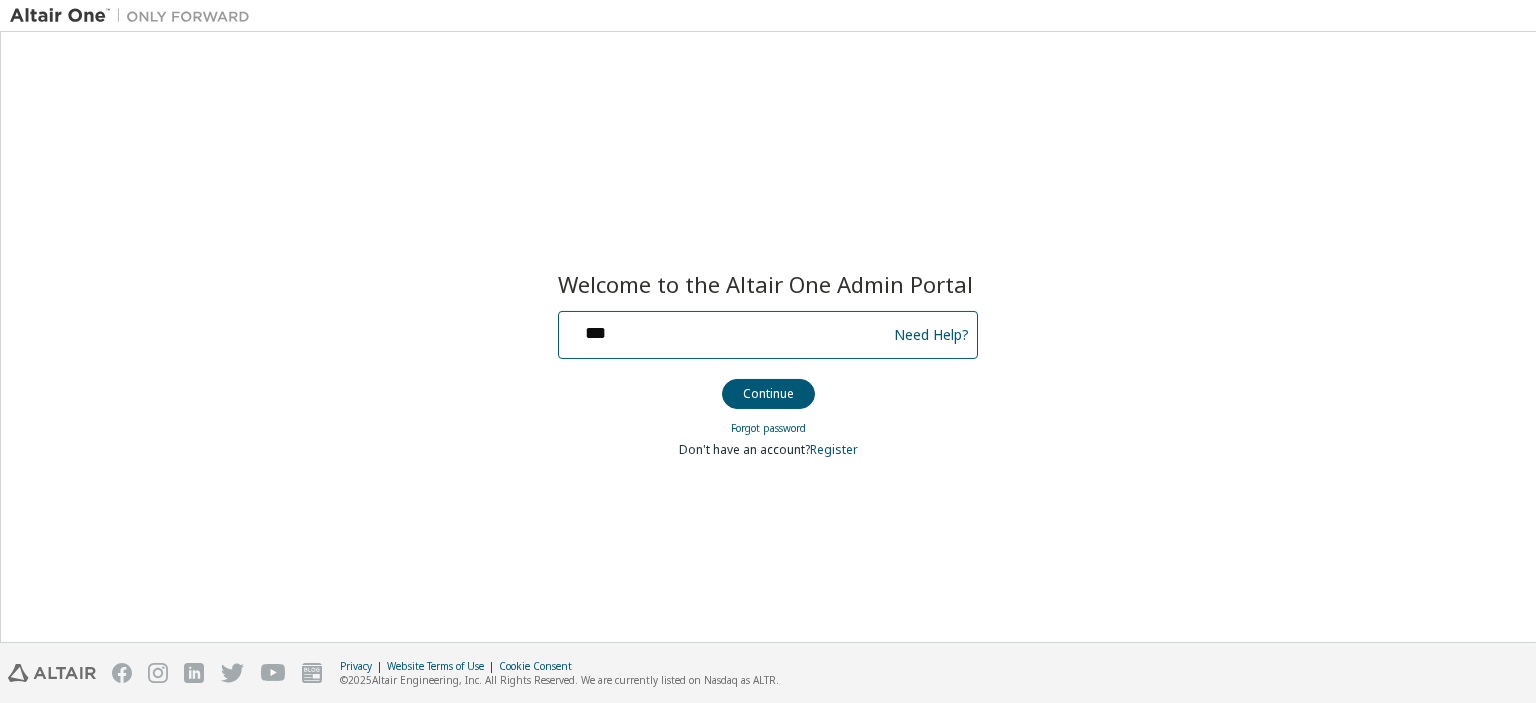 type on "**********" 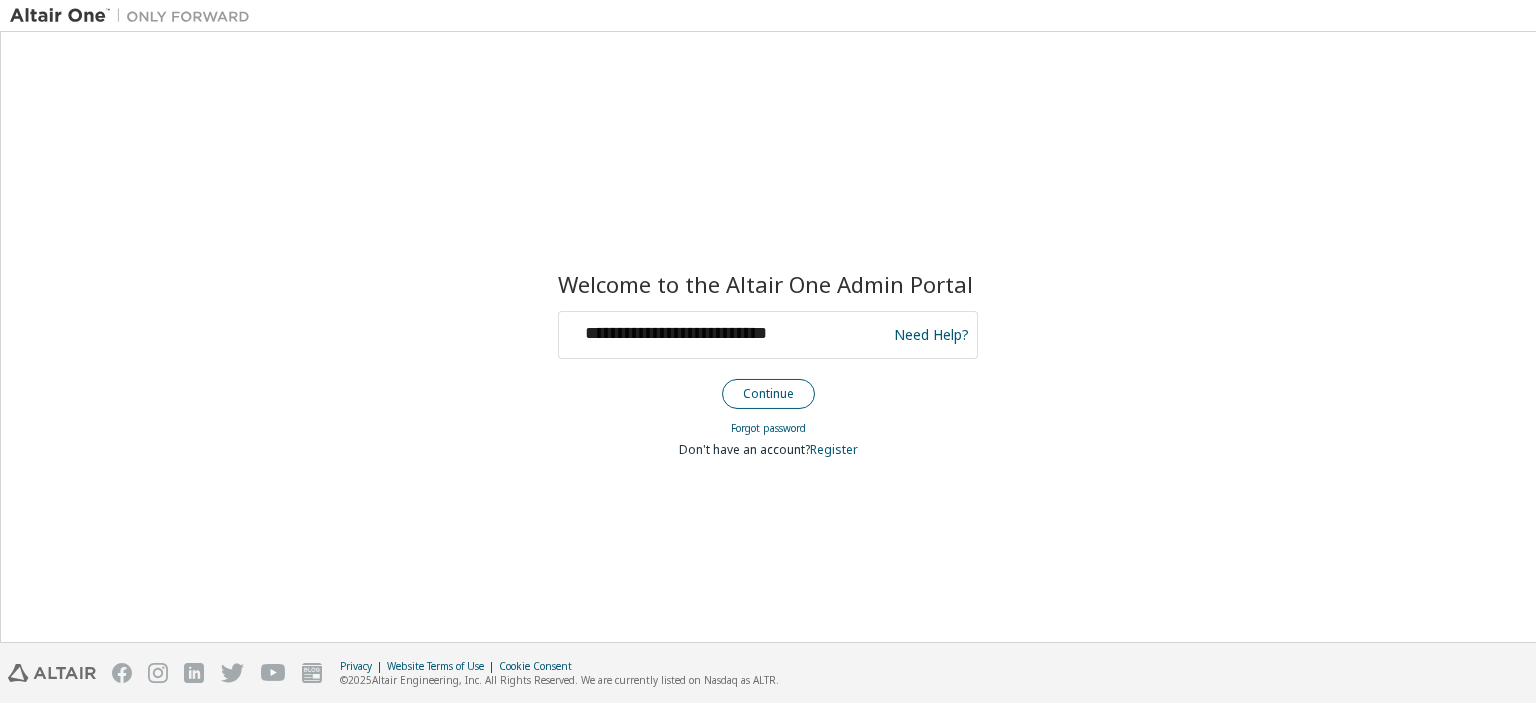 click on "Continue" at bounding box center (768, 394) 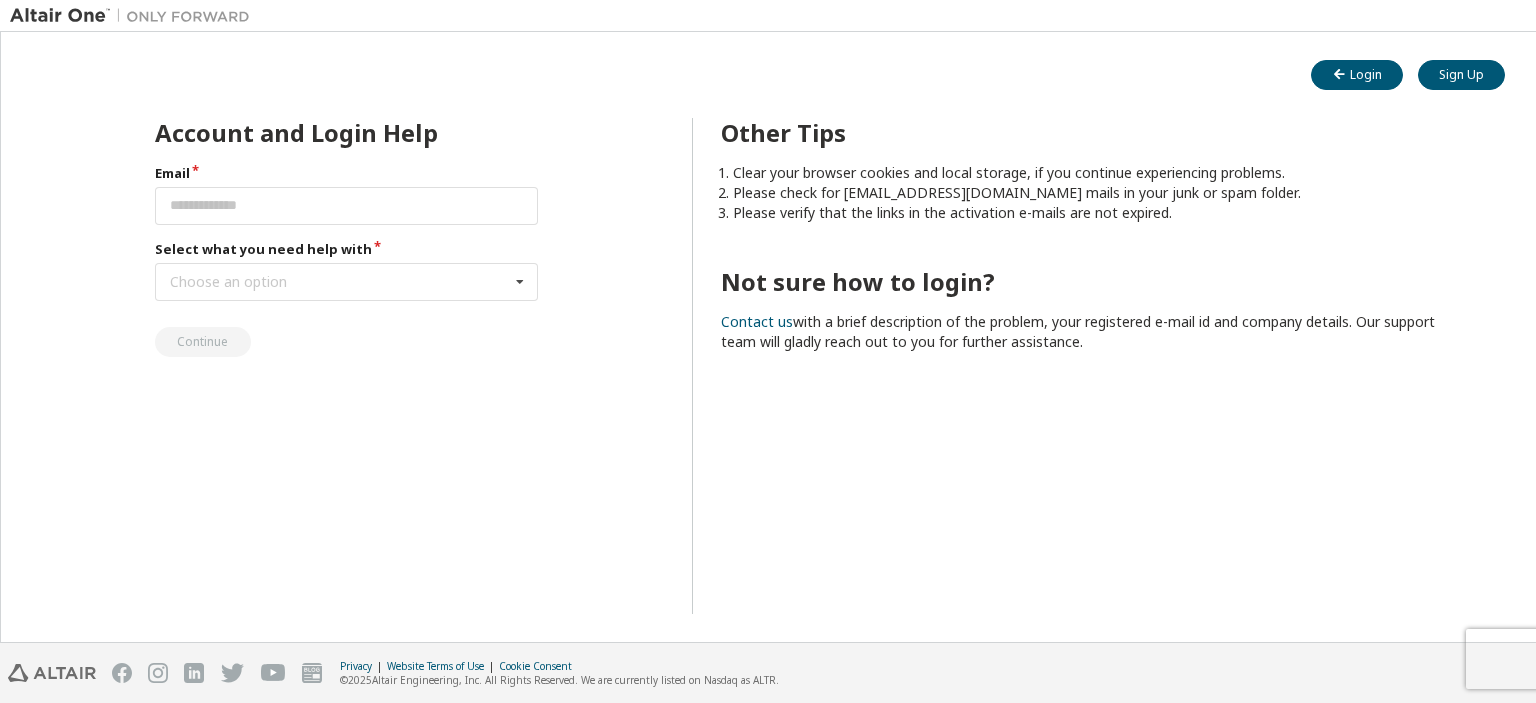 scroll, scrollTop: 0, scrollLeft: 0, axis: both 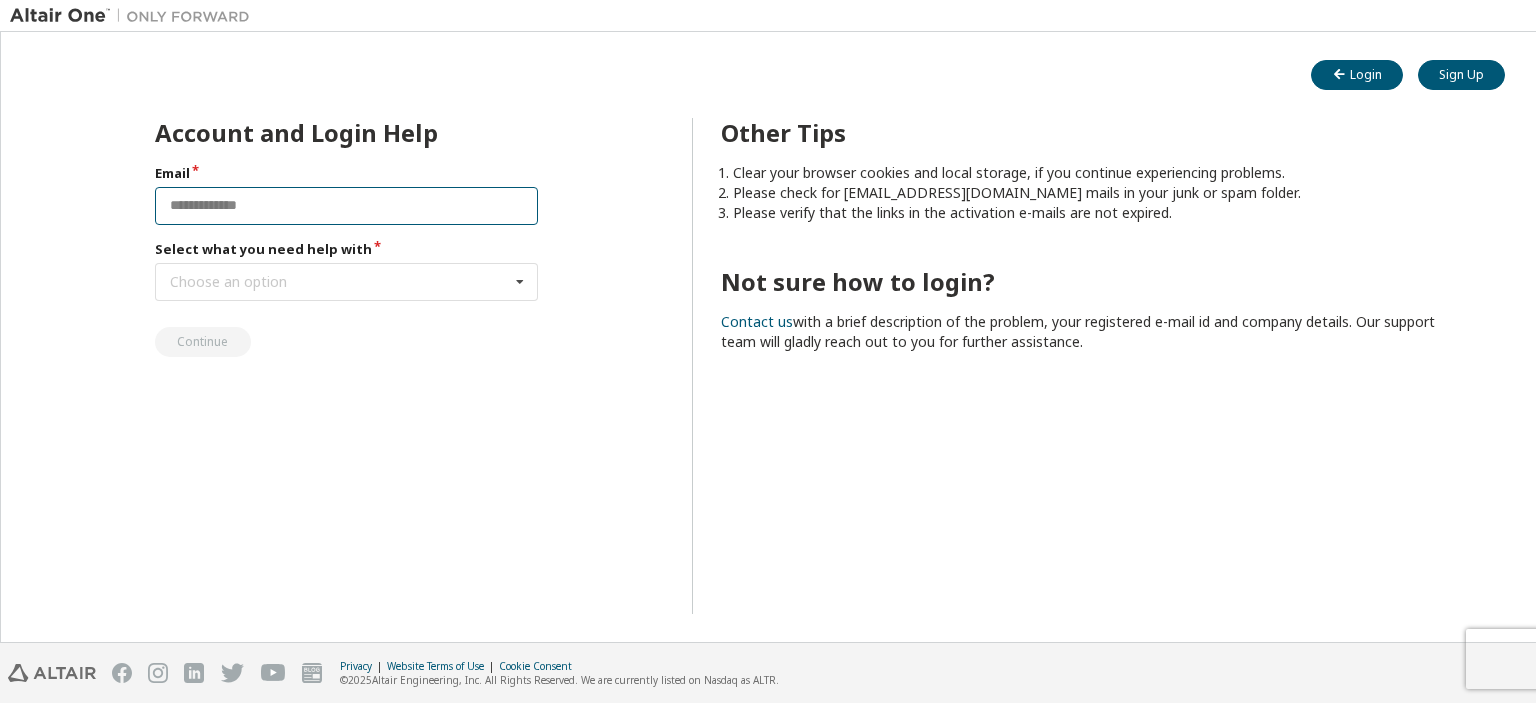 click at bounding box center [347, 206] 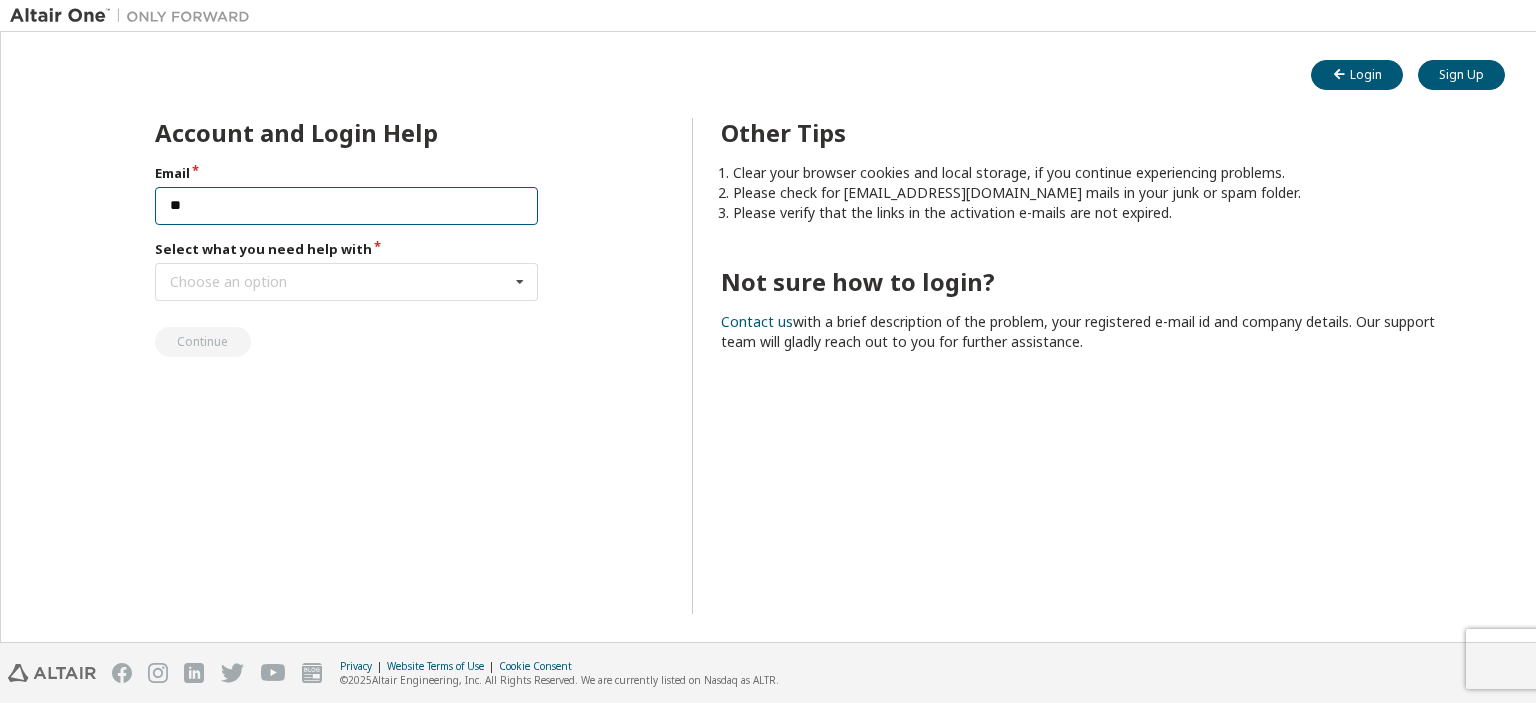 type on "**********" 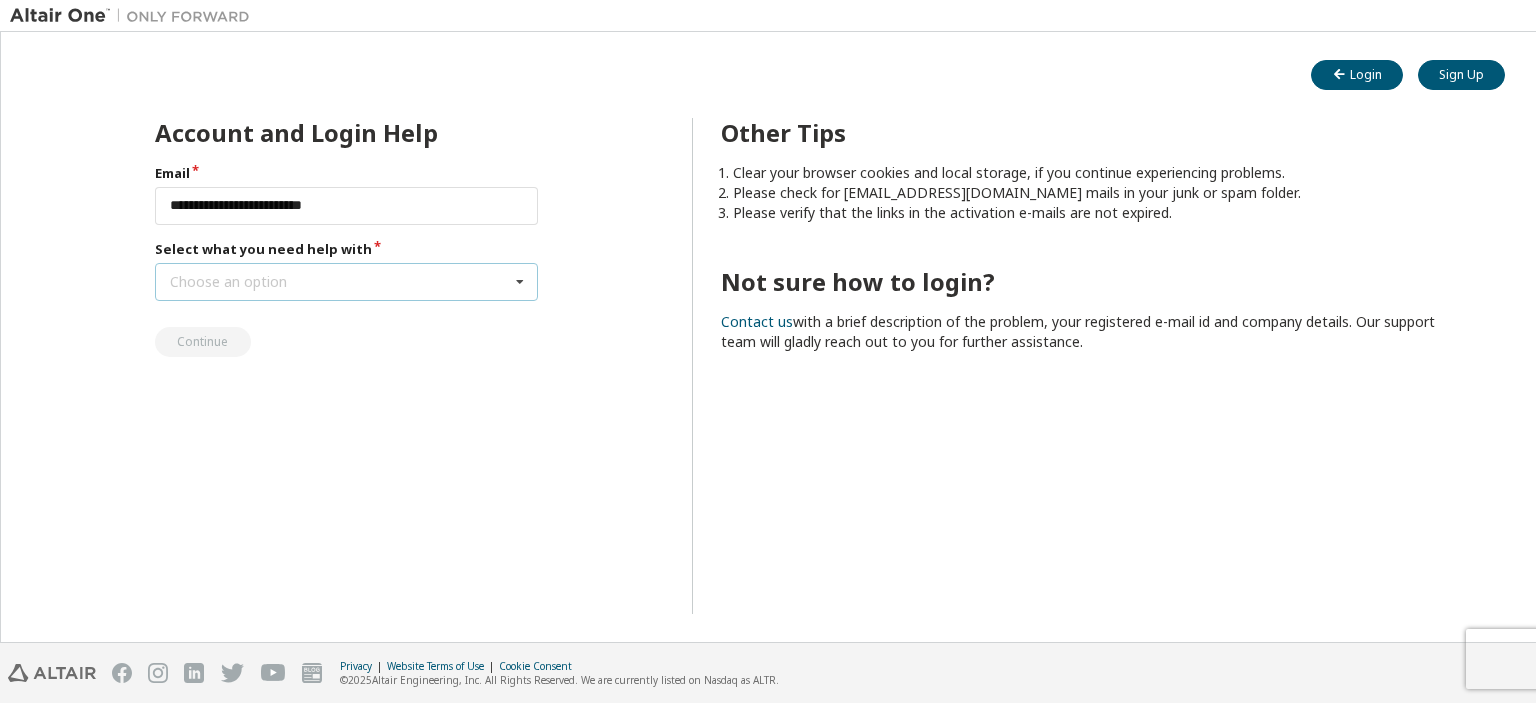 click on "Choose an option I forgot my password I did not receive activation mail My activation mail expired My account is locked I want to reset multi-factor authentication I don't know but can't login" at bounding box center [347, 282] 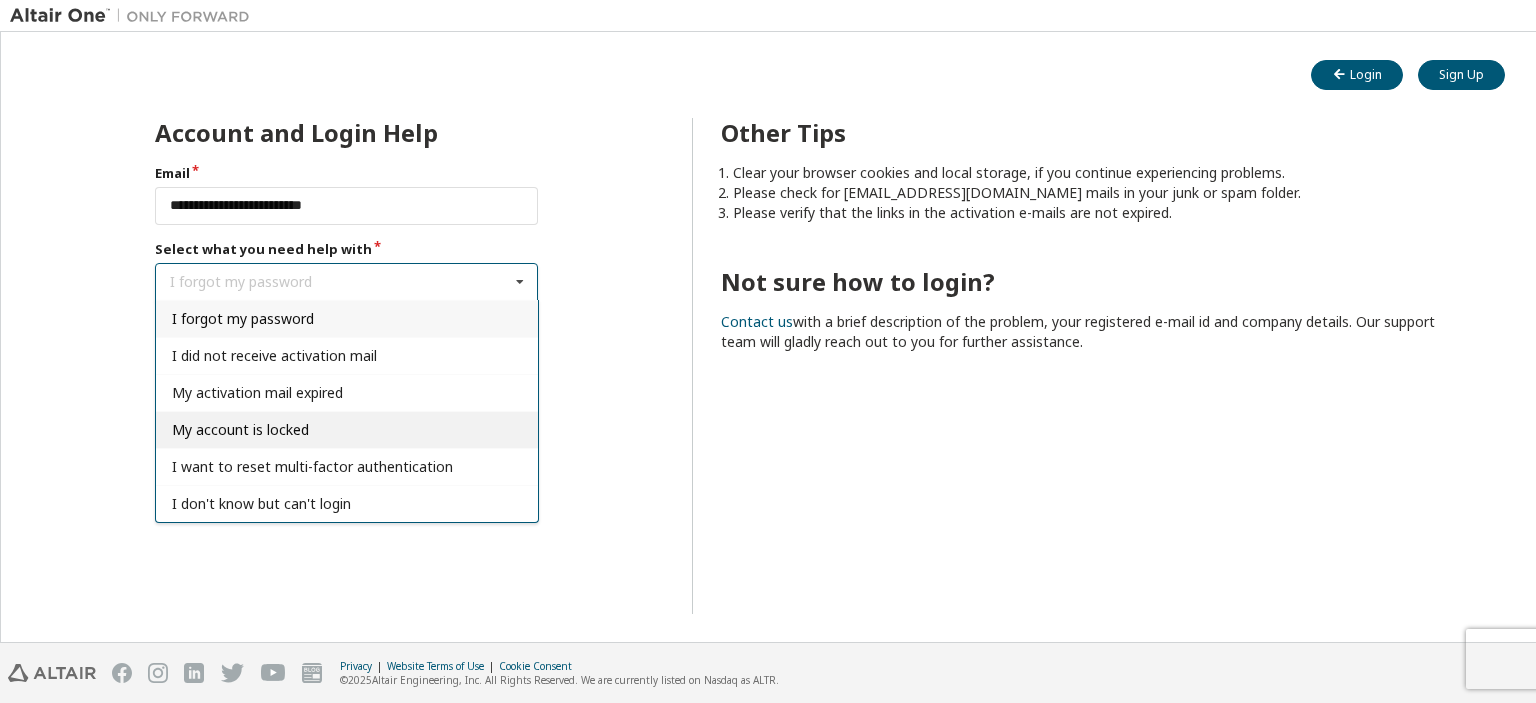 click on "My account is locked" at bounding box center (347, 429) 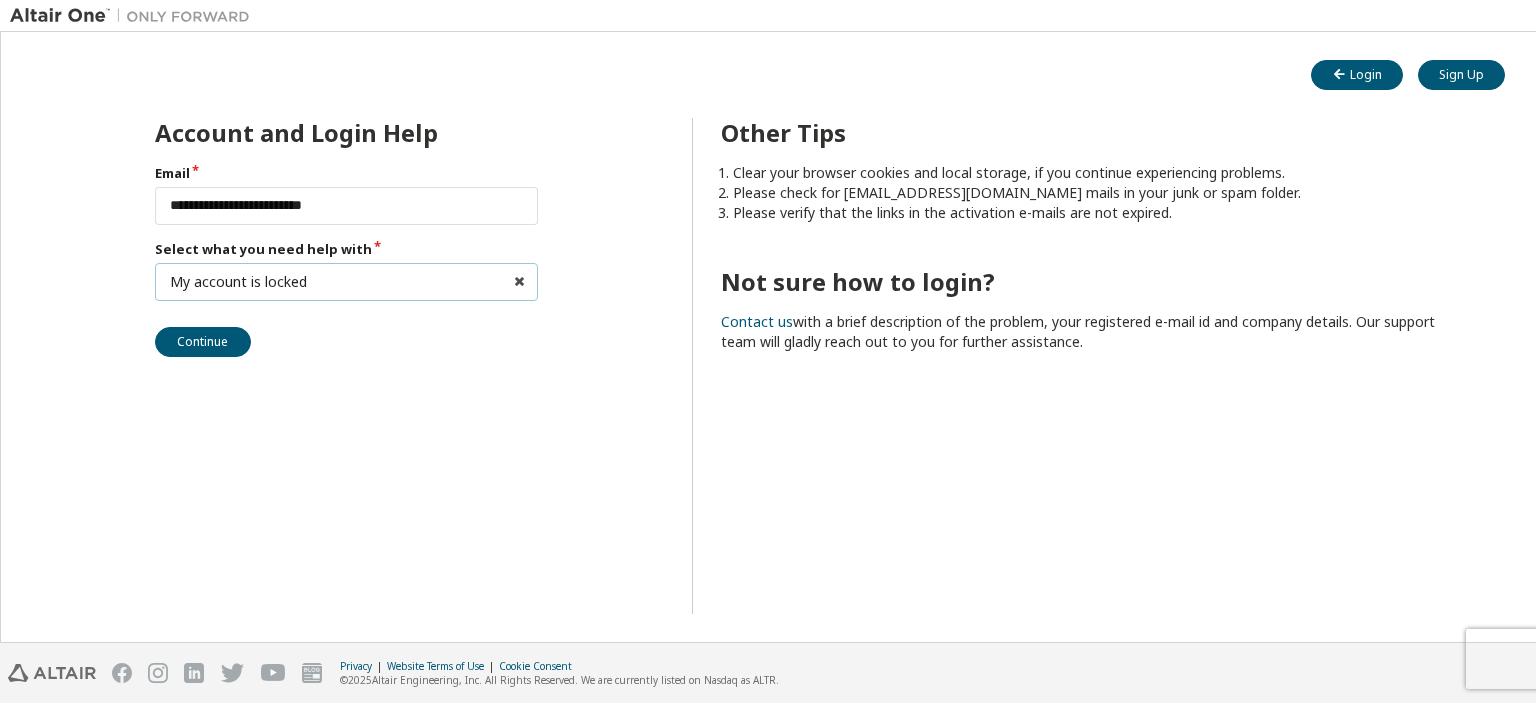 click on "My account is locked I forgot my password I did not receive activation mail My activation mail expired My account is locked I want to reset multi-factor authentication I don't know but can't login" at bounding box center [347, 282] 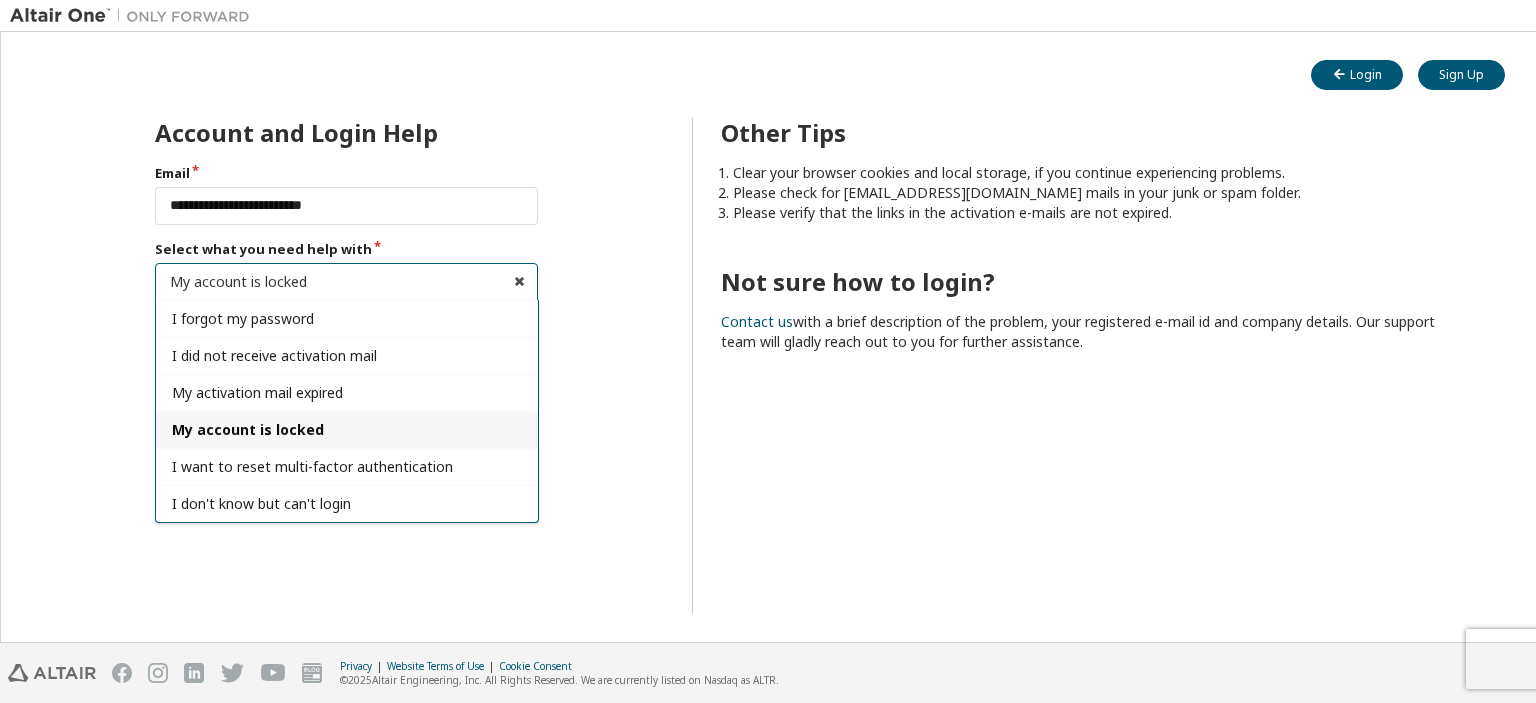 click on "My account is locked" at bounding box center [347, 429] 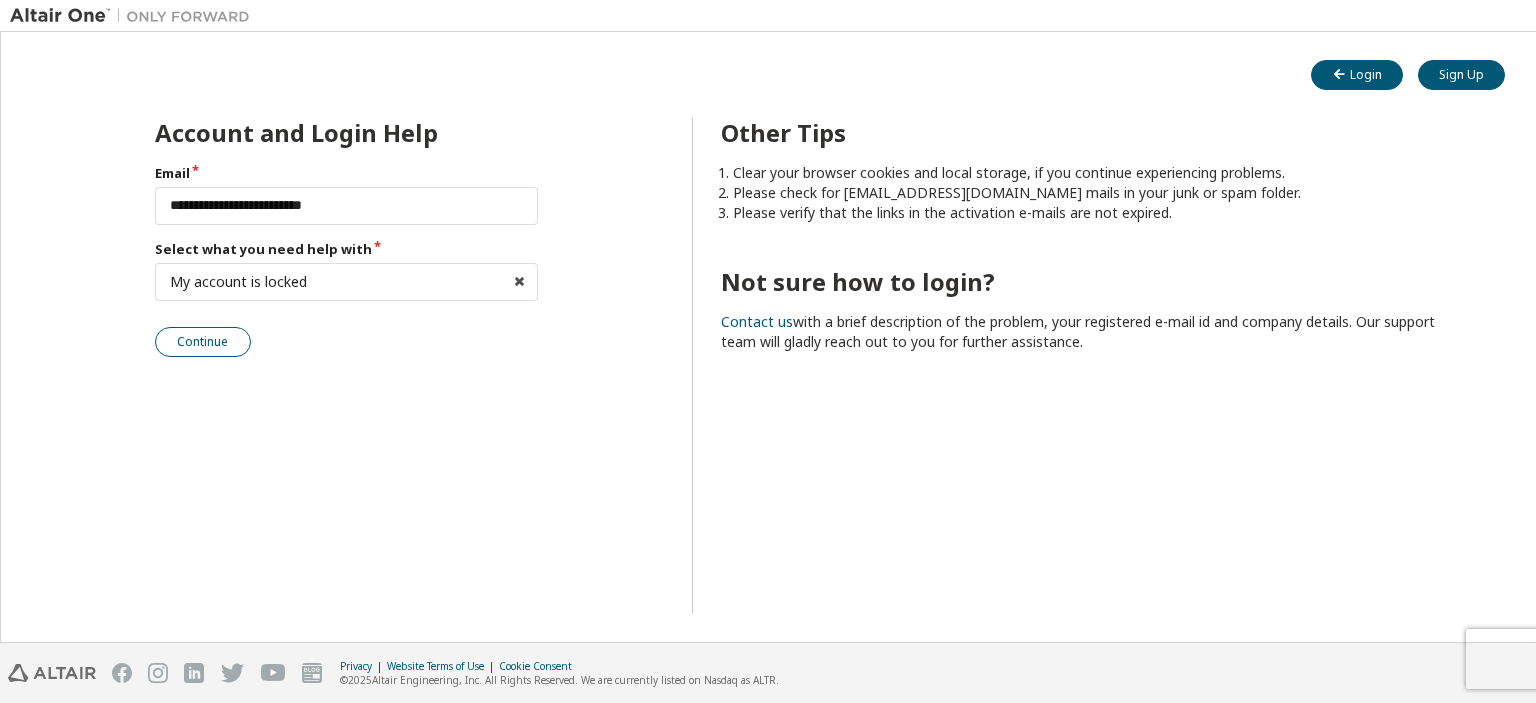 click on "Continue" at bounding box center [203, 342] 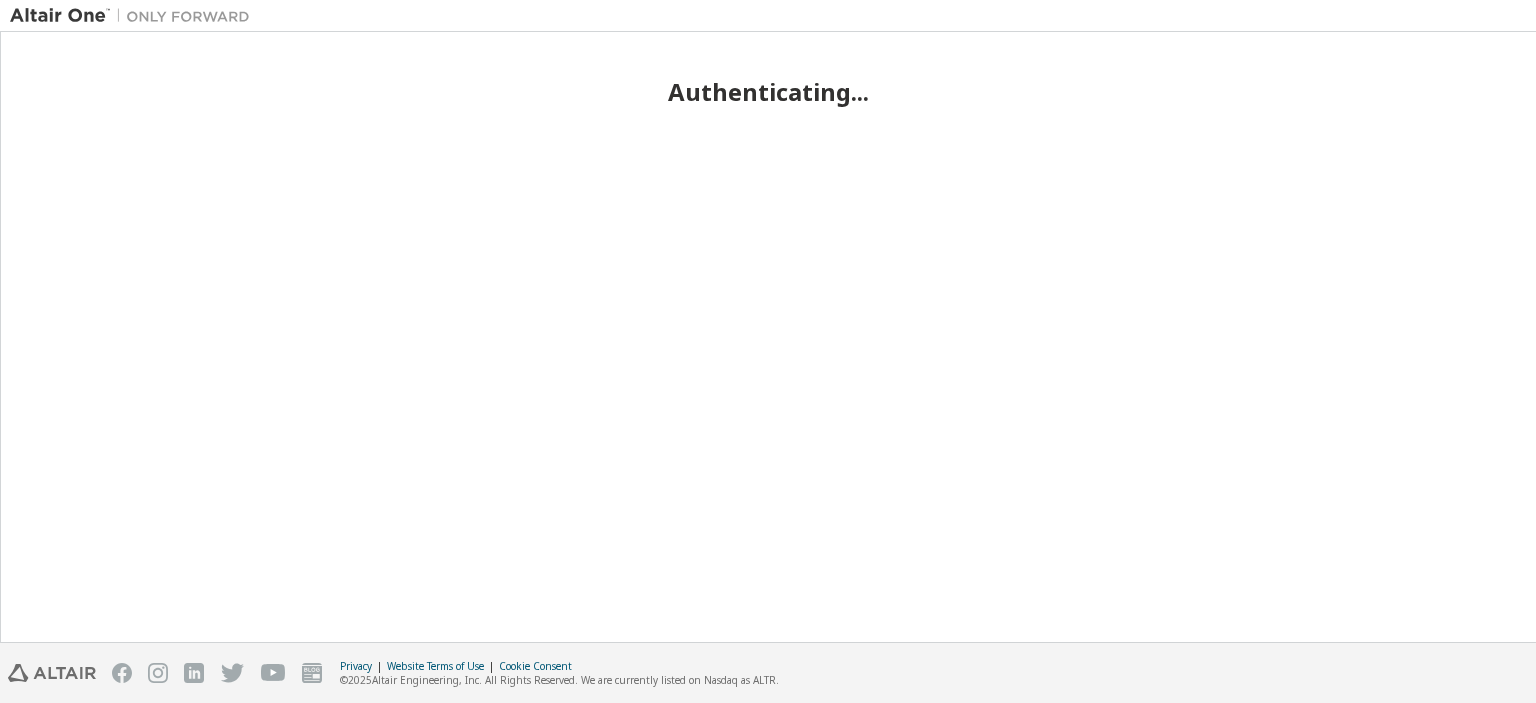 scroll, scrollTop: 0, scrollLeft: 0, axis: both 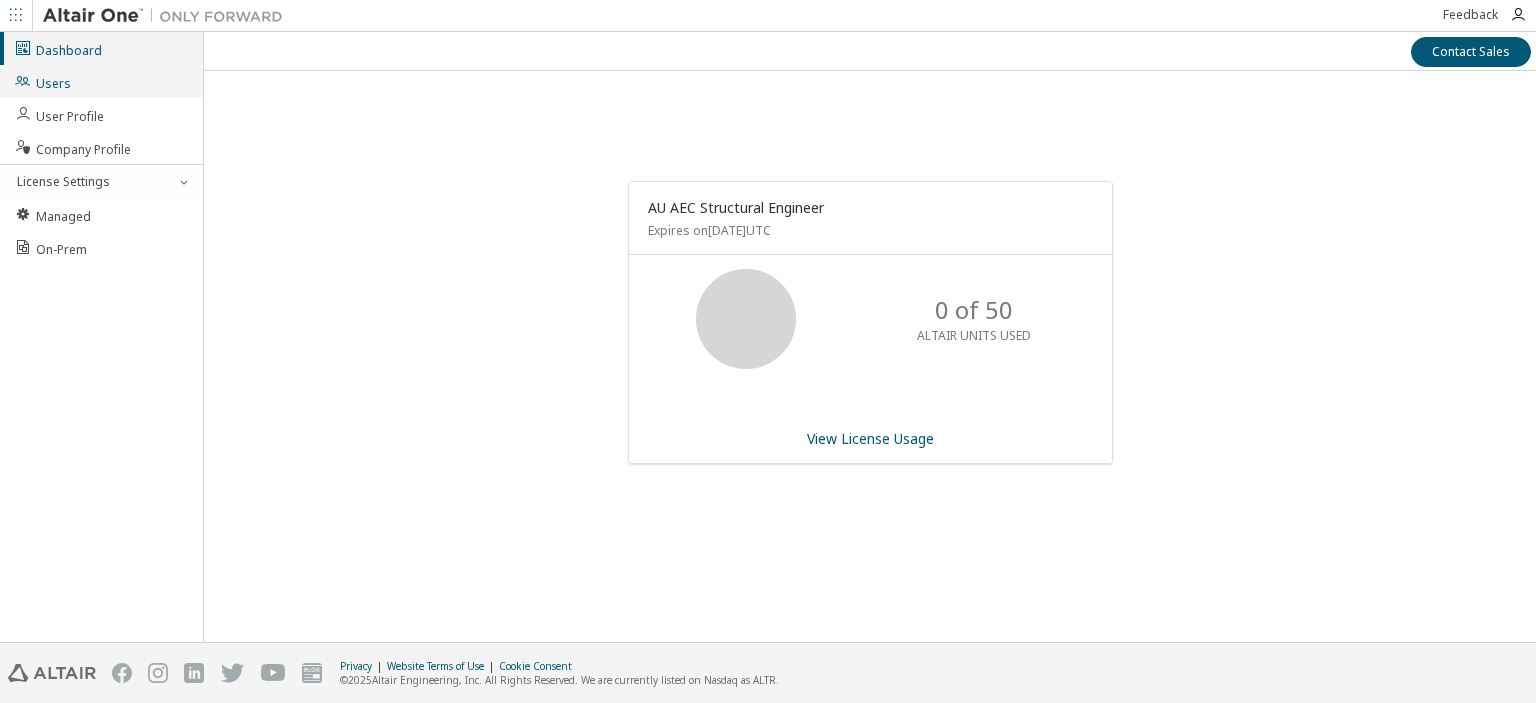 click on "Users" at bounding box center (42, 81) 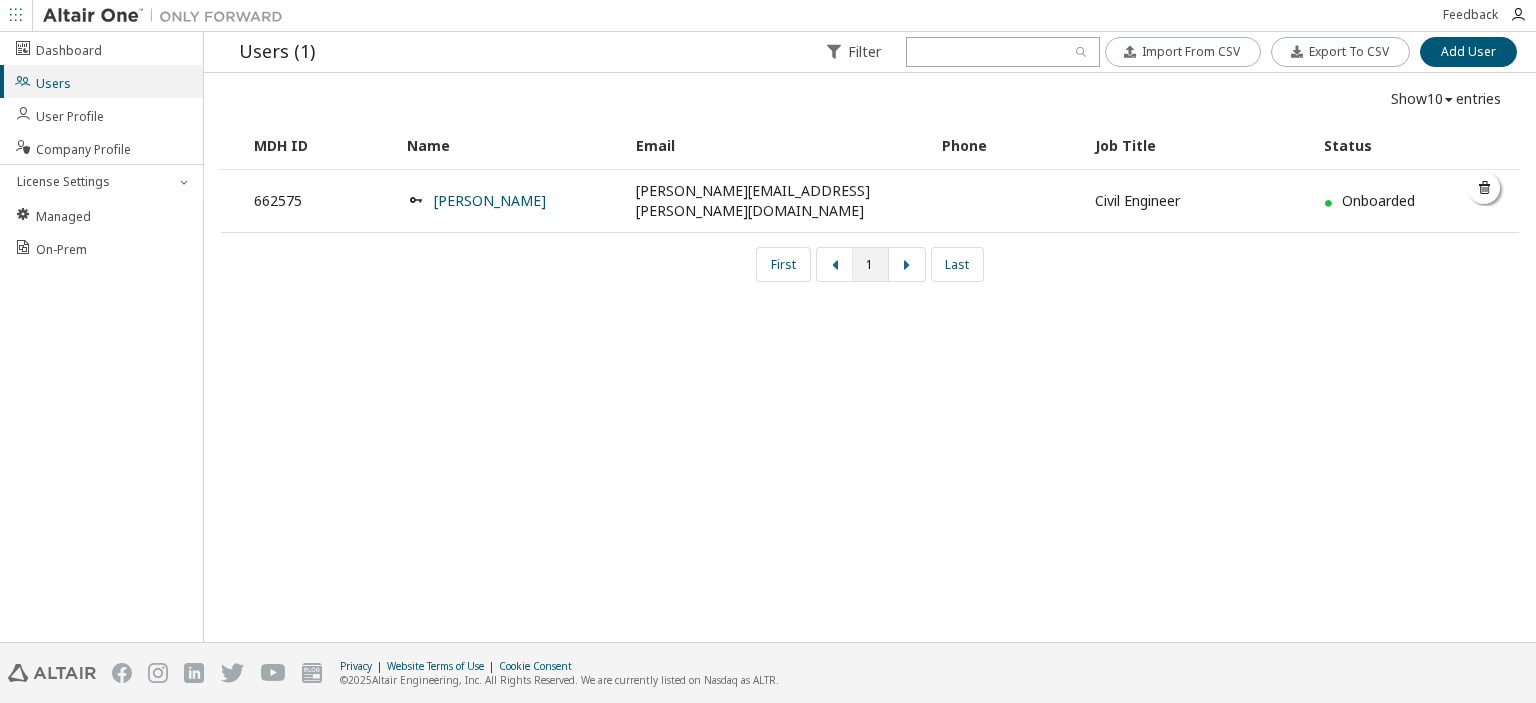 click at bounding box center (415, 200) 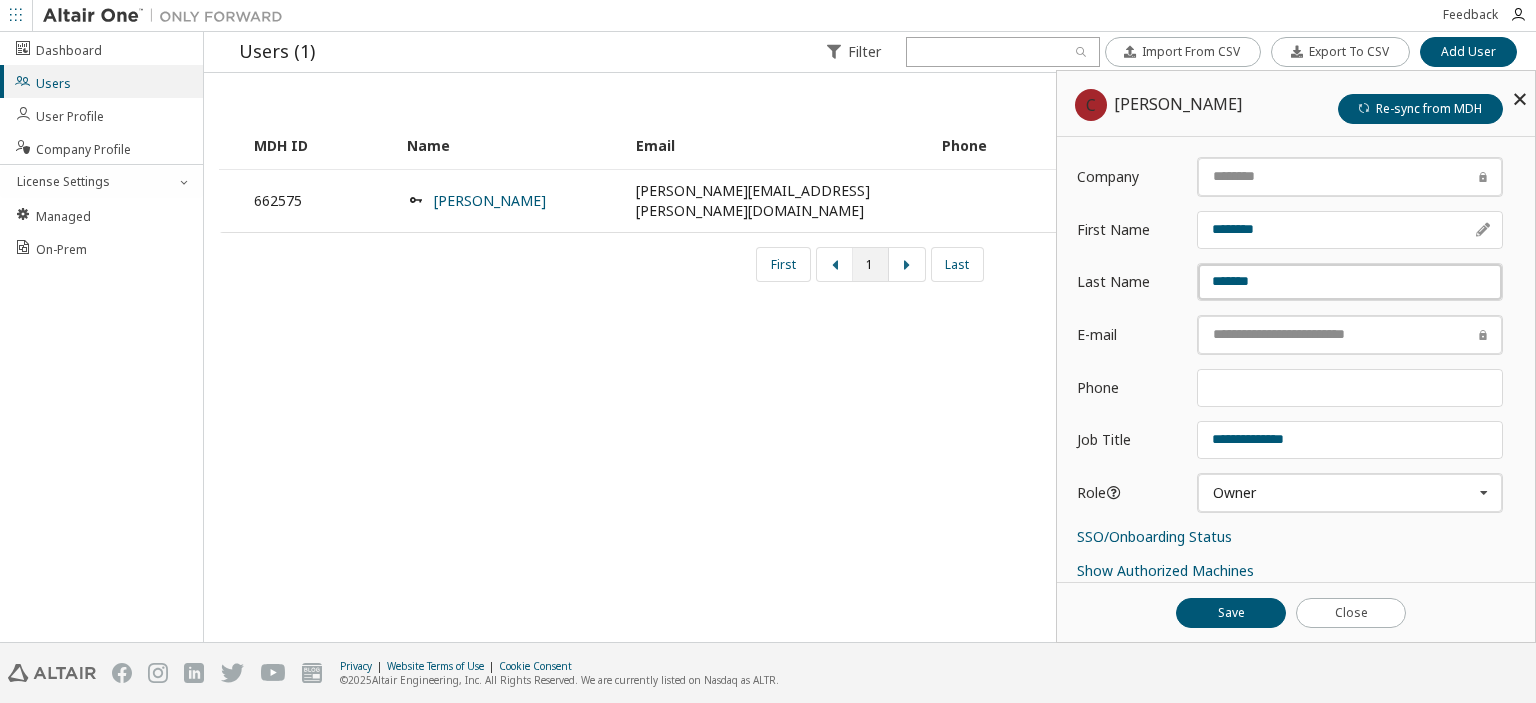 scroll, scrollTop: 69, scrollLeft: 0, axis: vertical 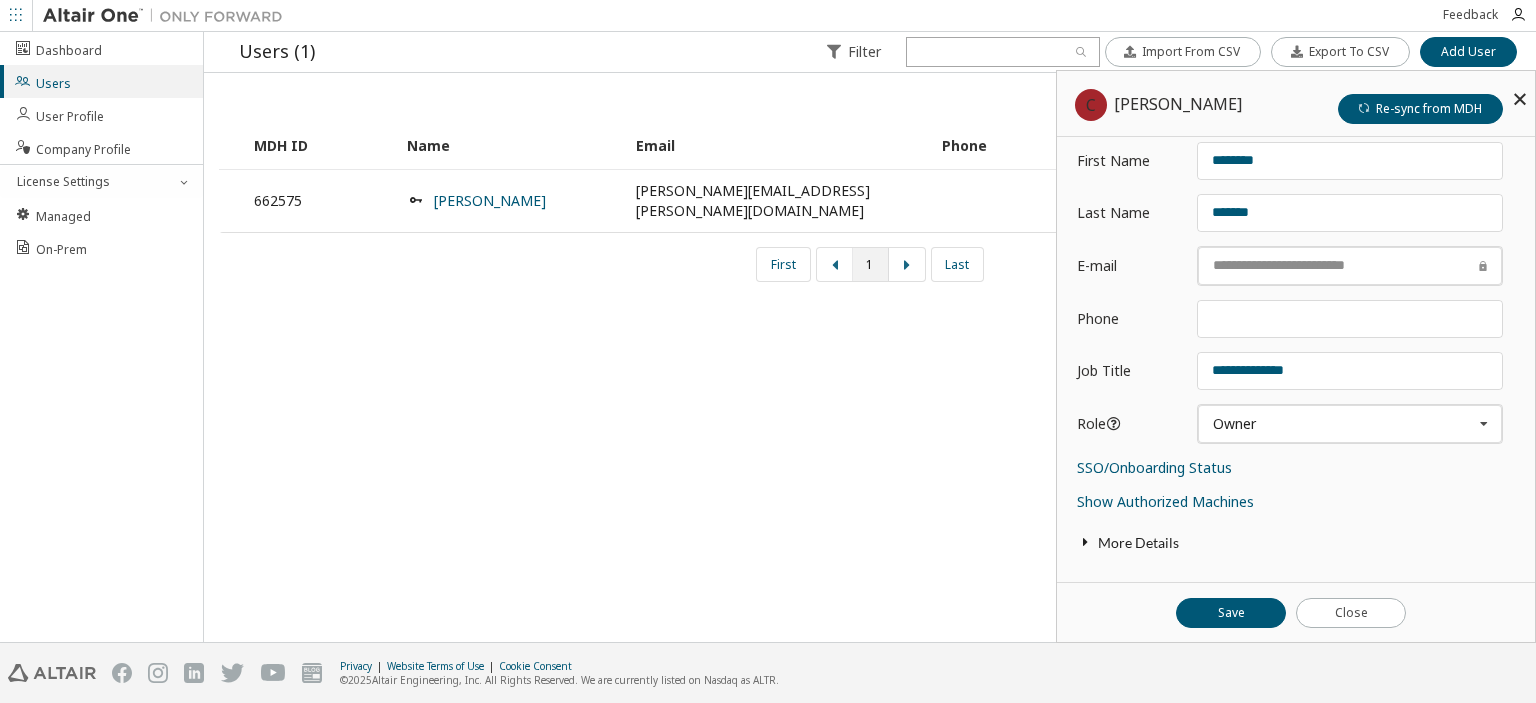 click on "[PERSON_NAME][EMAIL_ADDRESS][PERSON_NAME][DOMAIN_NAME]" at bounding box center [778, 201] 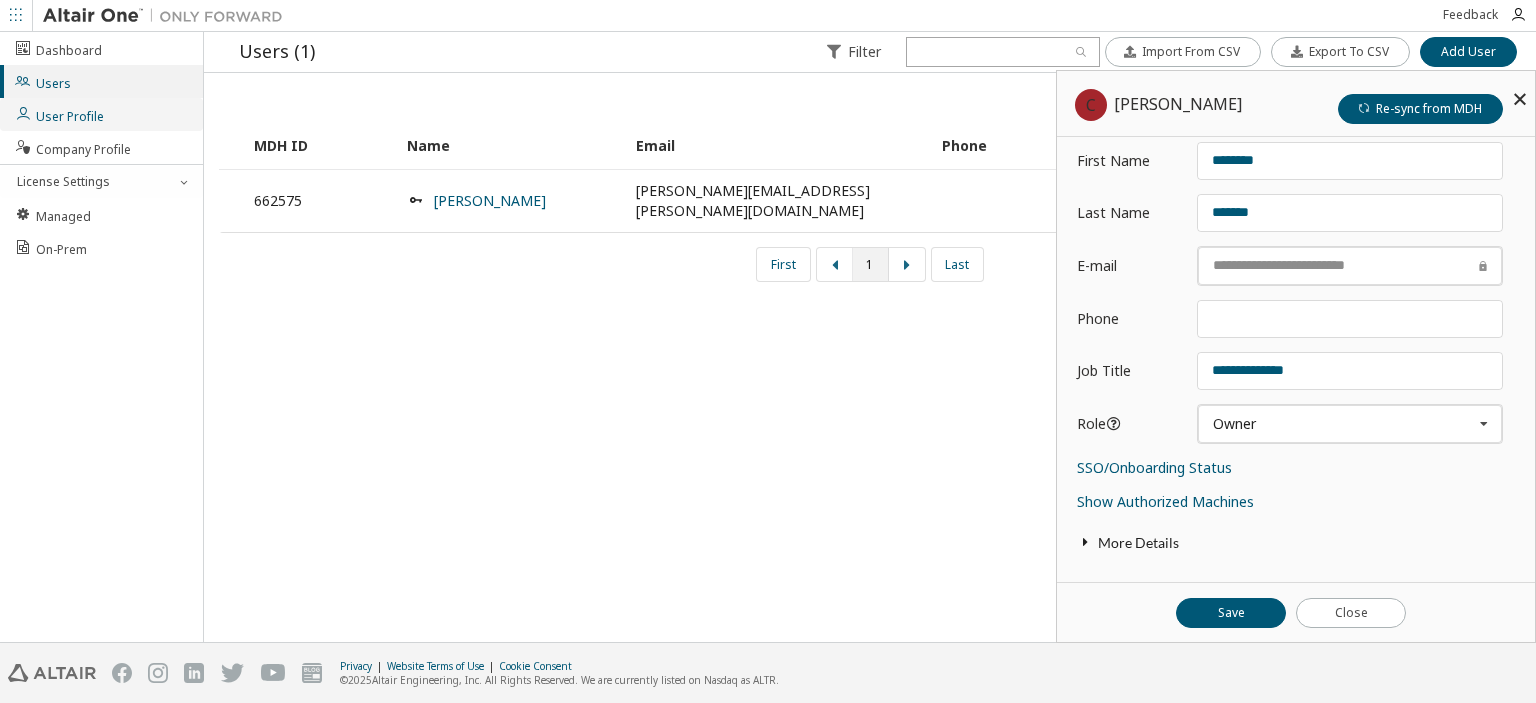 click on "User Profile" at bounding box center (101, 114) 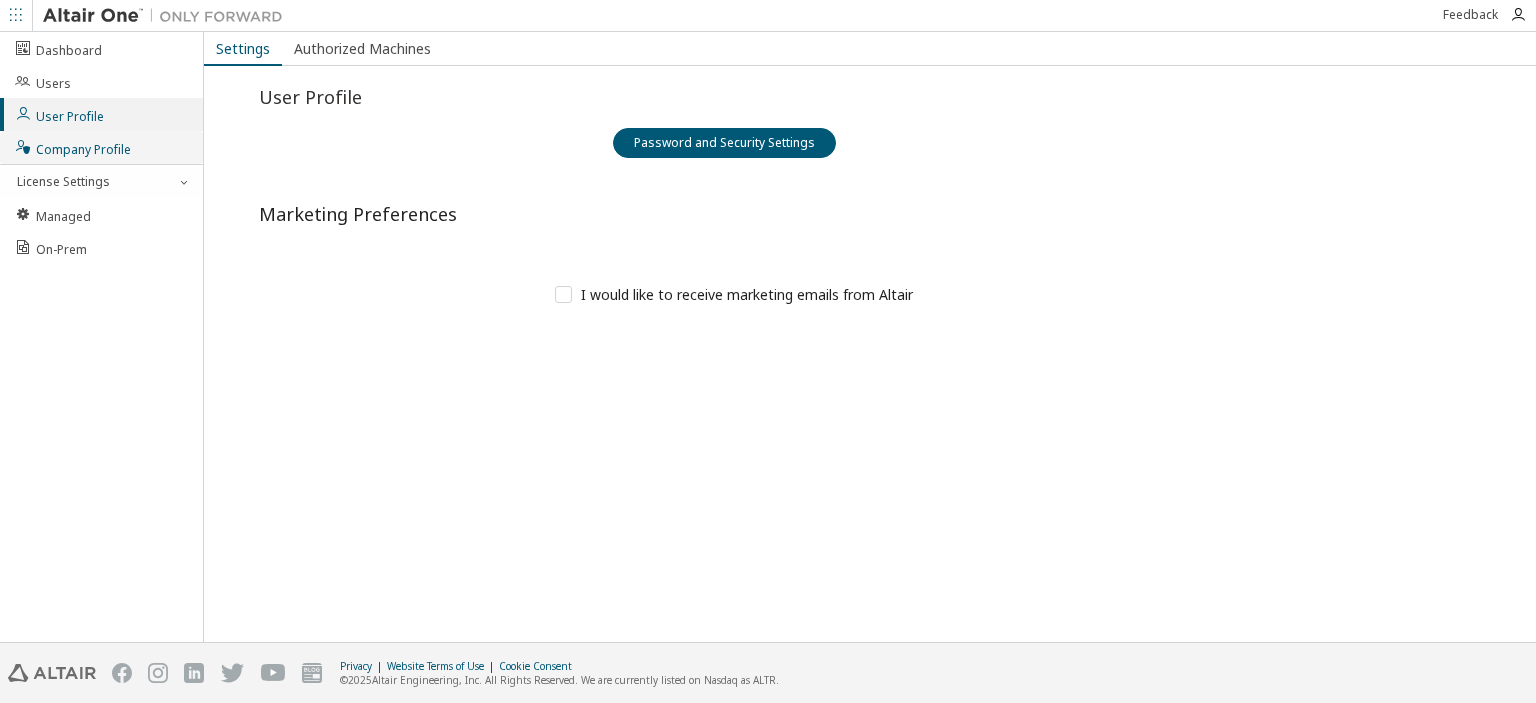 click on "Company Profile" at bounding box center [72, 147] 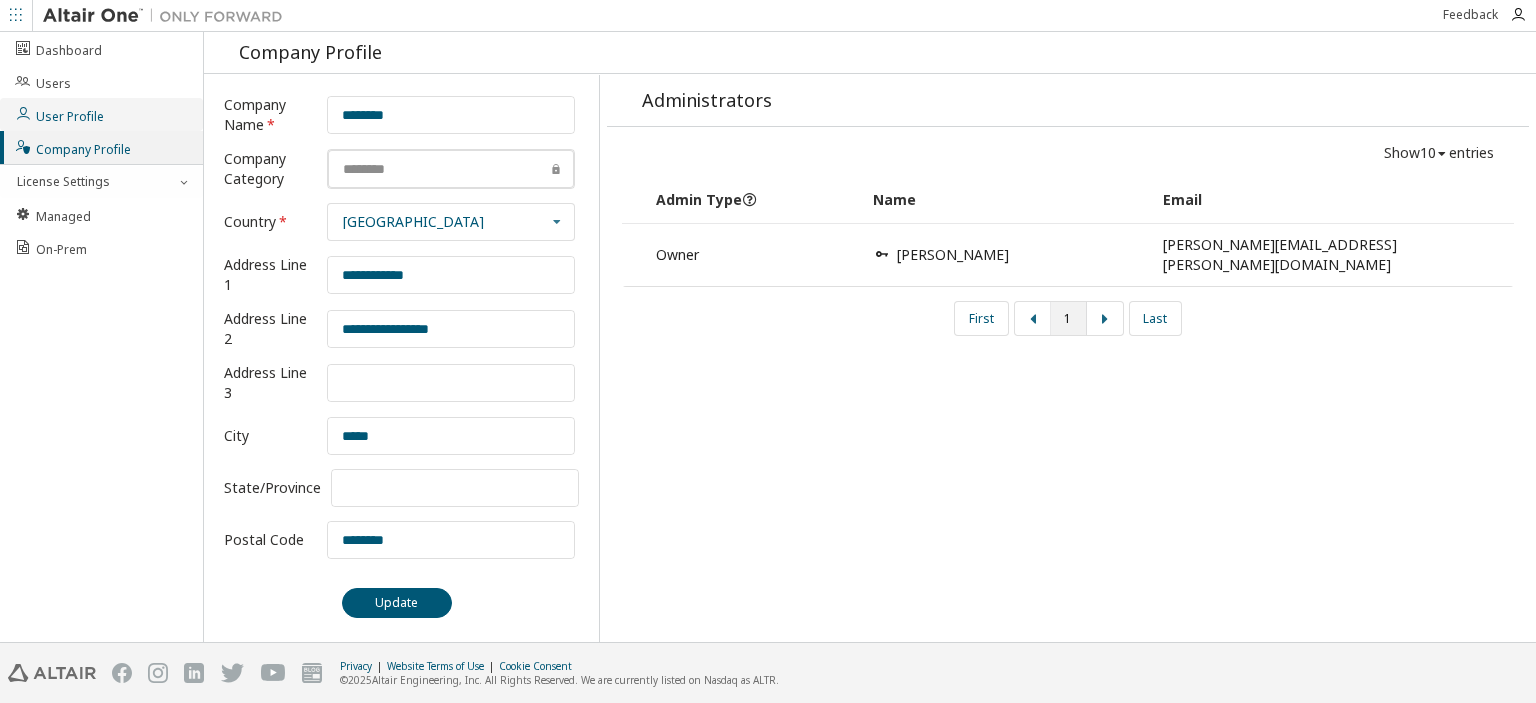 click on "User Profile" at bounding box center (59, 114) 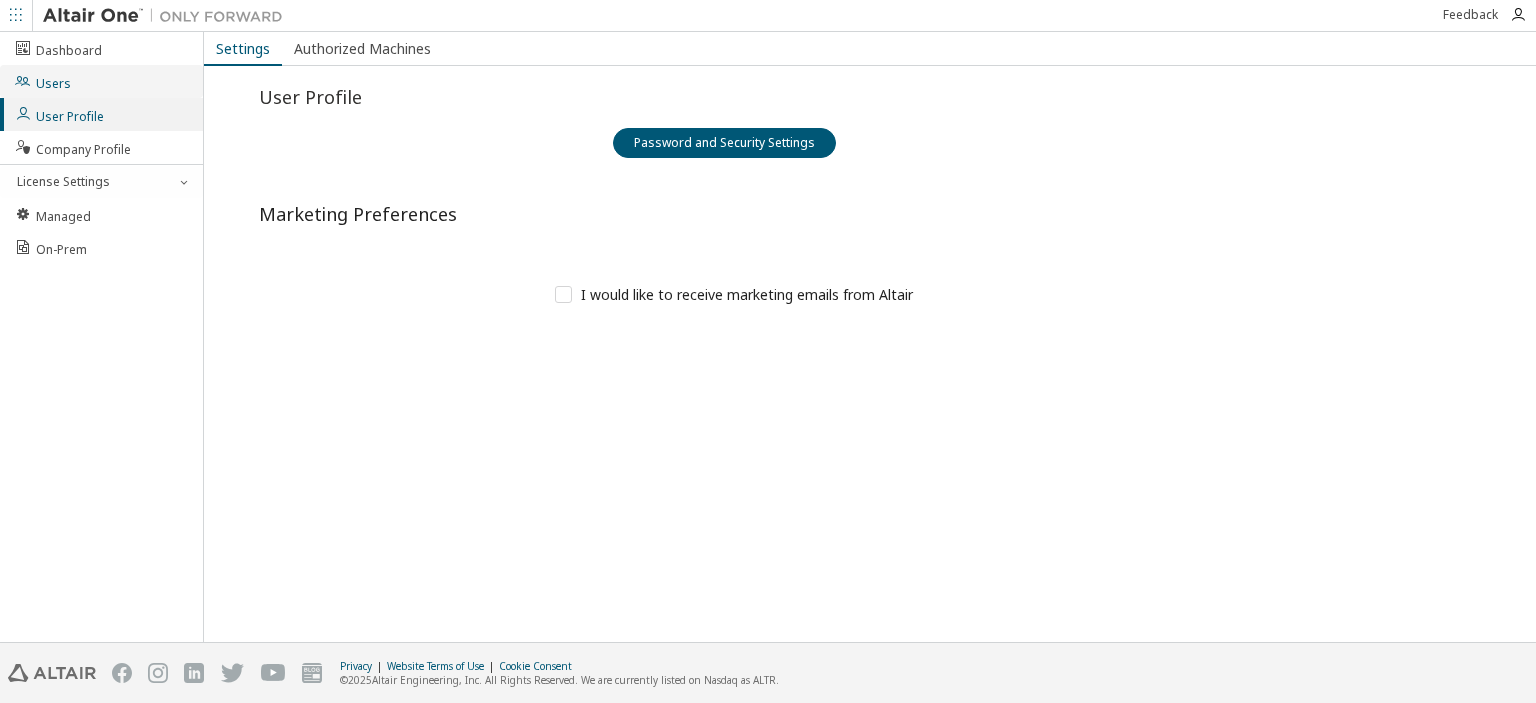 click on "Users" at bounding box center (101, 81) 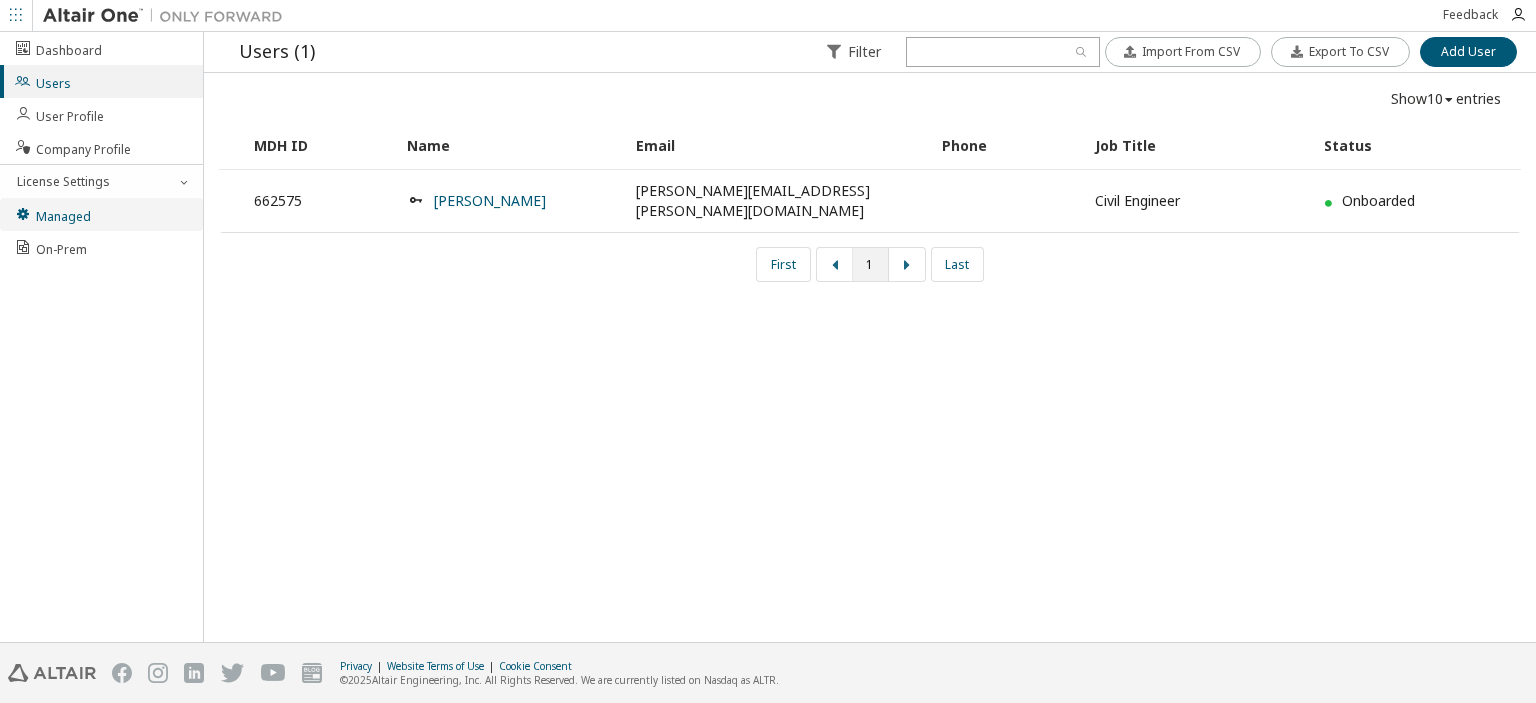 click on "Managed" at bounding box center [101, 214] 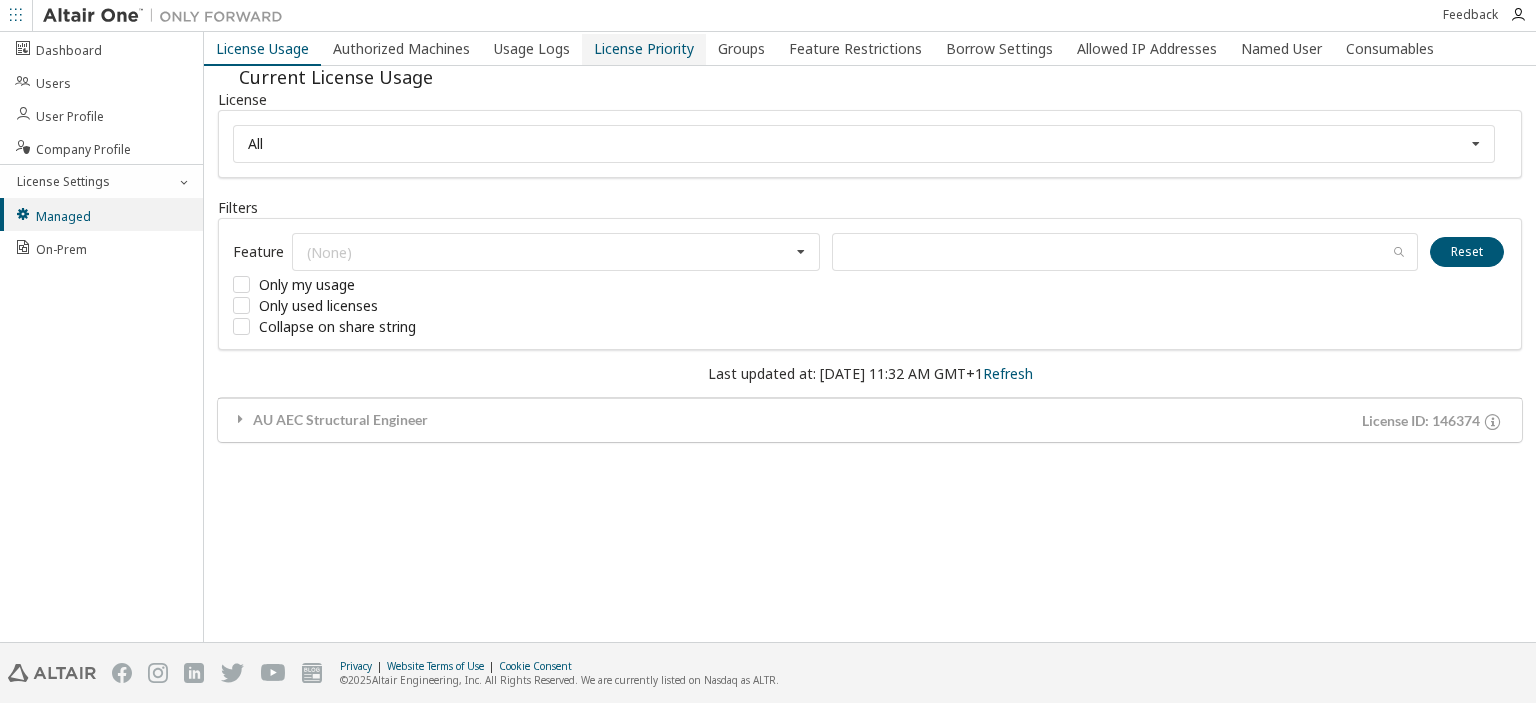 click on "License Priority" at bounding box center [644, 49] 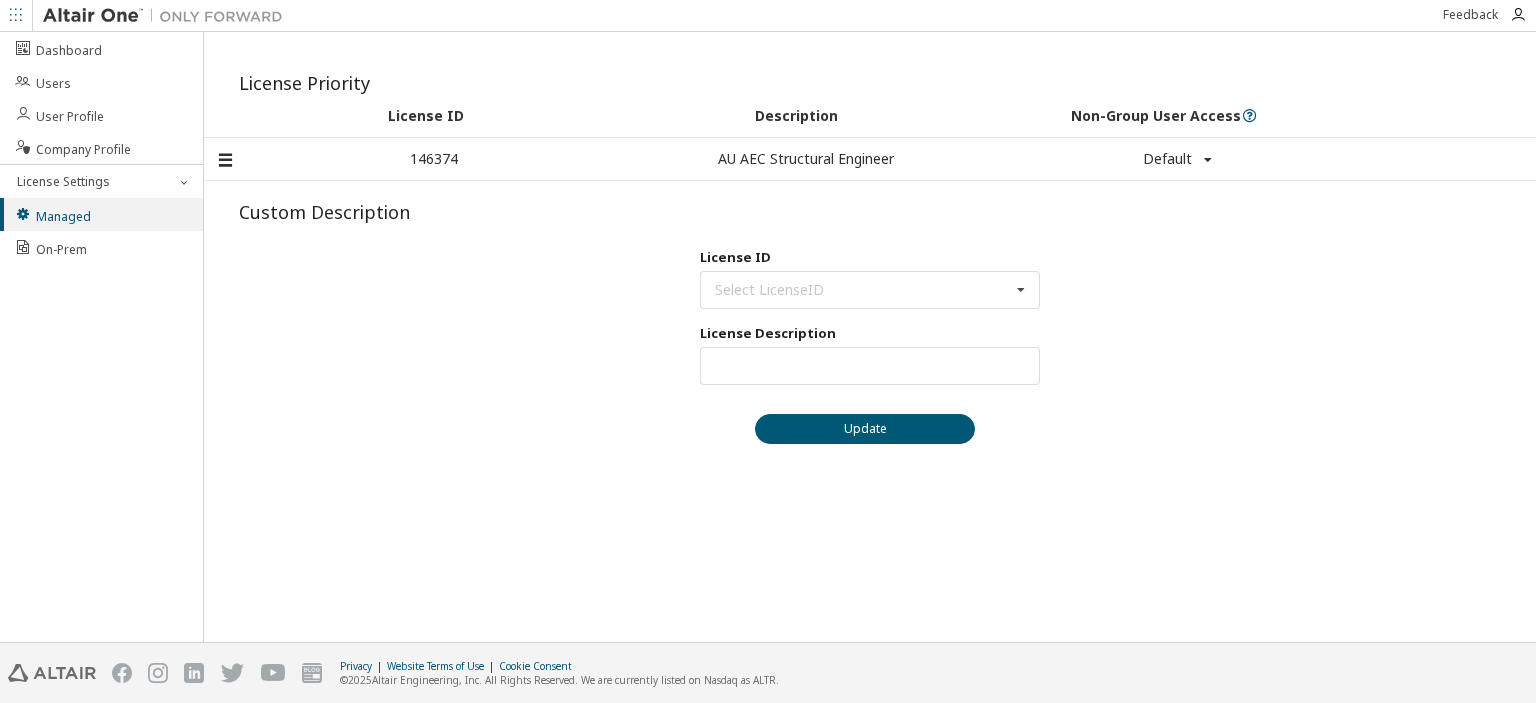 scroll, scrollTop: 232, scrollLeft: 0, axis: vertical 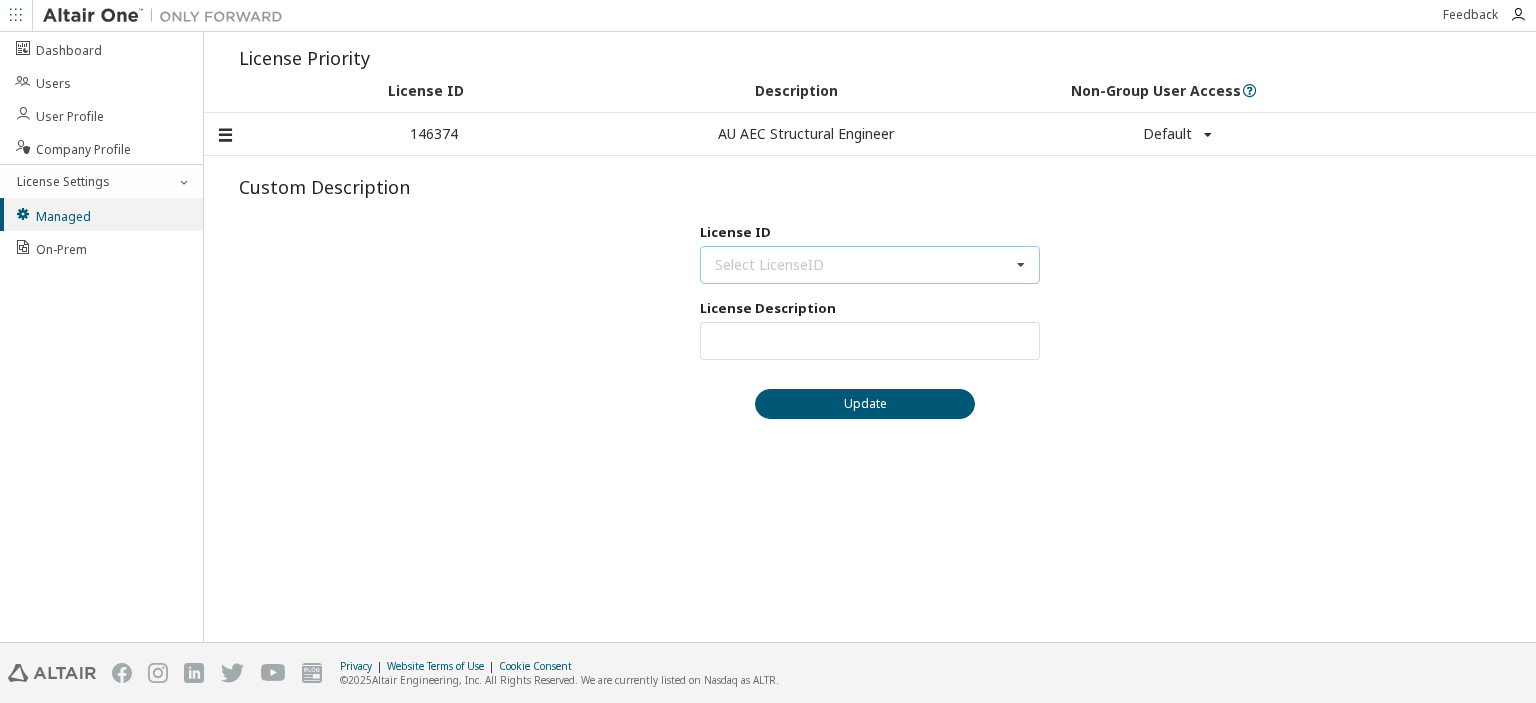 click on "Select LicenseID 146374 - AU AEC Structural Engineer" at bounding box center [870, 265] 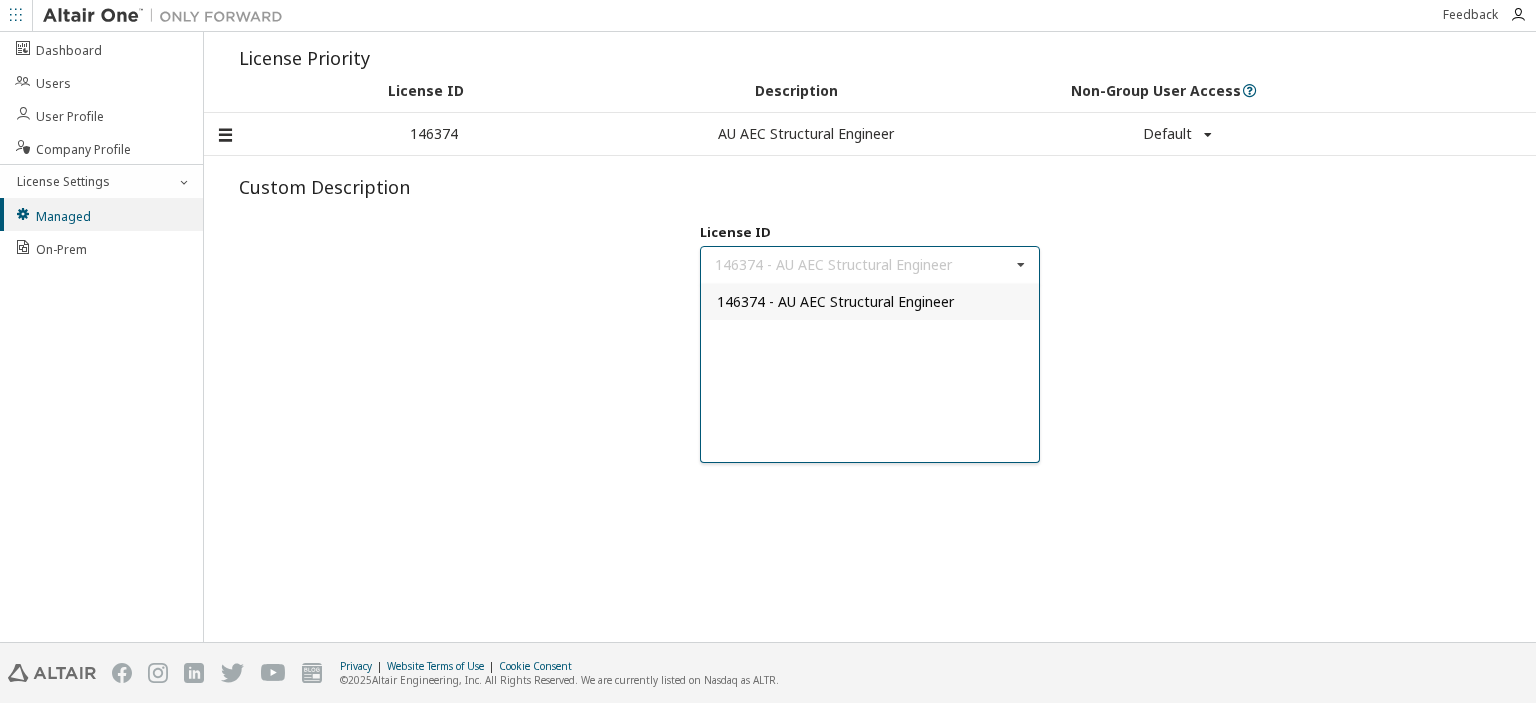 click on "146374 - AU AEC Structural Engineer" at bounding box center (835, 301) 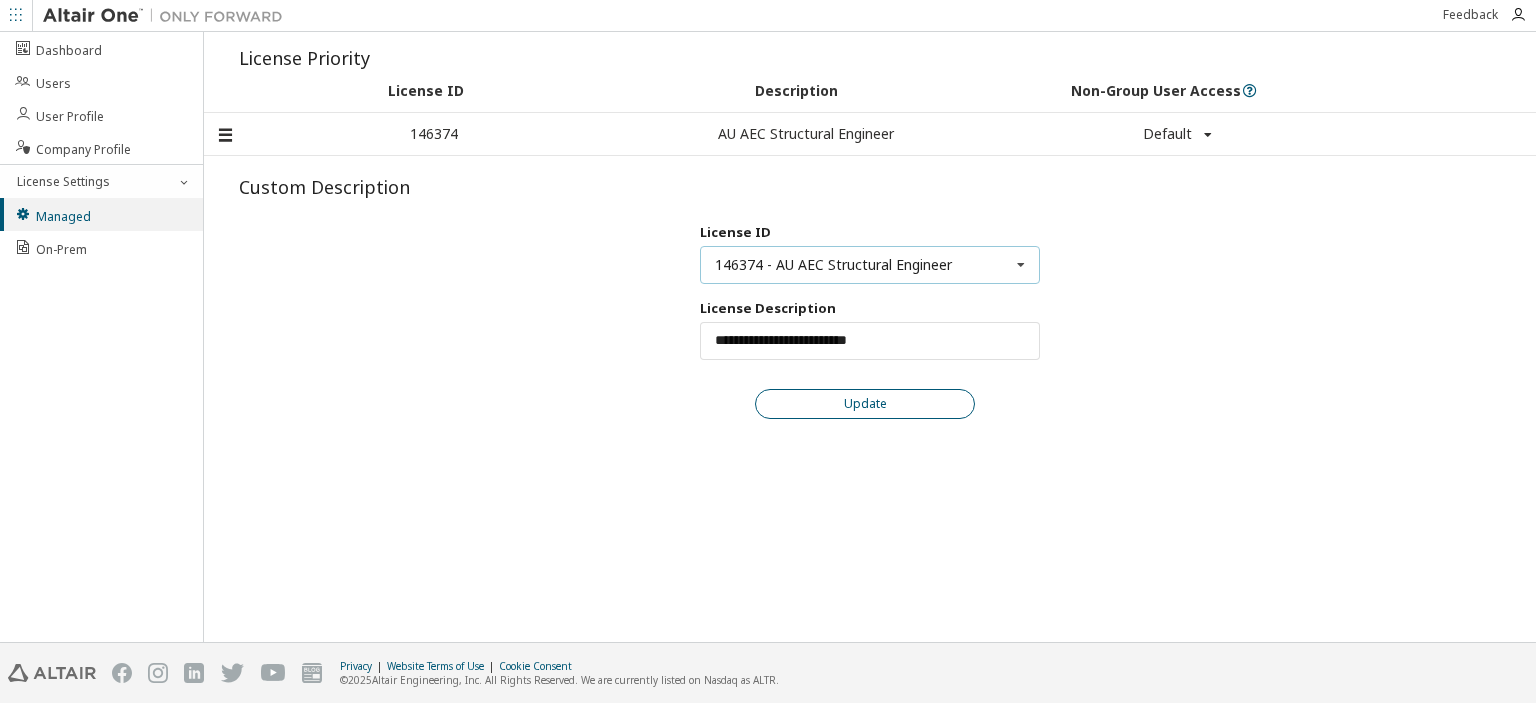 scroll, scrollTop: 0, scrollLeft: 0, axis: both 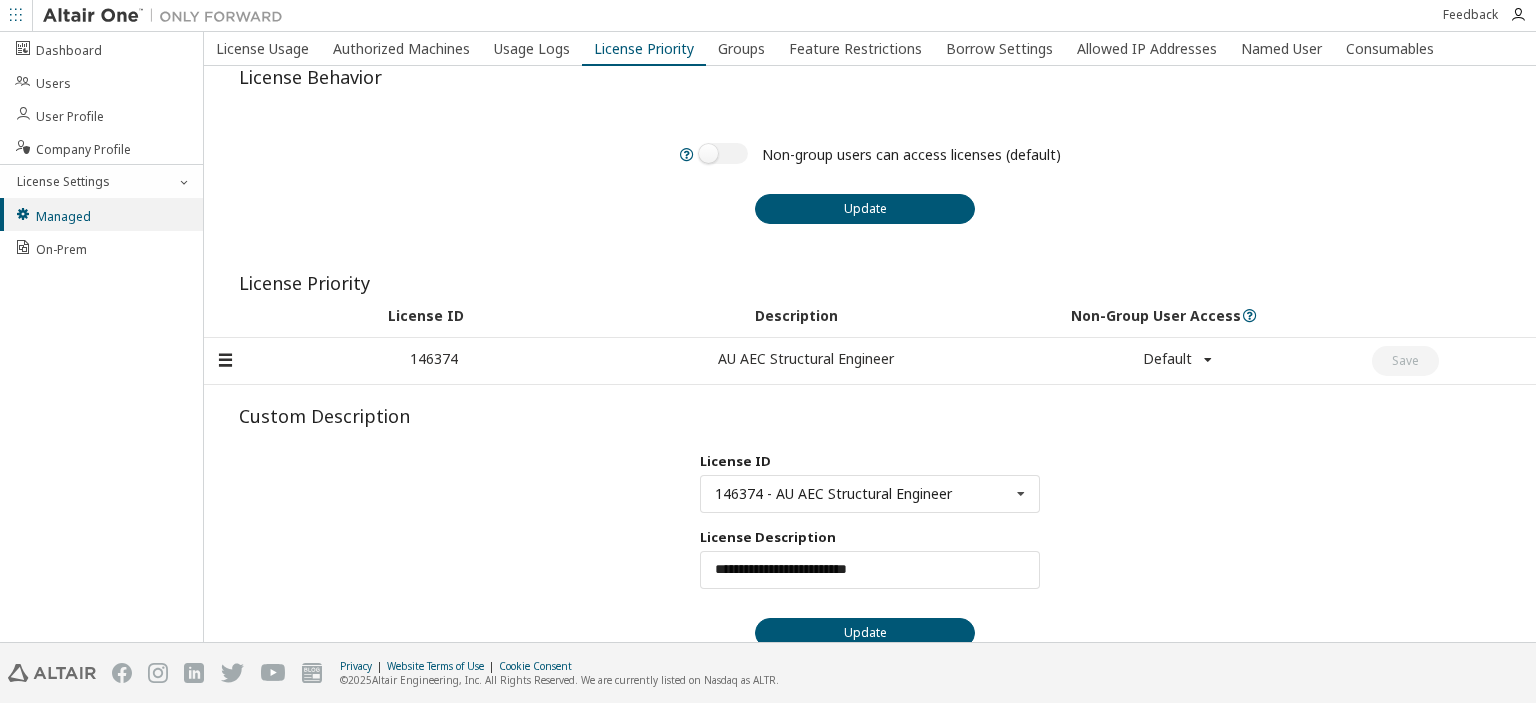 click on "AU AEC Structural Engineer" at bounding box center (806, 361) 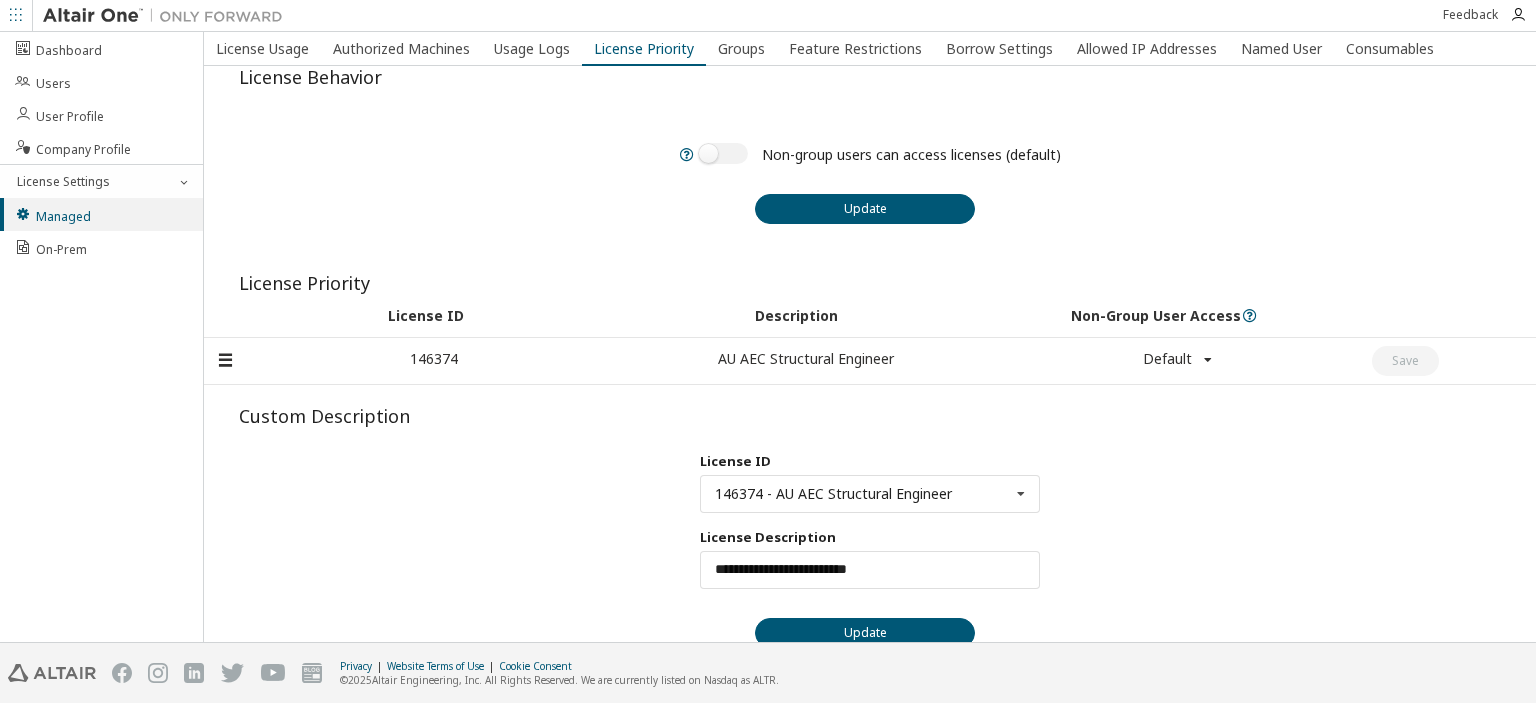 click on "Default" at bounding box center [1167, 359] 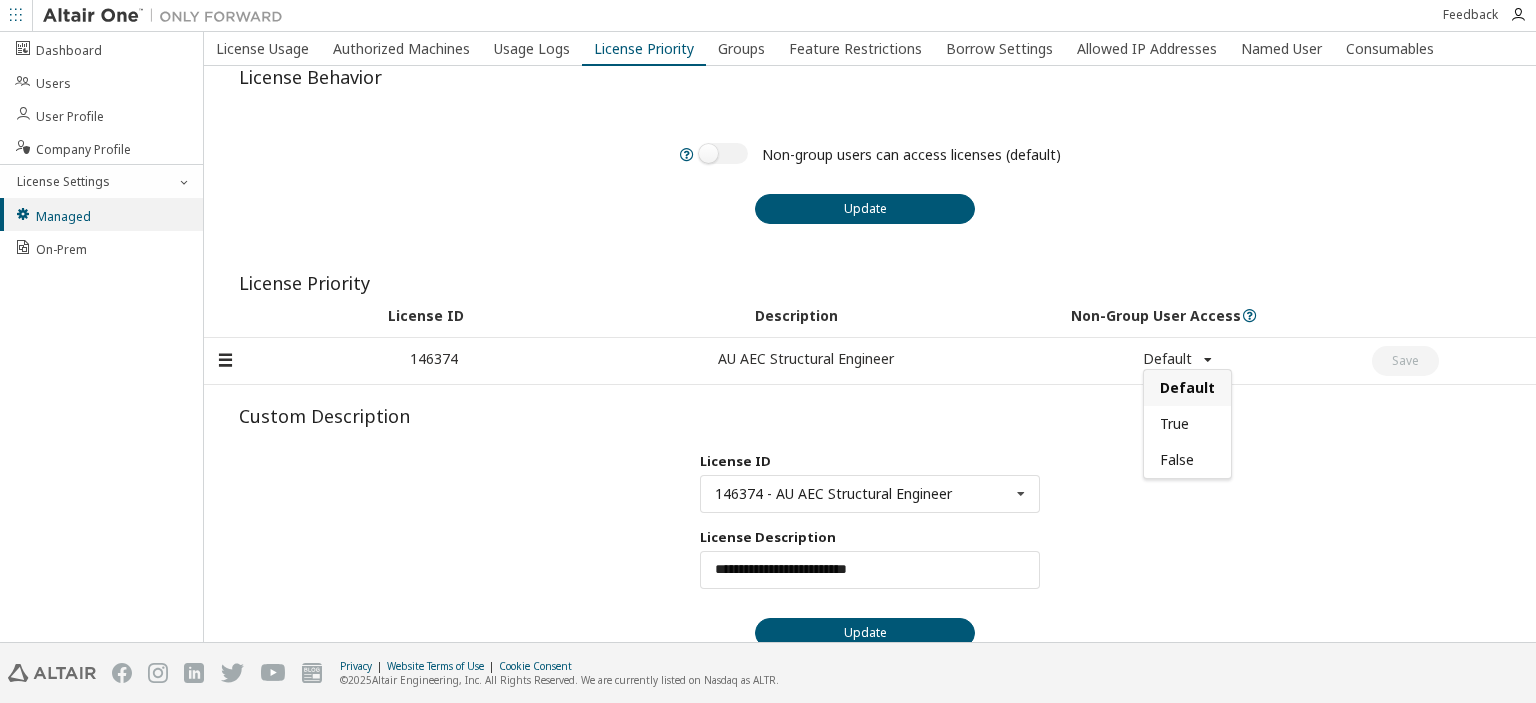 click on "Default" at bounding box center (1167, 359) 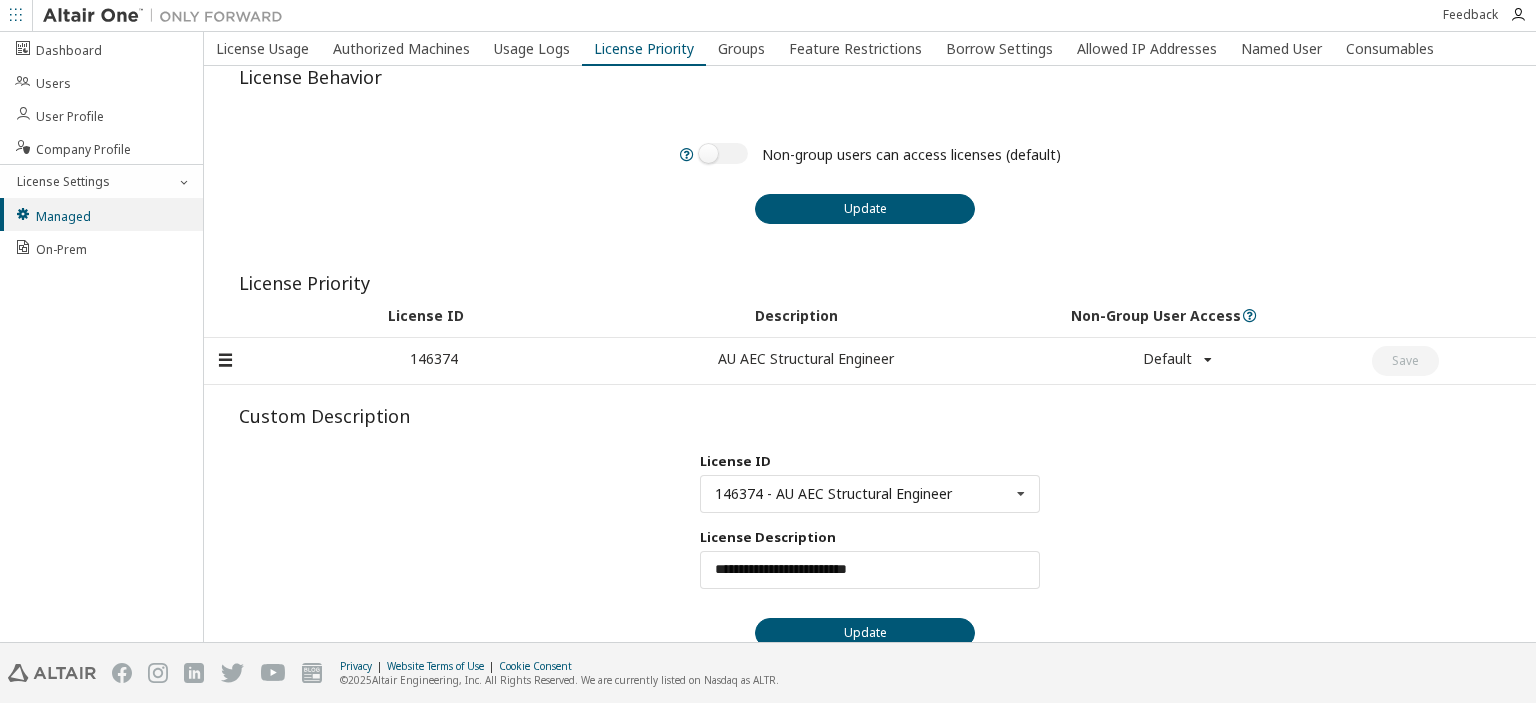click on "146374" at bounding box center (434, 361) 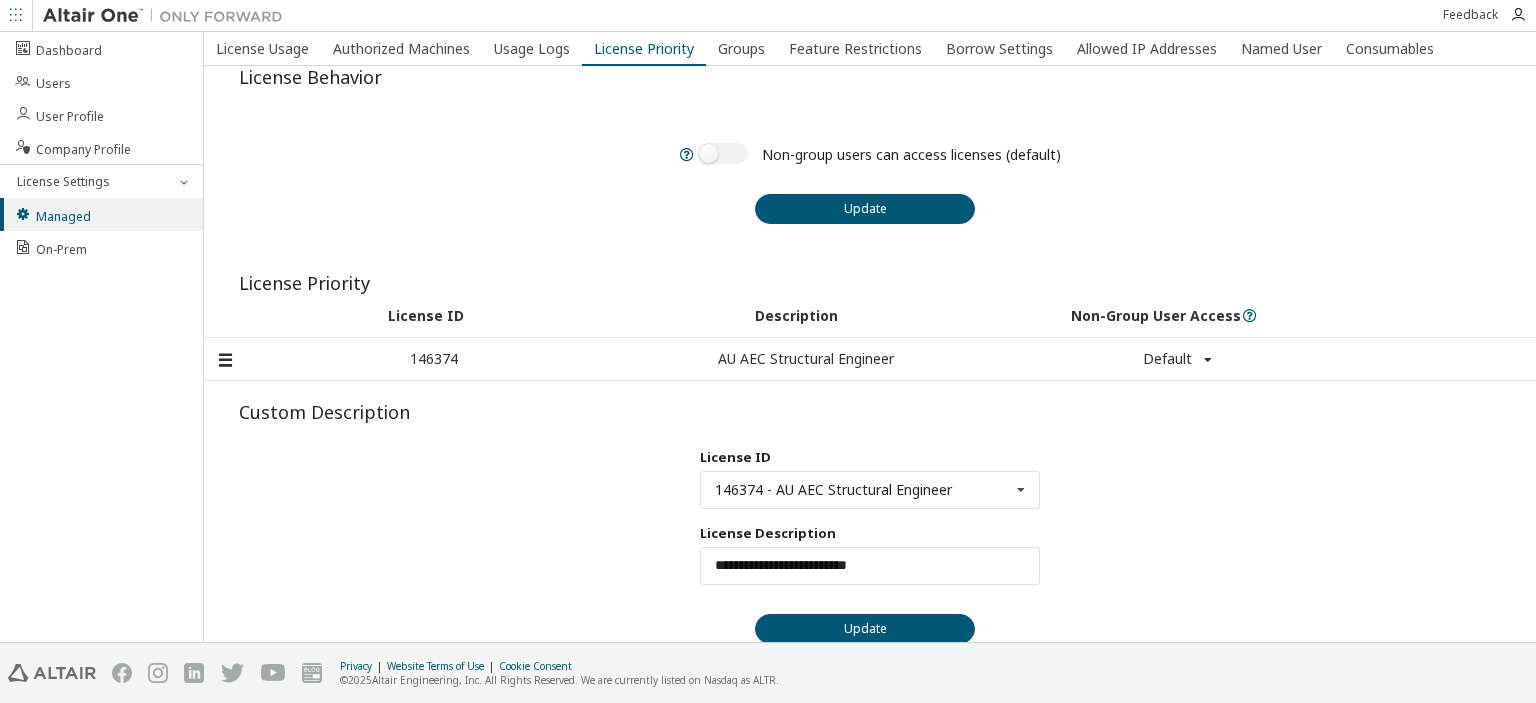 scroll, scrollTop: 200, scrollLeft: 0, axis: vertical 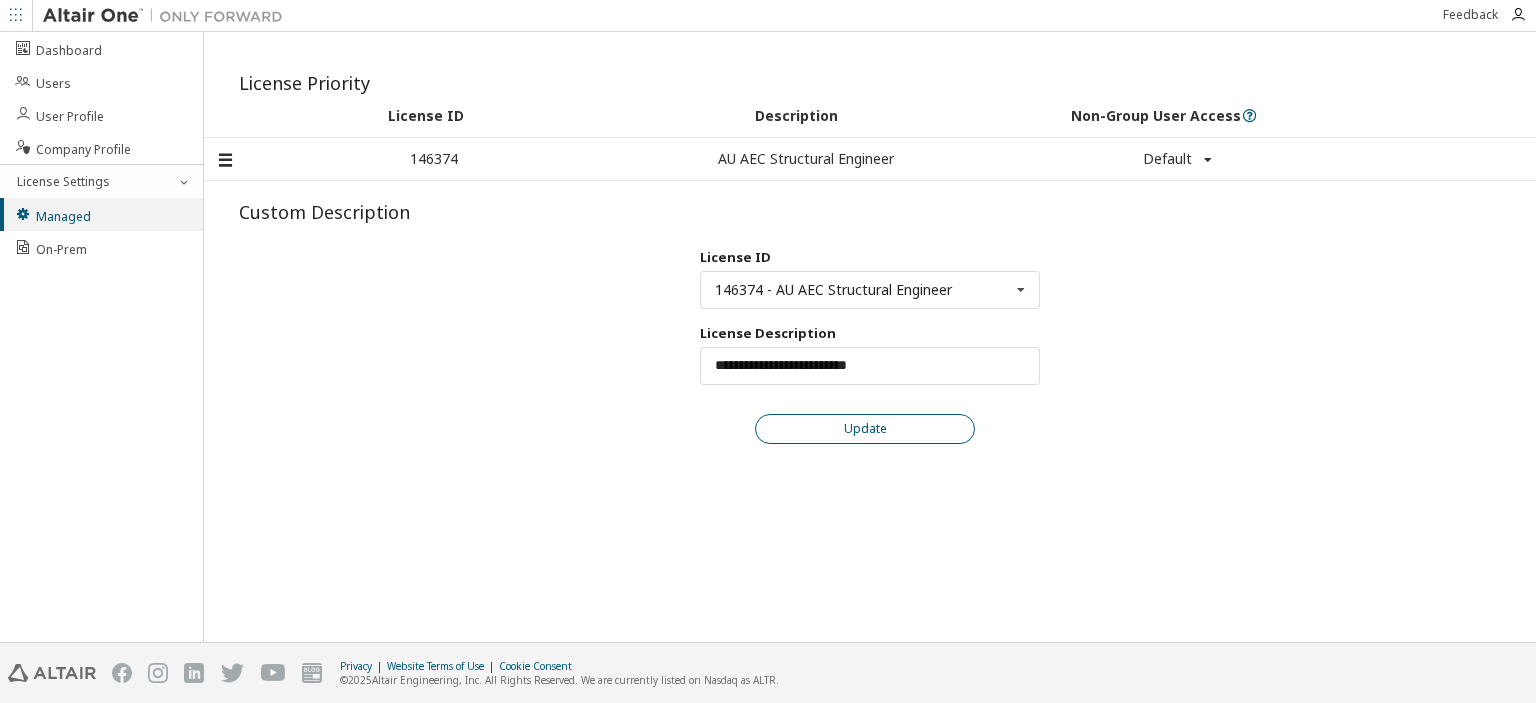 click on "Update" at bounding box center (865, 429) 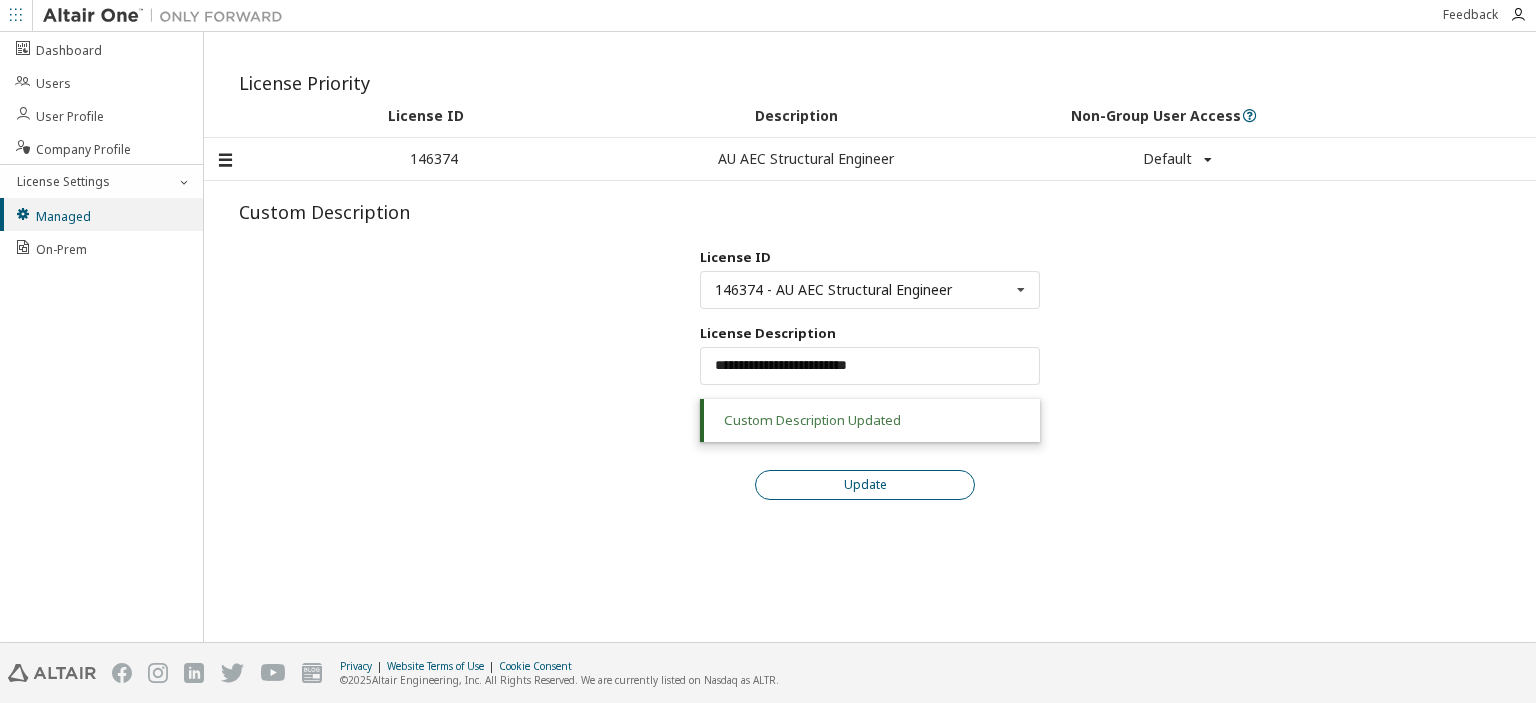 click on "Custom Description Updated" at bounding box center (874, 420) 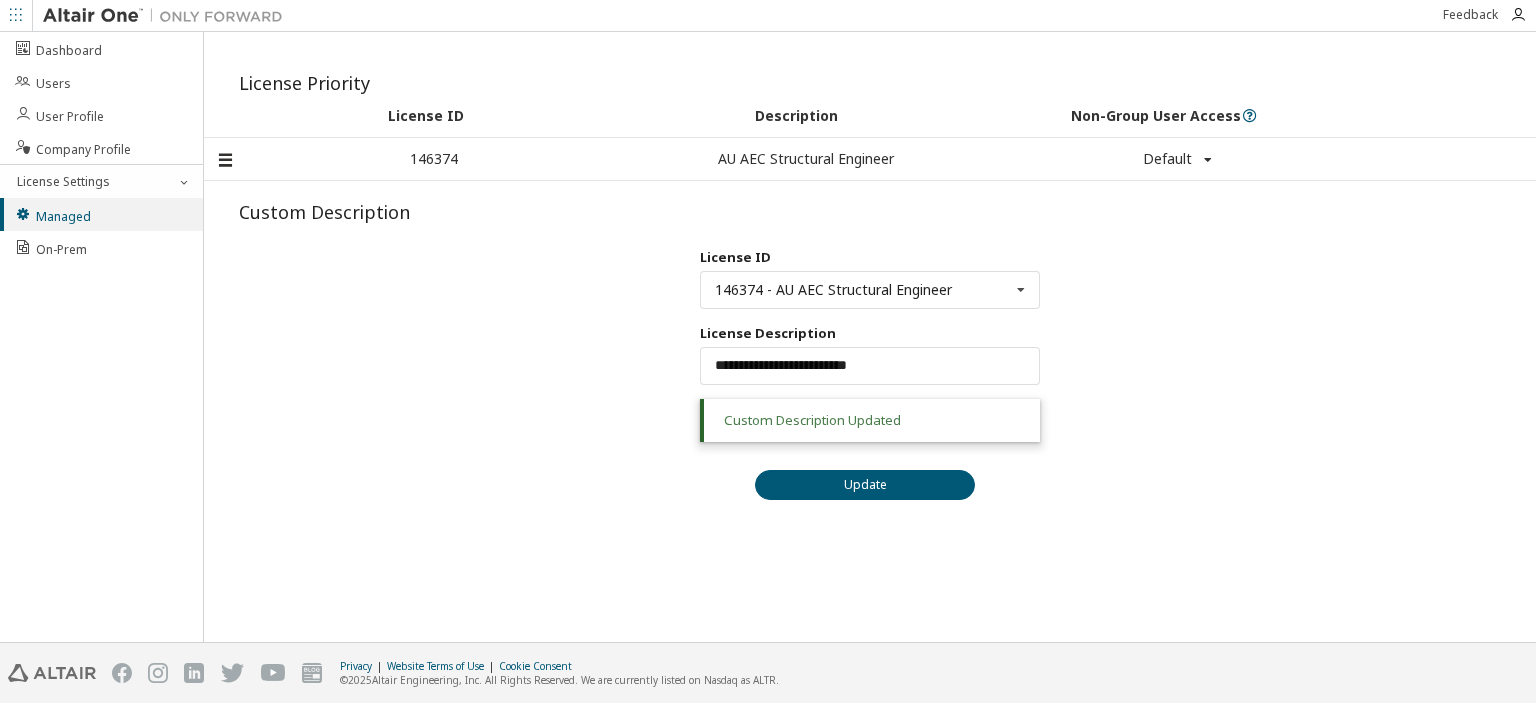 click on "Custom Description Updated" at bounding box center (874, 420) 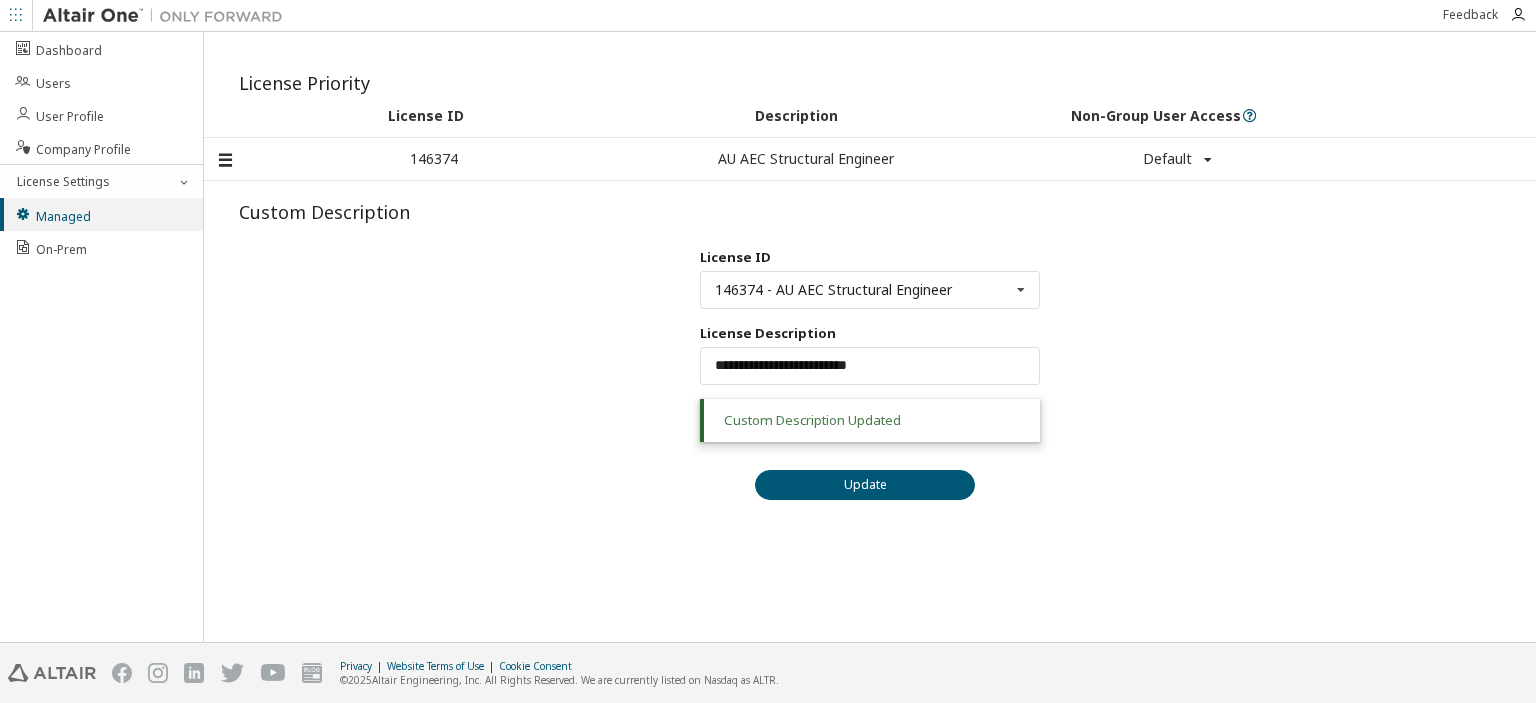 click on "**********" at bounding box center [870, 374] 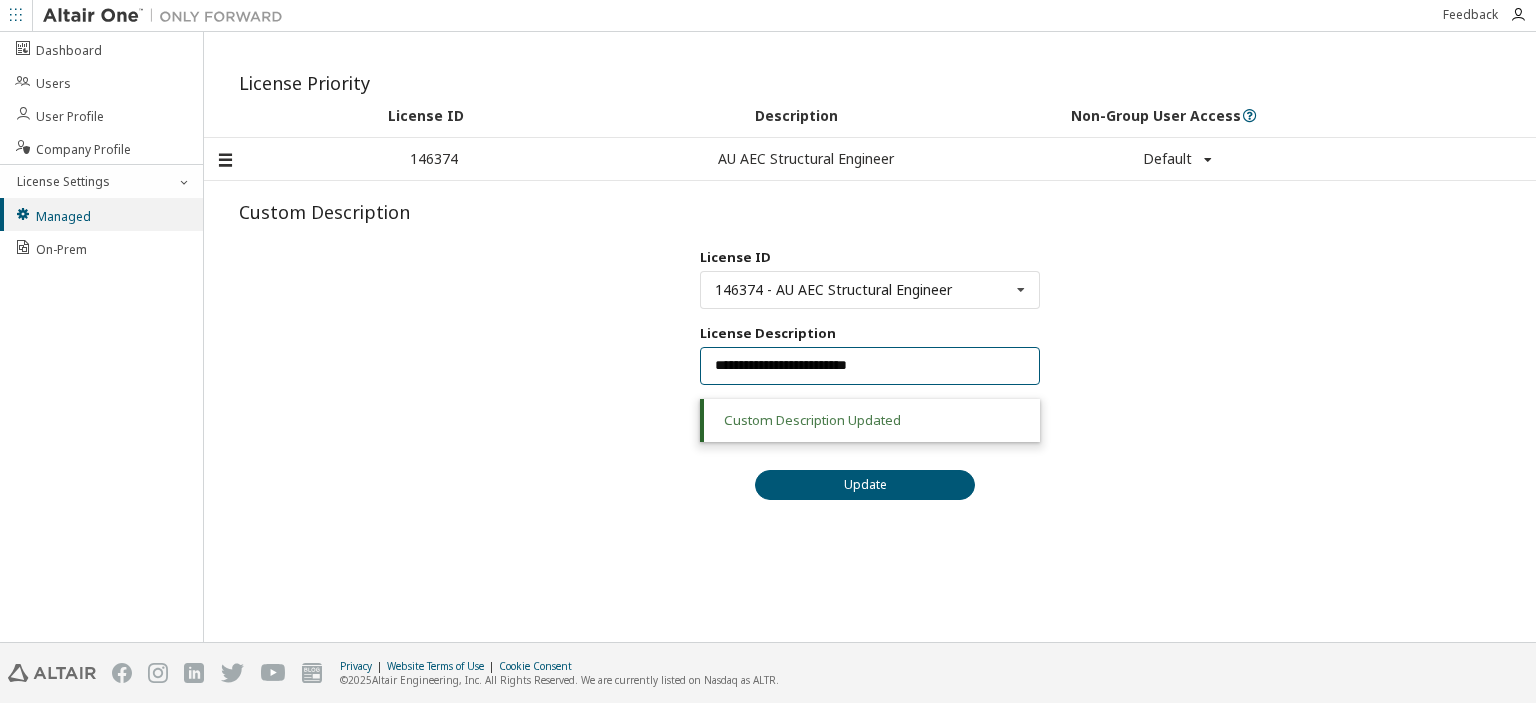 click on "**********" at bounding box center [870, 366] 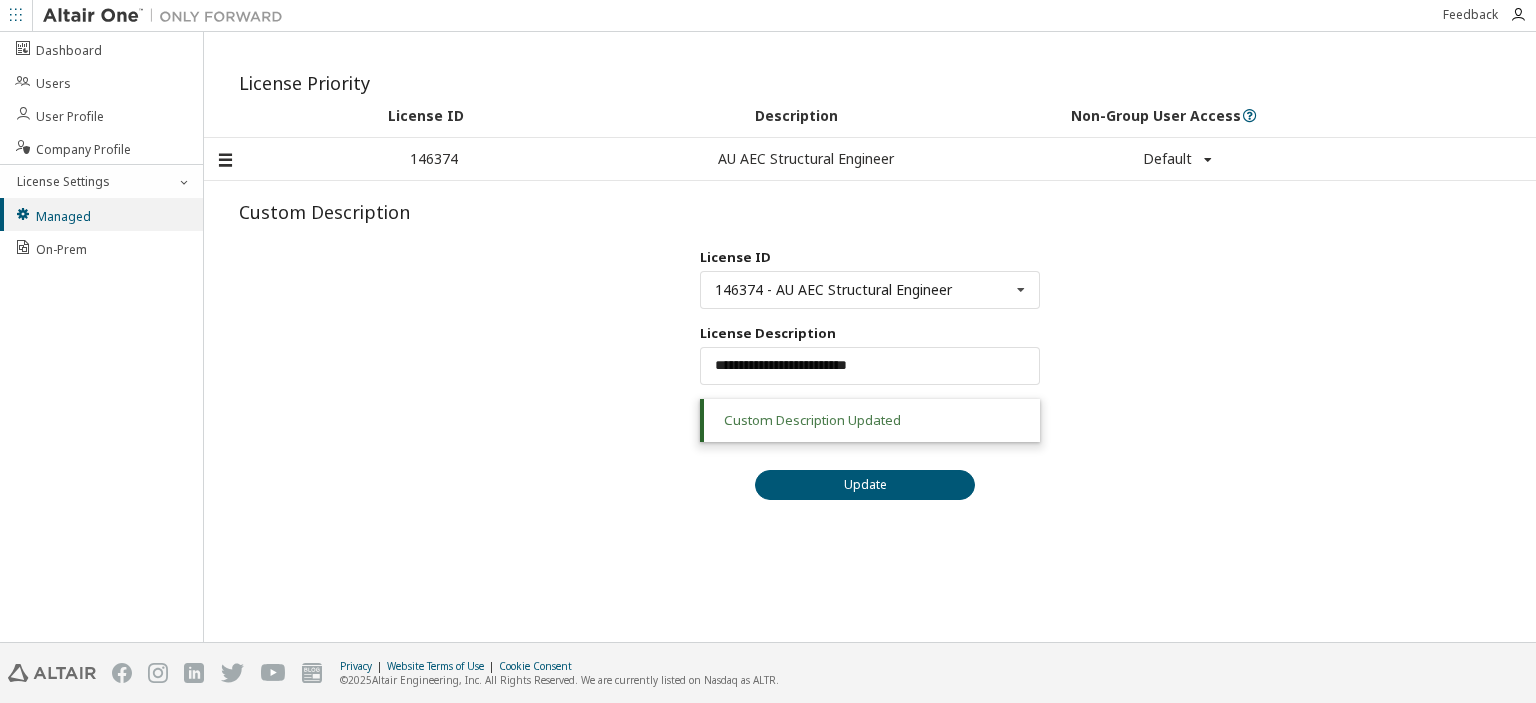 click on "**********" at bounding box center [870, 447] 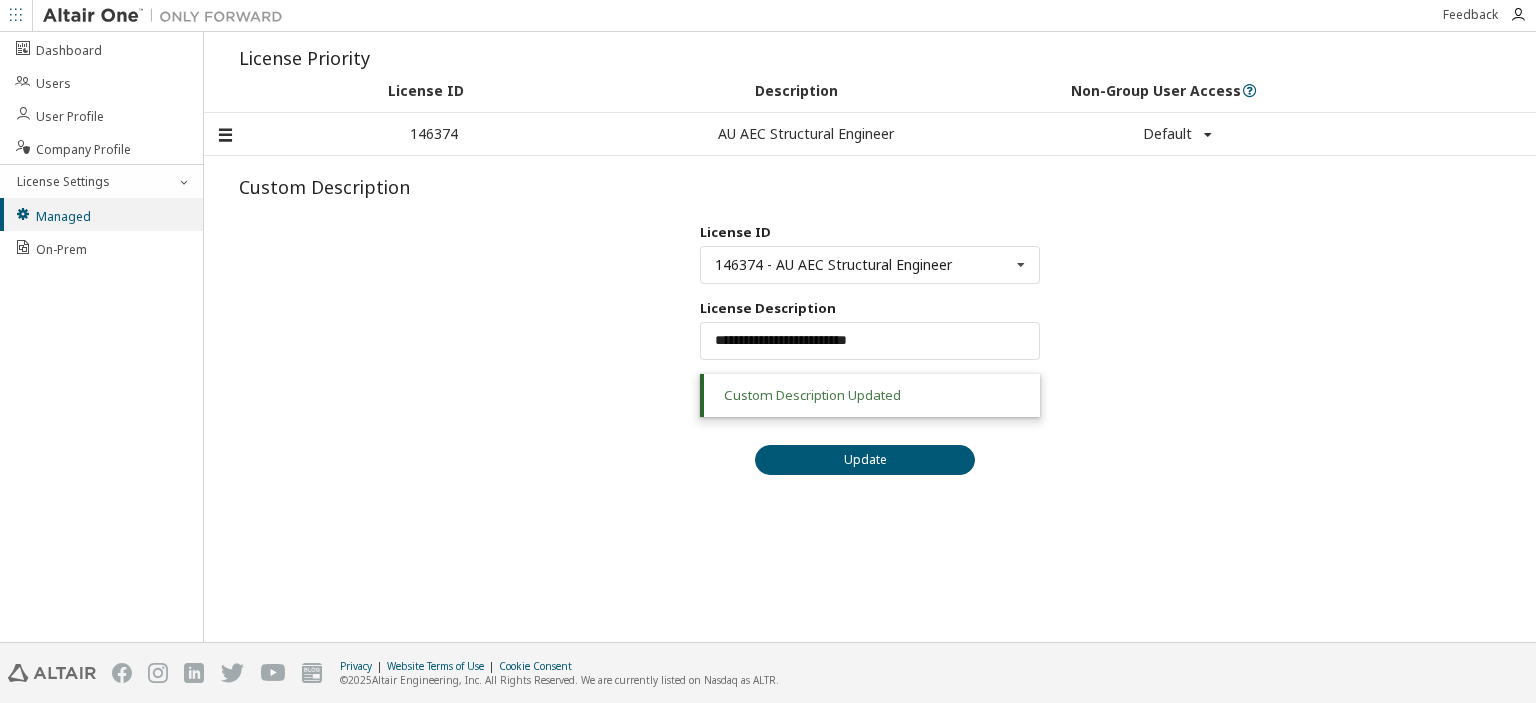 scroll, scrollTop: 0, scrollLeft: 0, axis: both 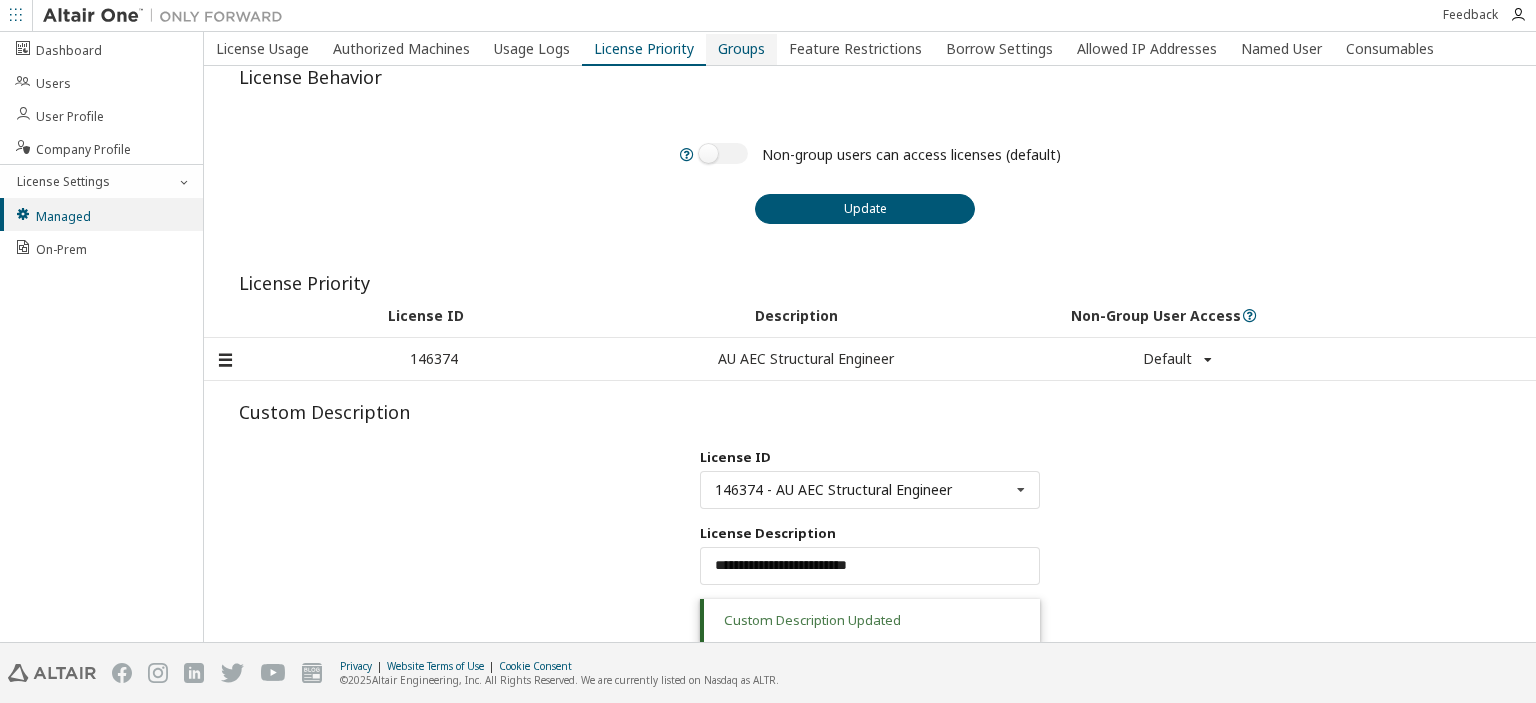 click on "Groups" at bounding box center [741, 49] 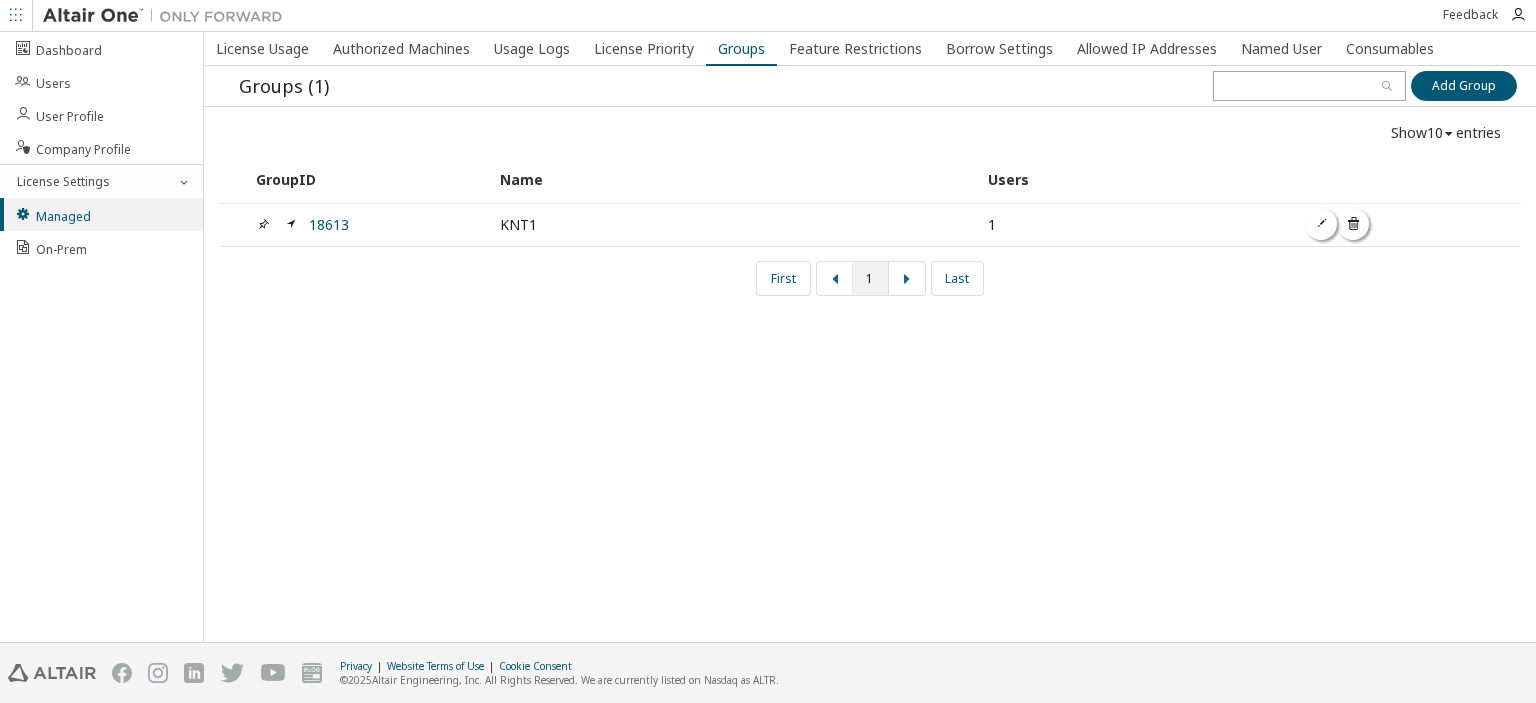 click at bounding box center (1322, 223) 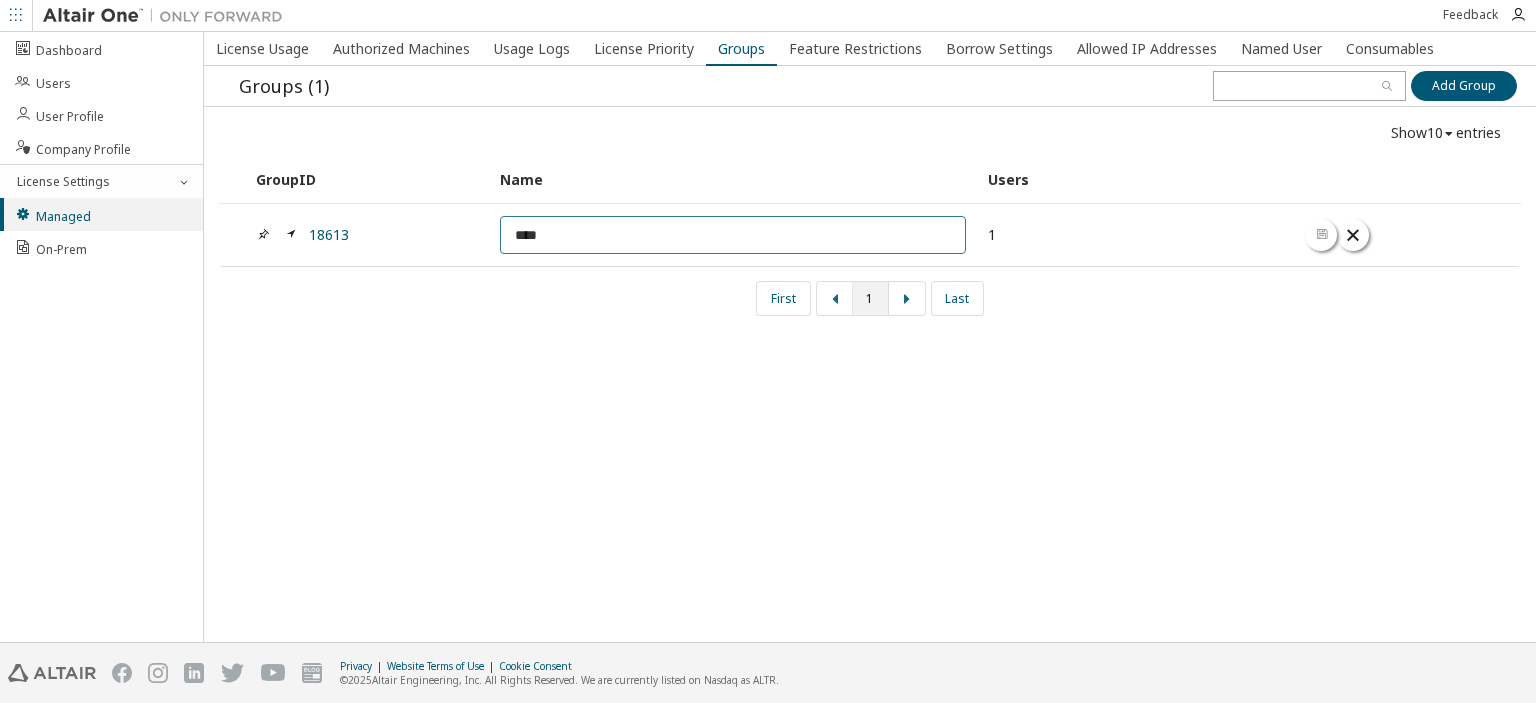 click at bounding box center [1322, 234] 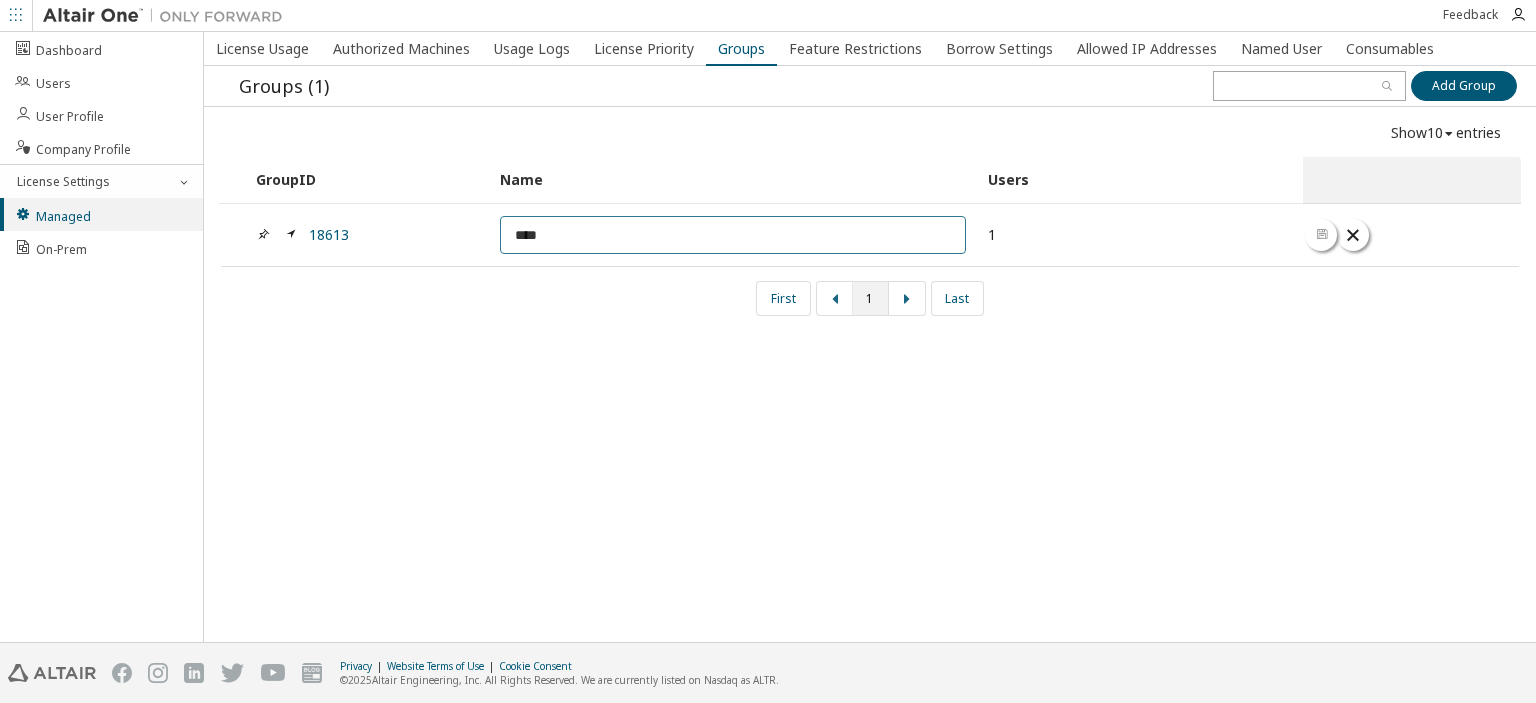 click at bounding box center (1412, 180) 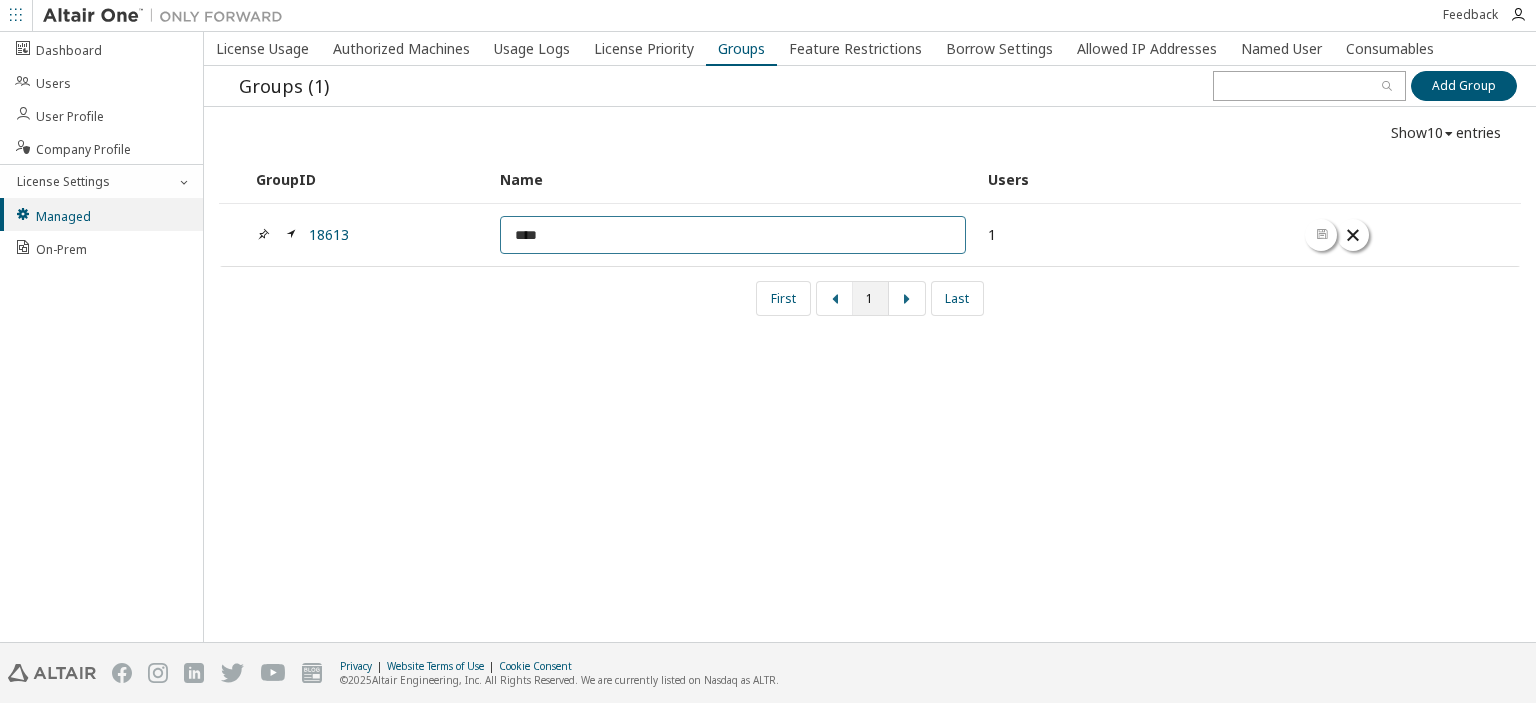click on "License Usage Authorized Machines Usage Logs License Priority Groups Feature Restrictions Borrow Settings Allowed IP Addresses Named User Consumables Groups (1) Add Group Add Group Show  10 10 30 50 100 entries GroupID Name Users 18613 **** 1 First 1 Last" at bounding box center (870, 337) 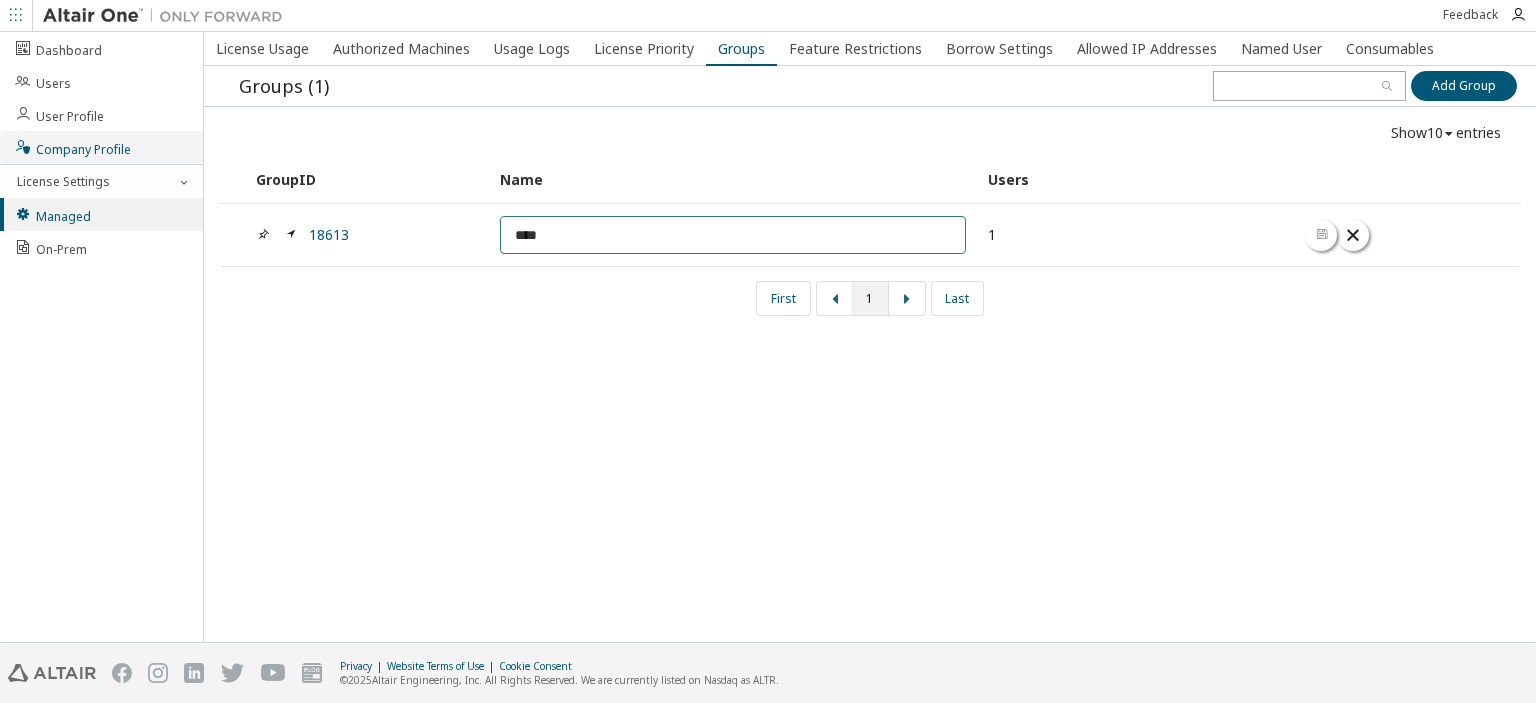 click on "Company Profile" at bounding box center (72, 147) 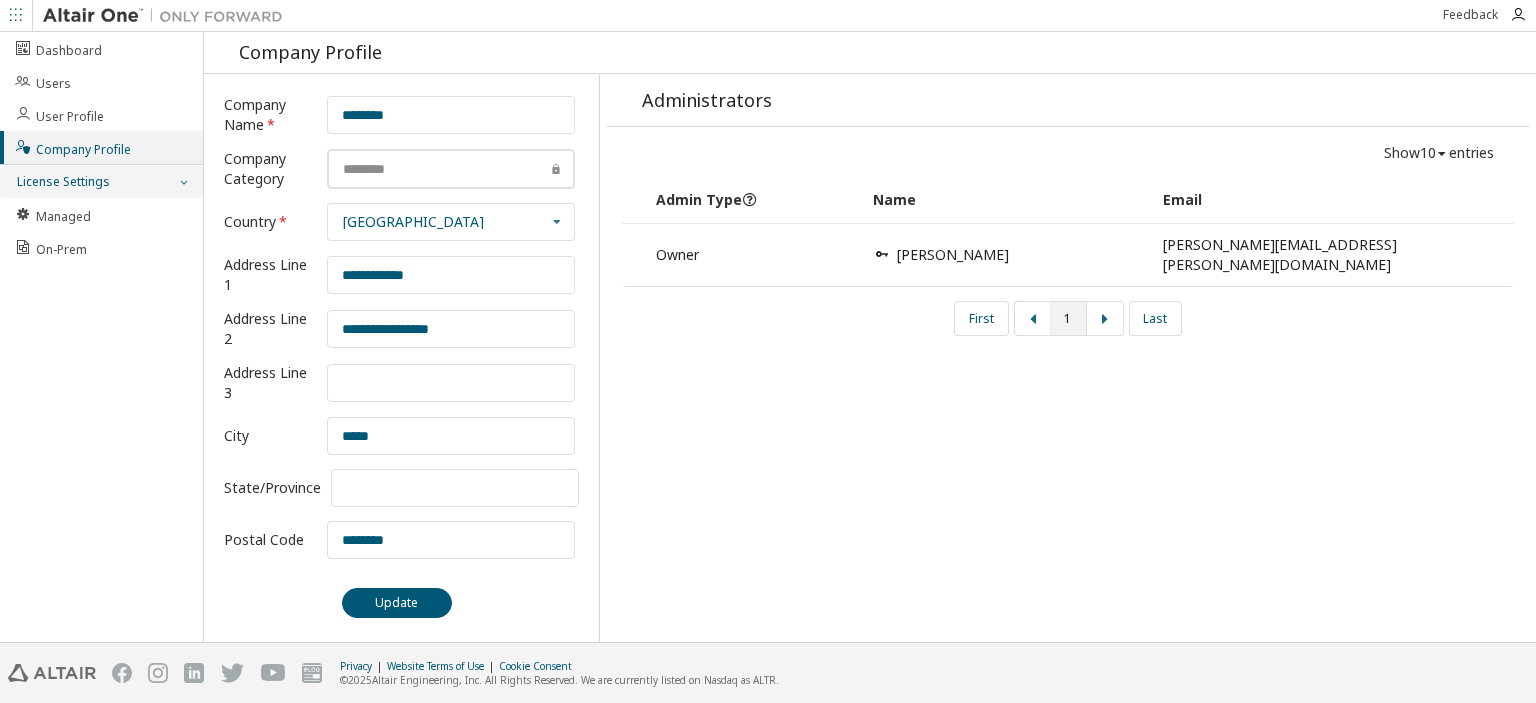 click on "License Settings" at bounding box center [62, 182] 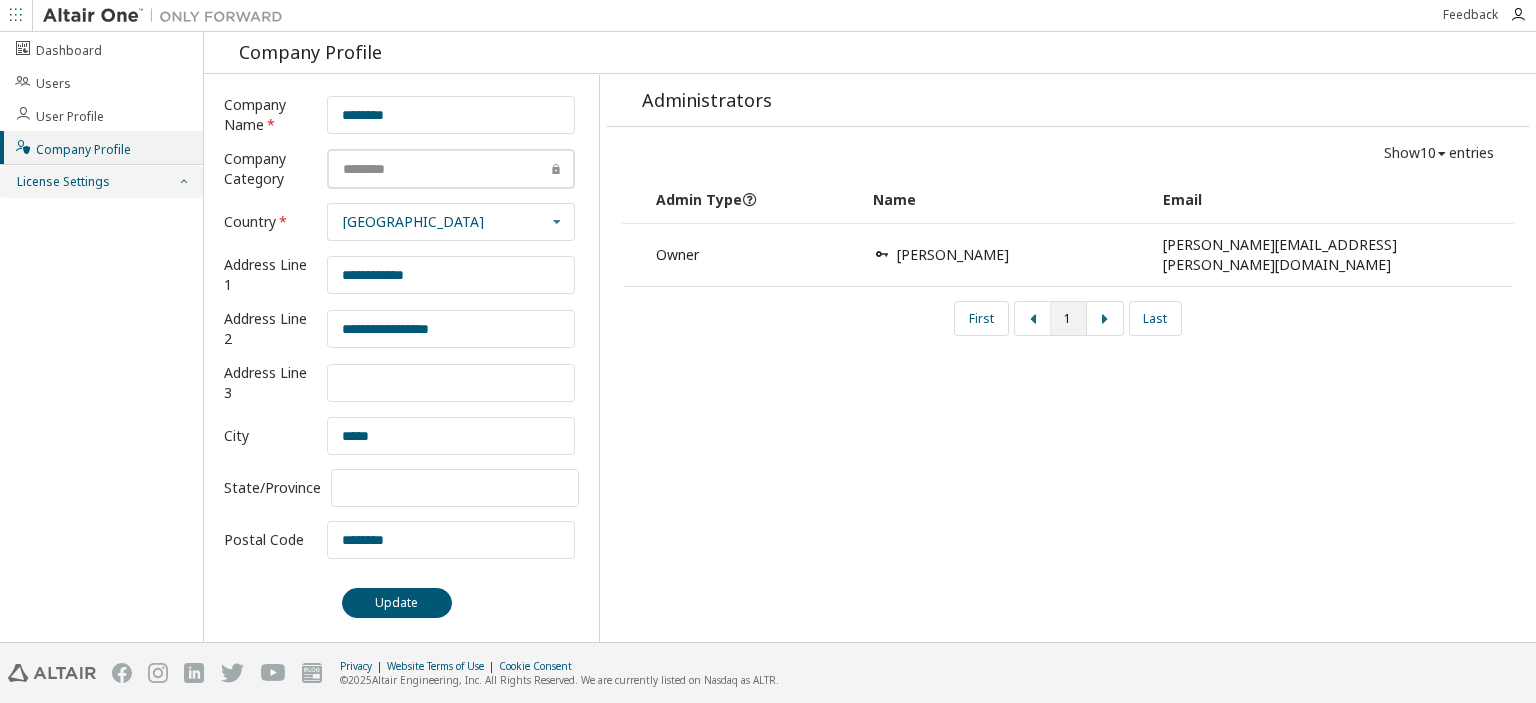 click on "License Settings" at bounding box center (62, 182) 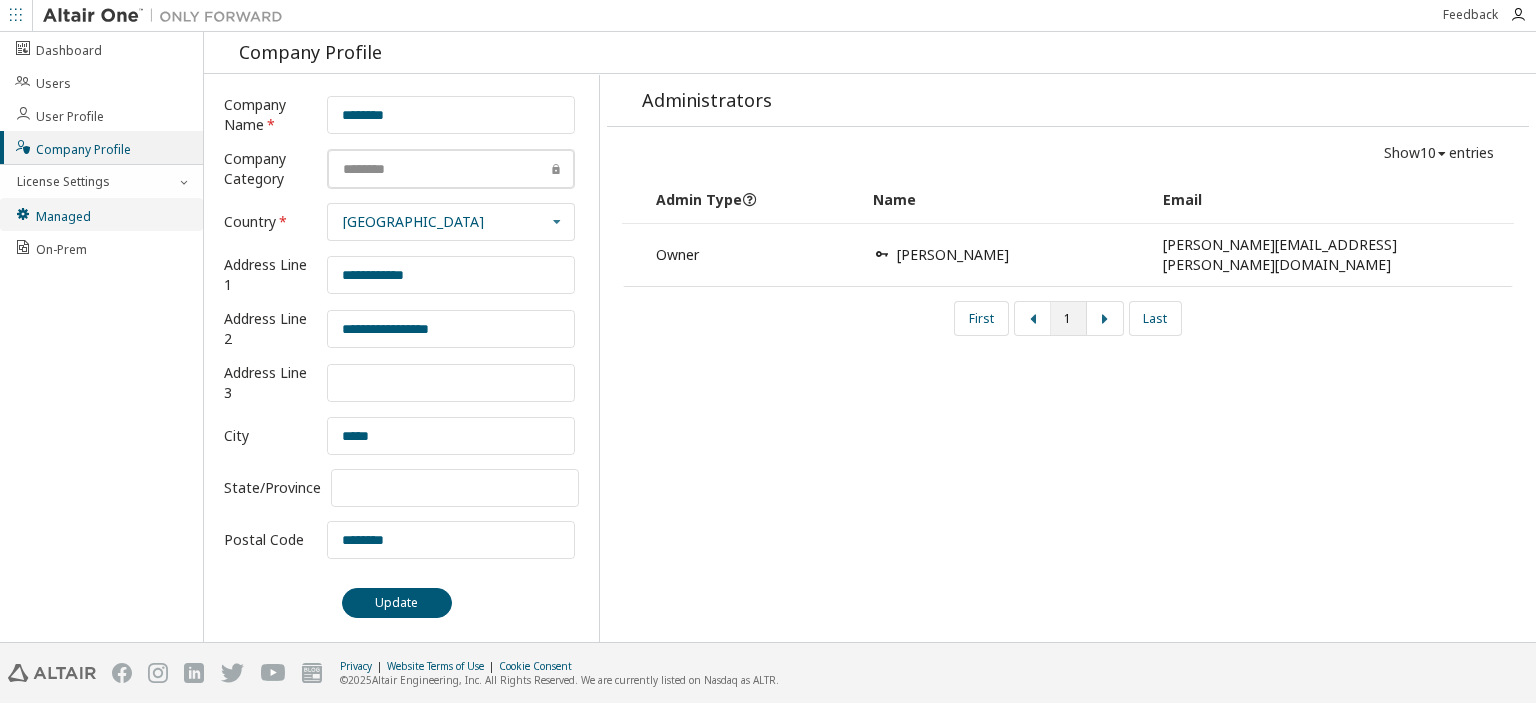 click on "Managed" at bounding box center [52, 214] 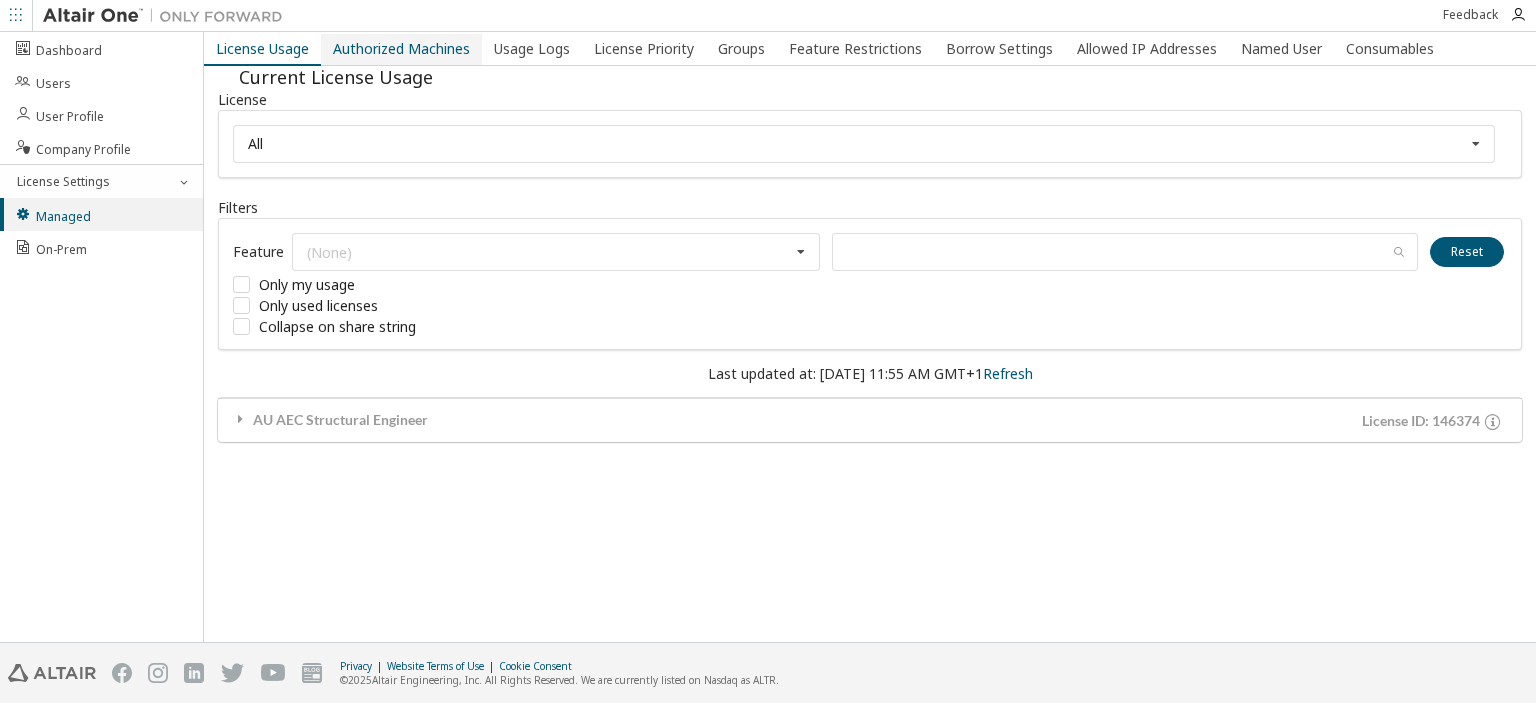 click on "Authorized Machines" at bounding box center (401, 49) 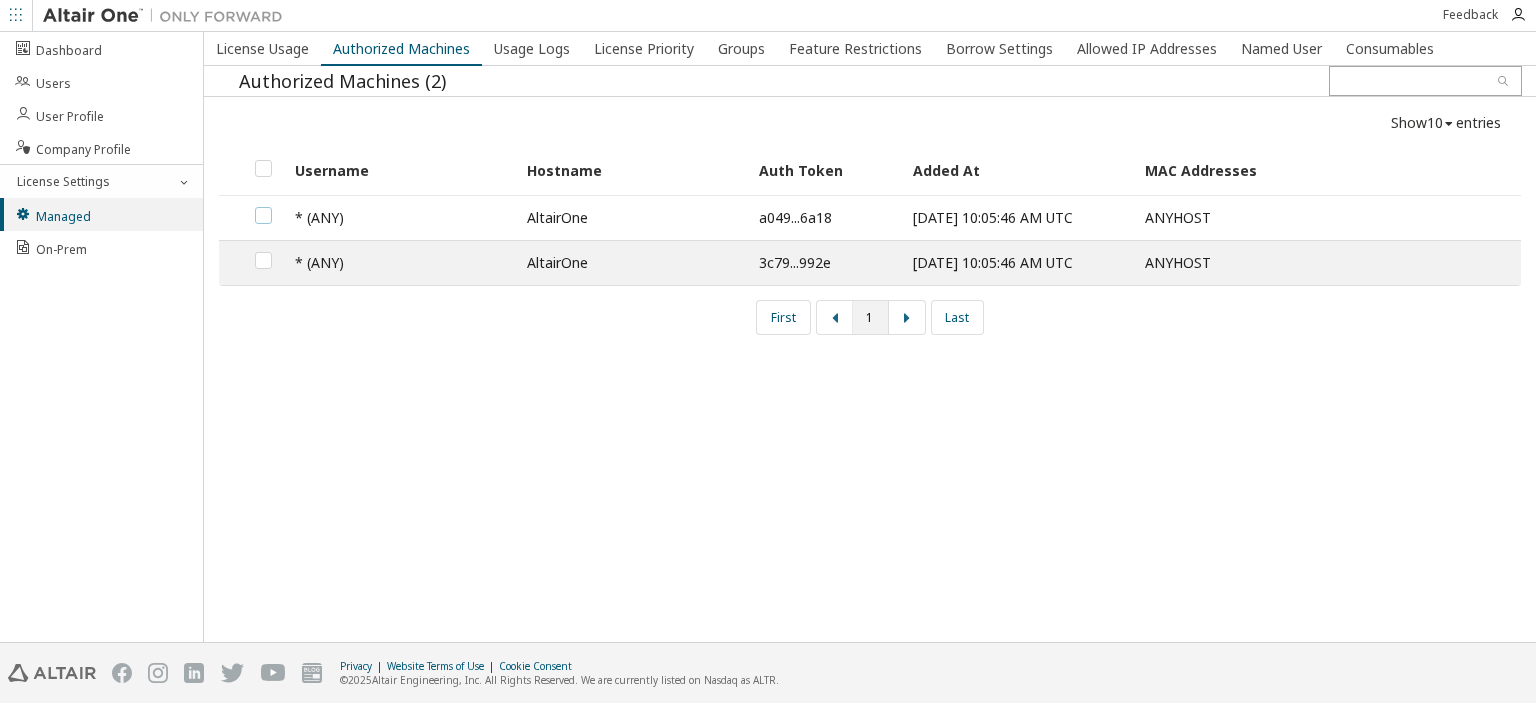click at bounding box center (263, 207) 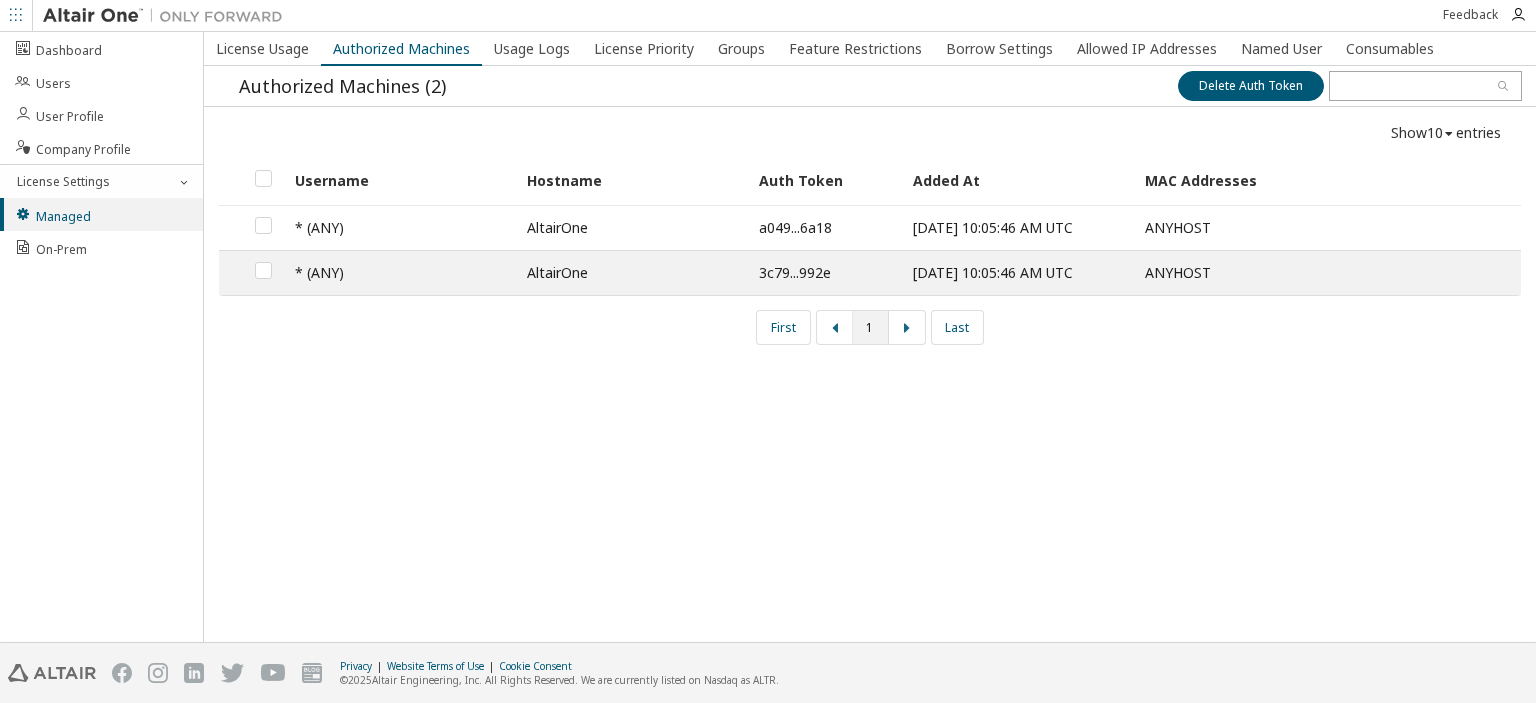 click at bounding box center (264, 272) 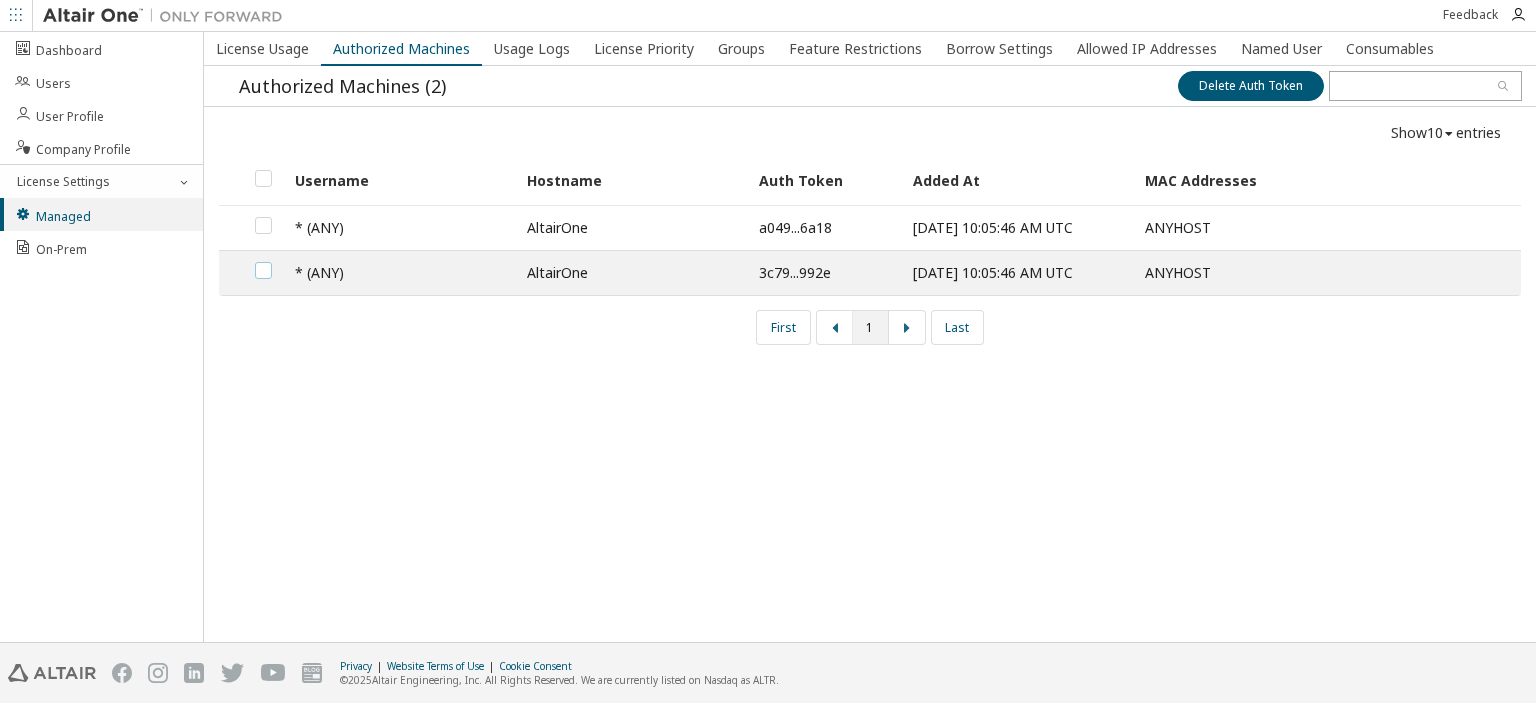 click at bounding box center [263, 262] 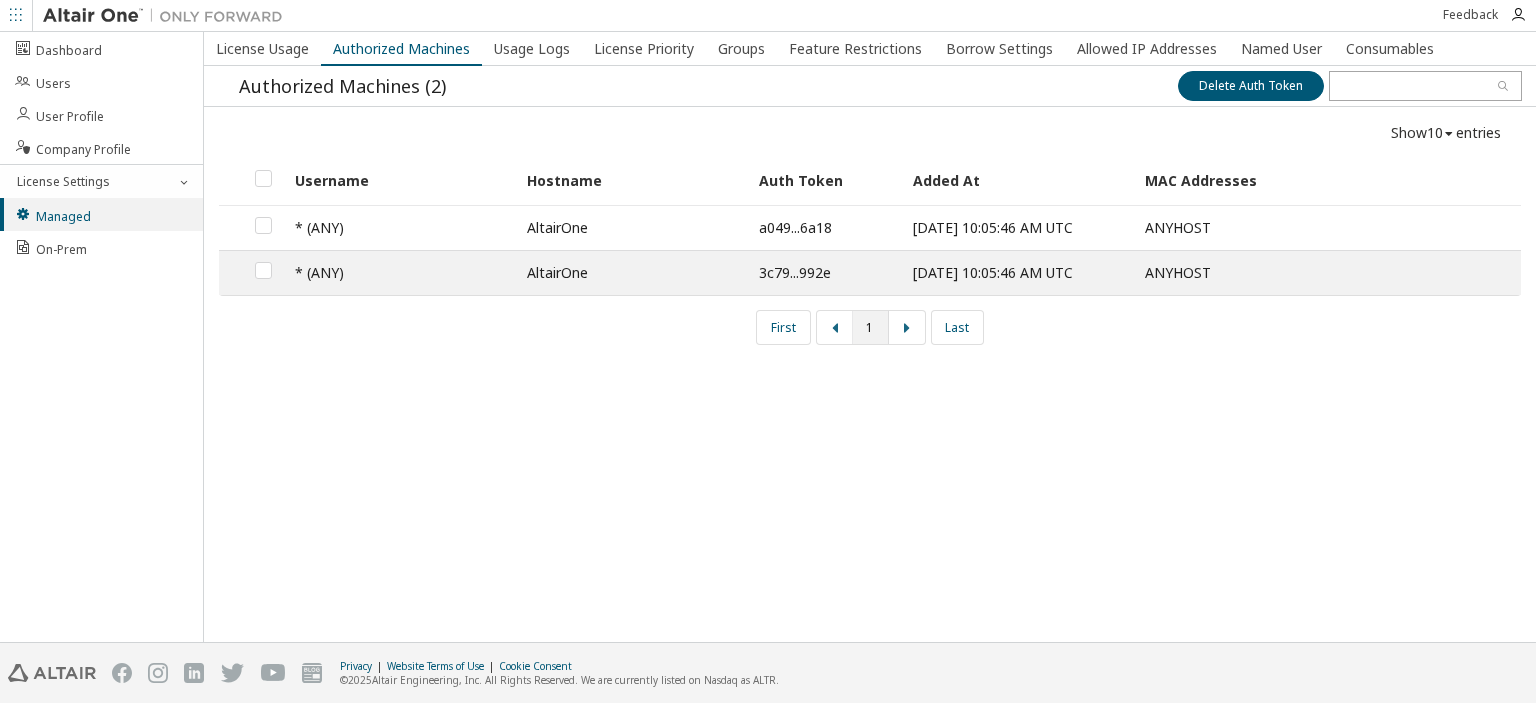 click on "a049...6a18" at bounding box center [825, 228] 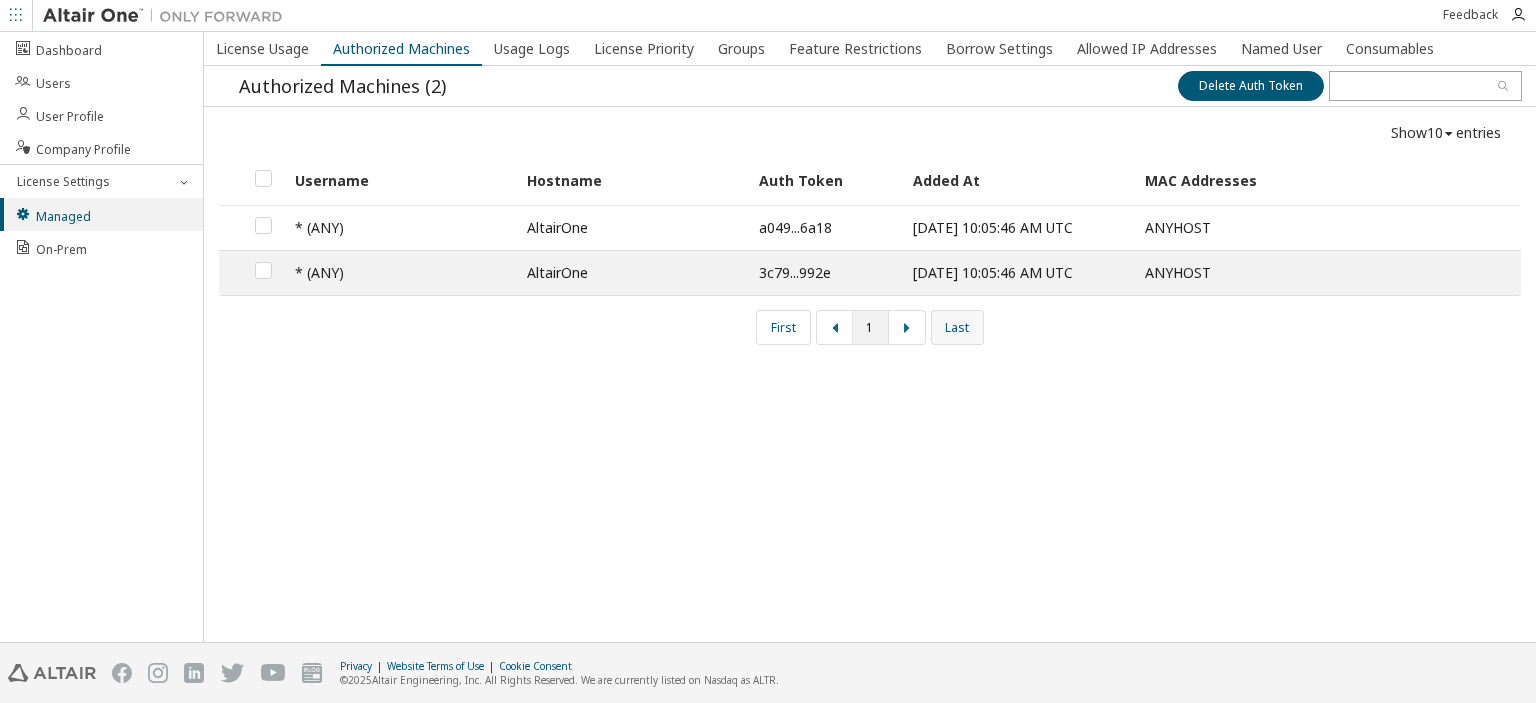 click on "Last" at bounding box center [957, 327] 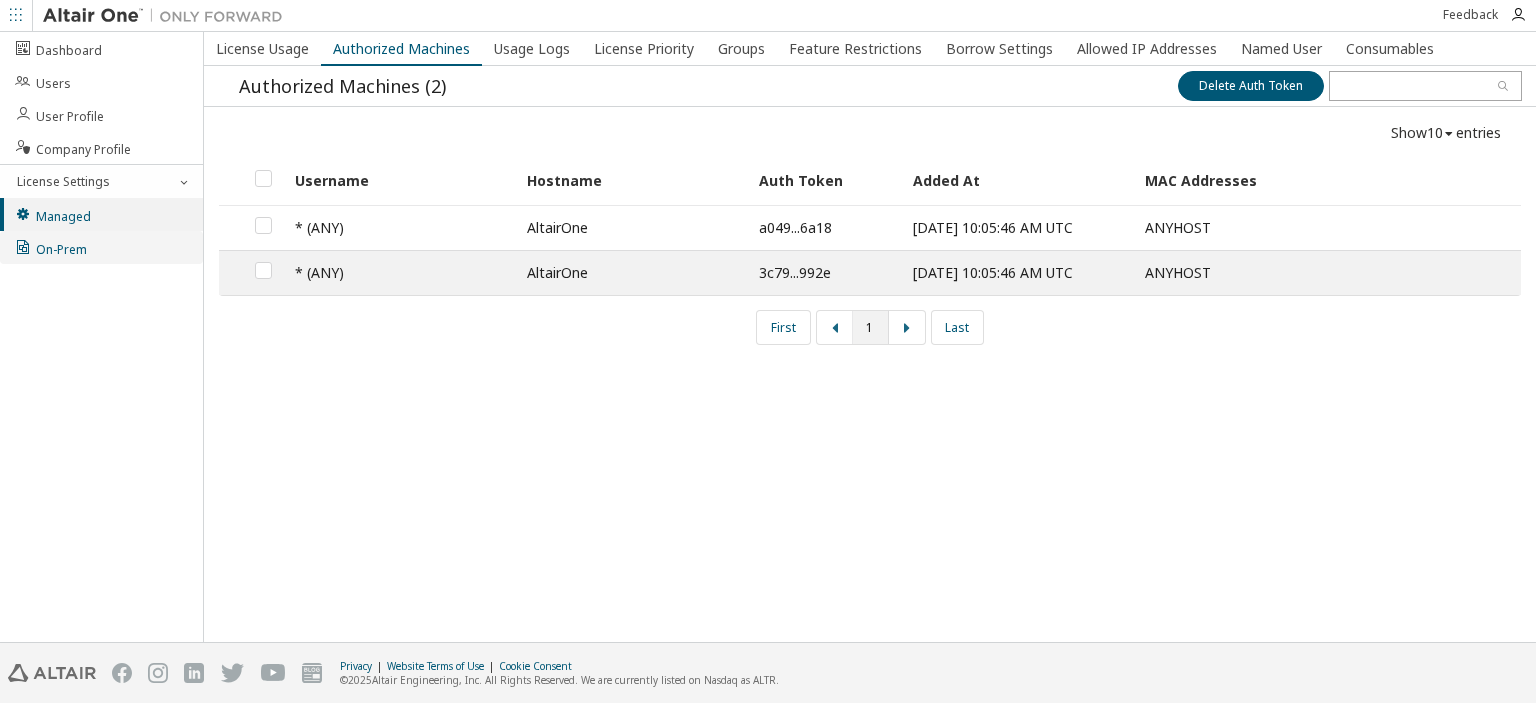 click on "On-Prem" at bounding box center [50, 247] 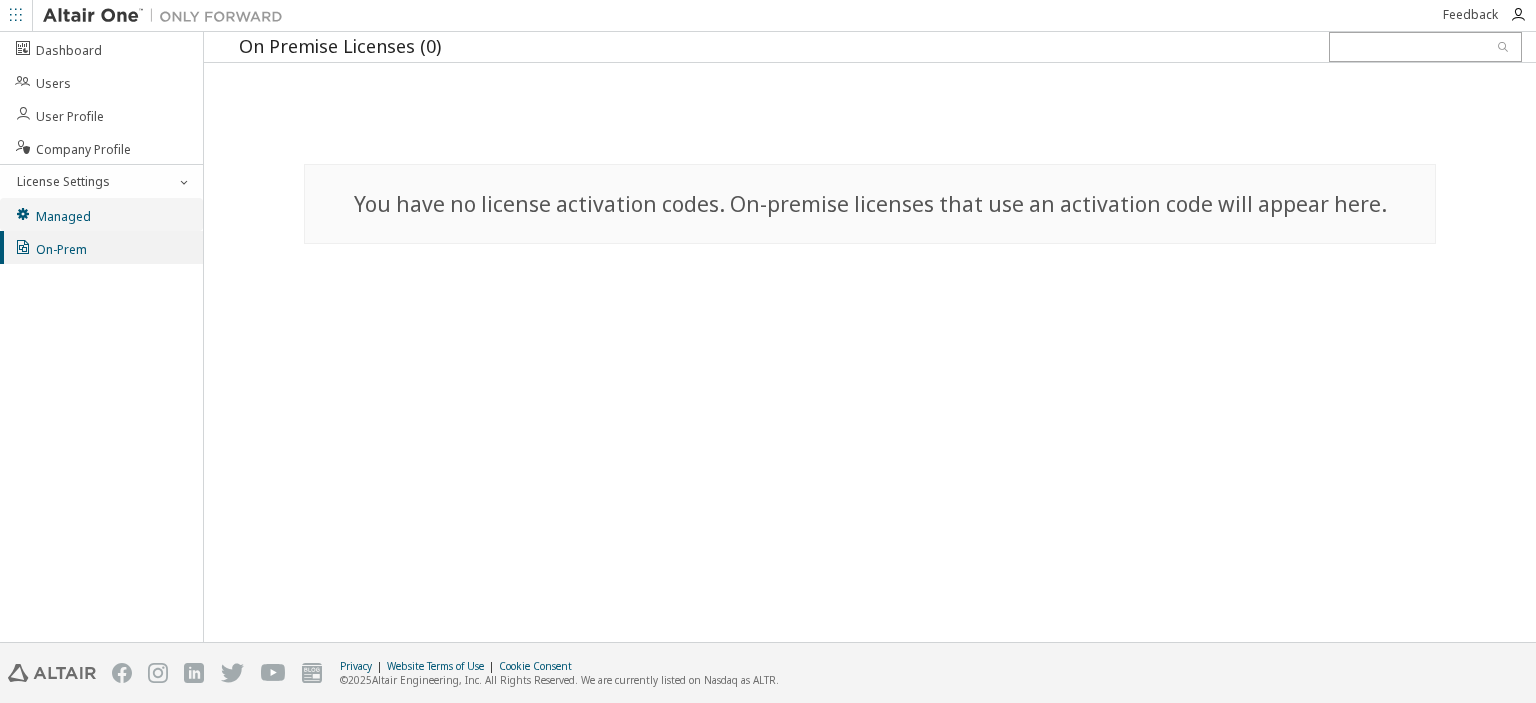 click on "Managed" at bounding box center [101, 214] 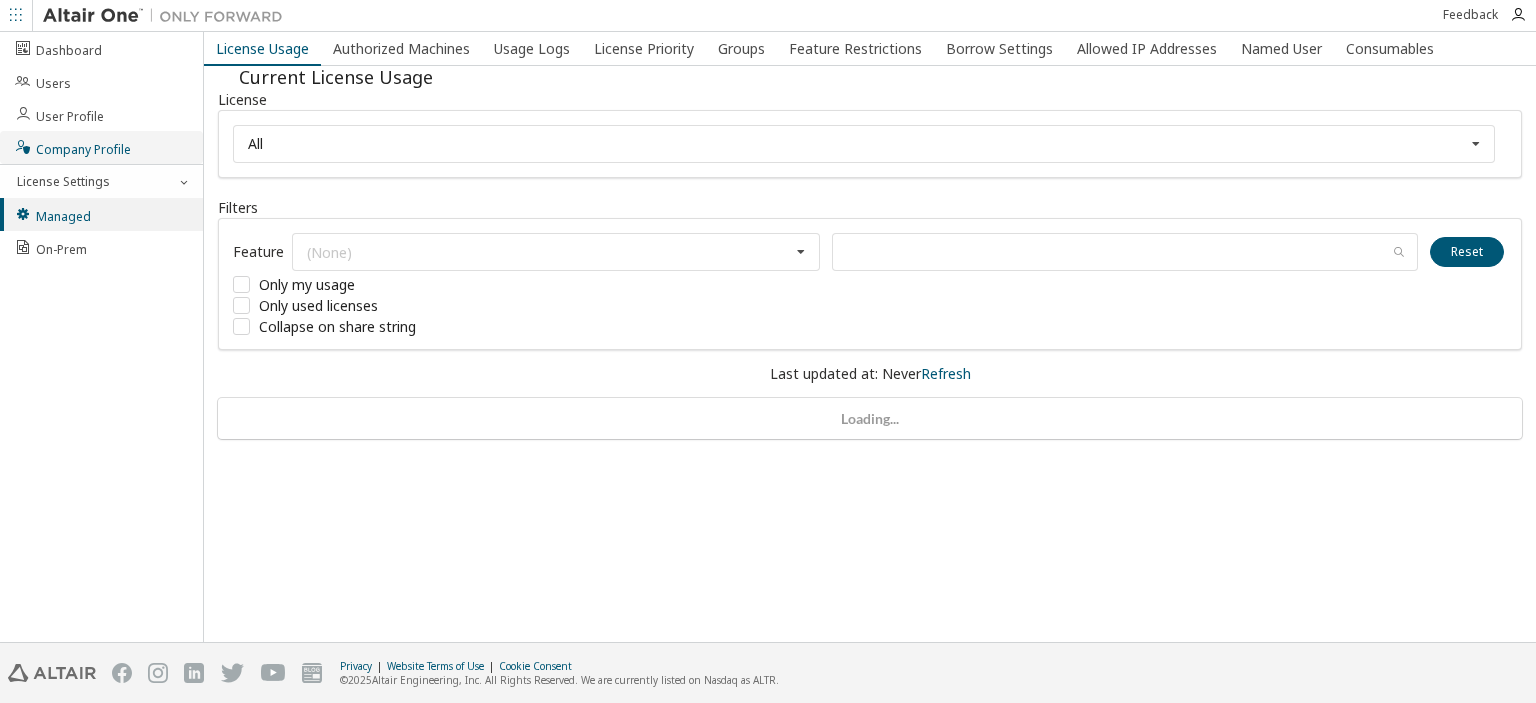 click on "Company Profile" at bounding box center [101, 147] 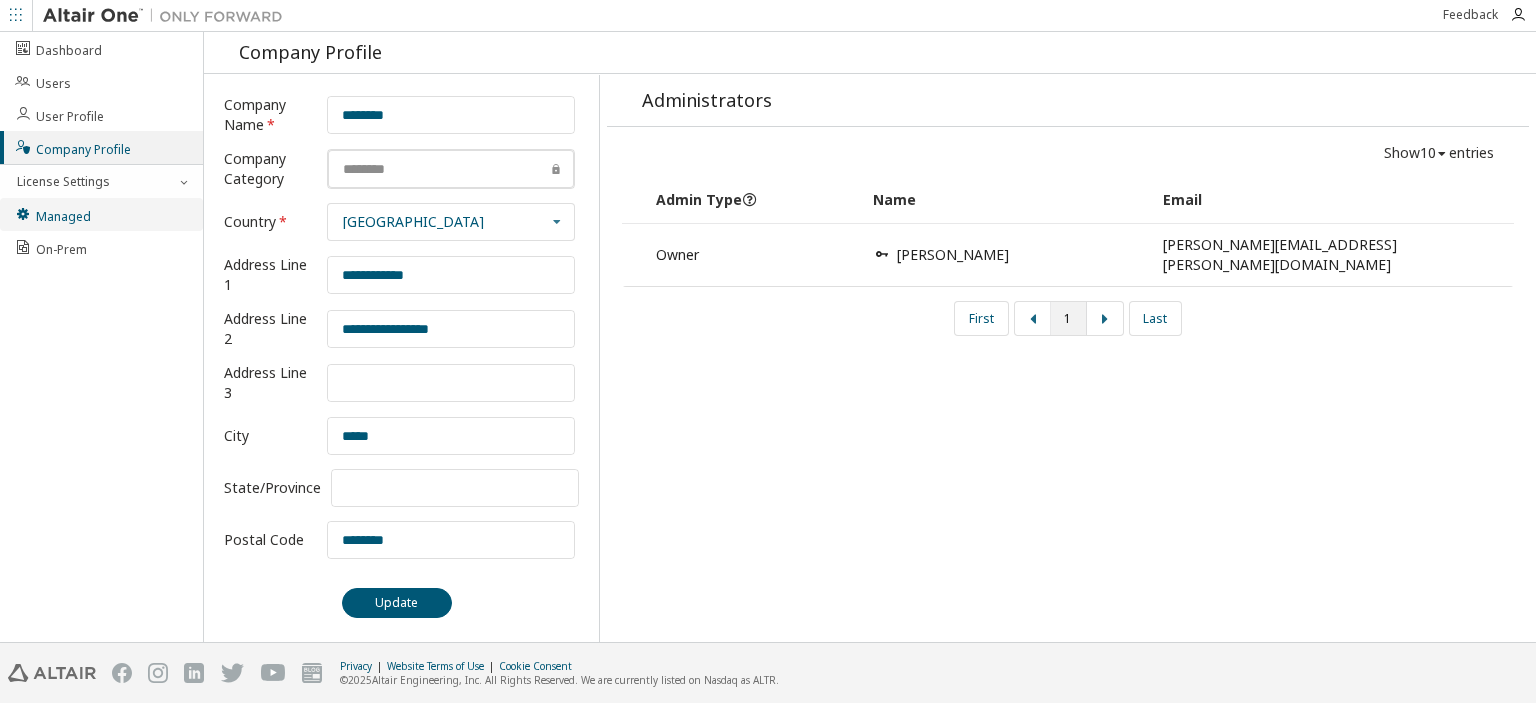 click on "Managed" at bounding box center [52, 214] 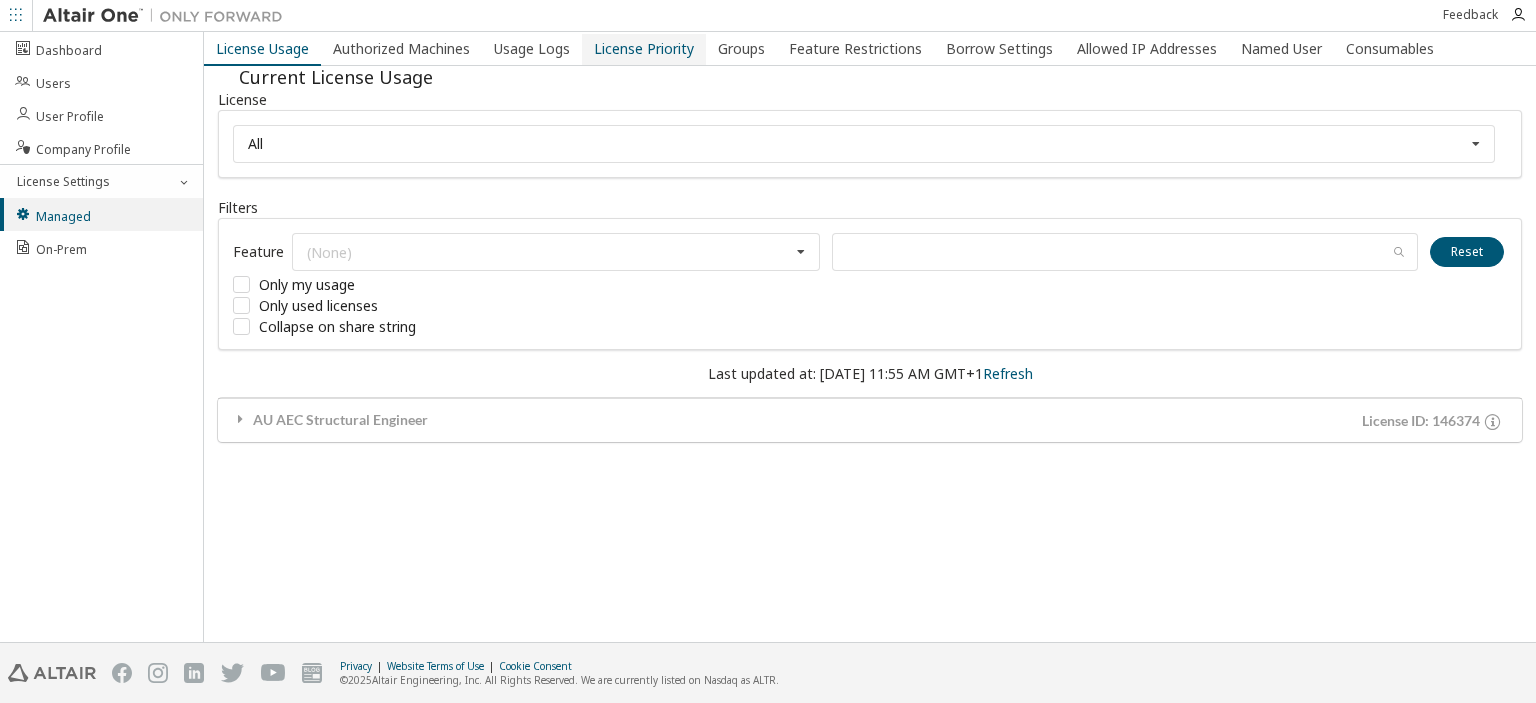 click on "License Priority" at bounding box center [644, 49] 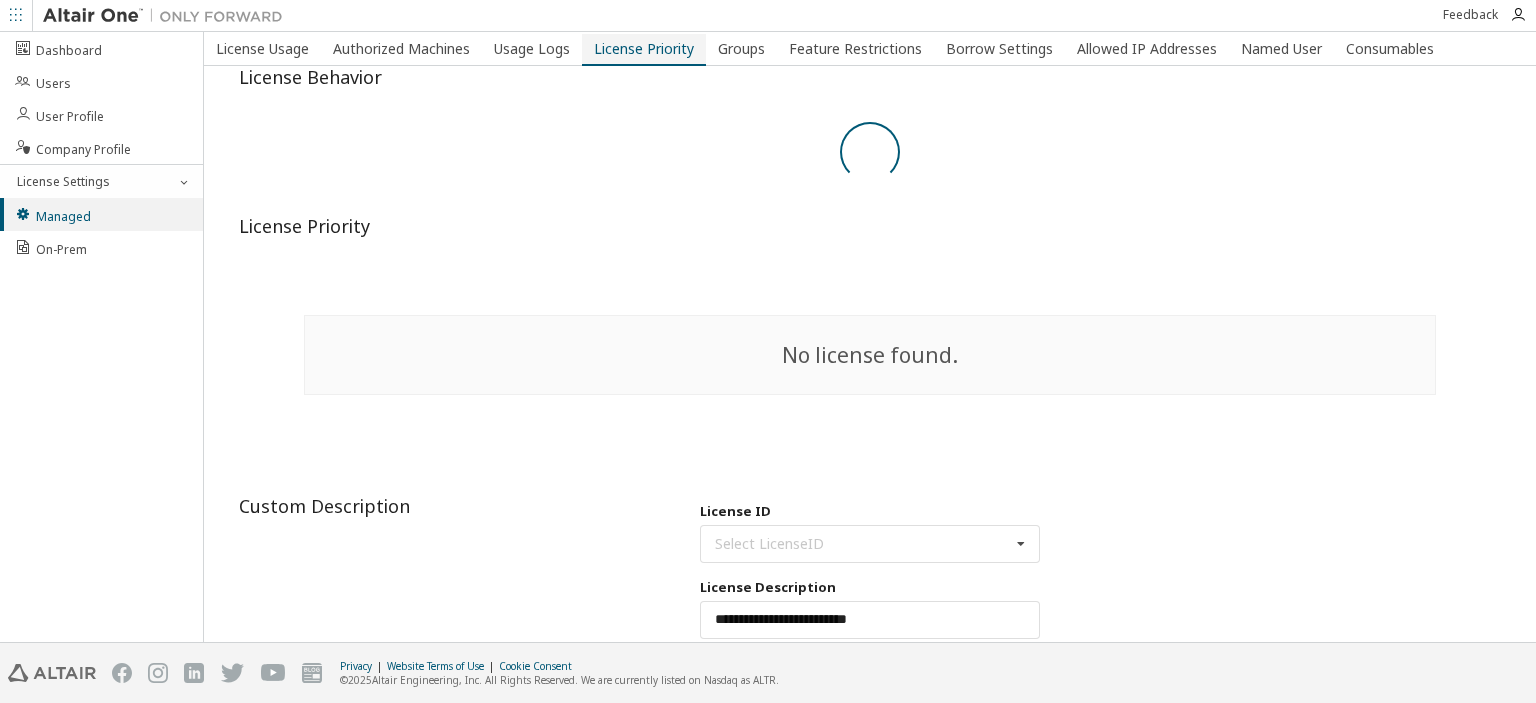 type 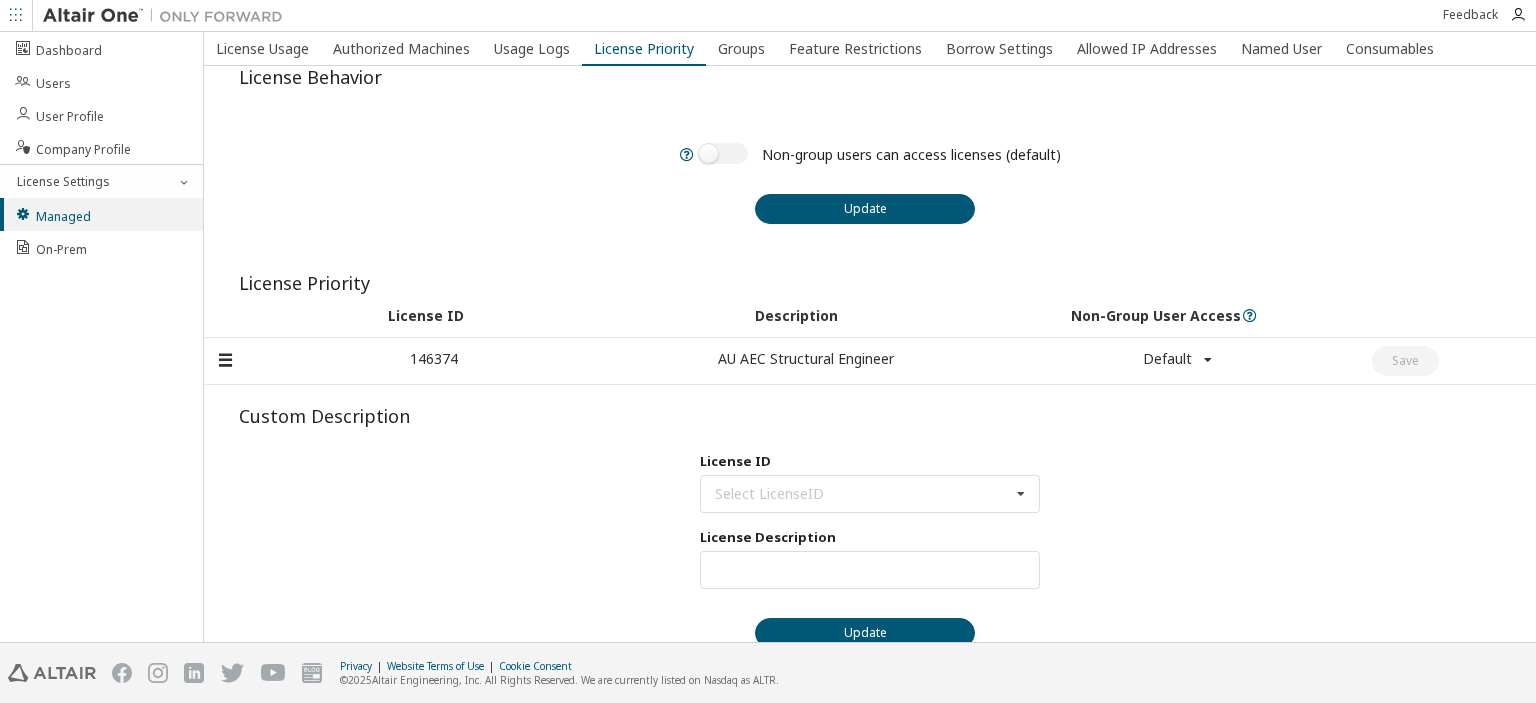 click on "AU AEC Structural Engineer" at bounding box center [806, 361] 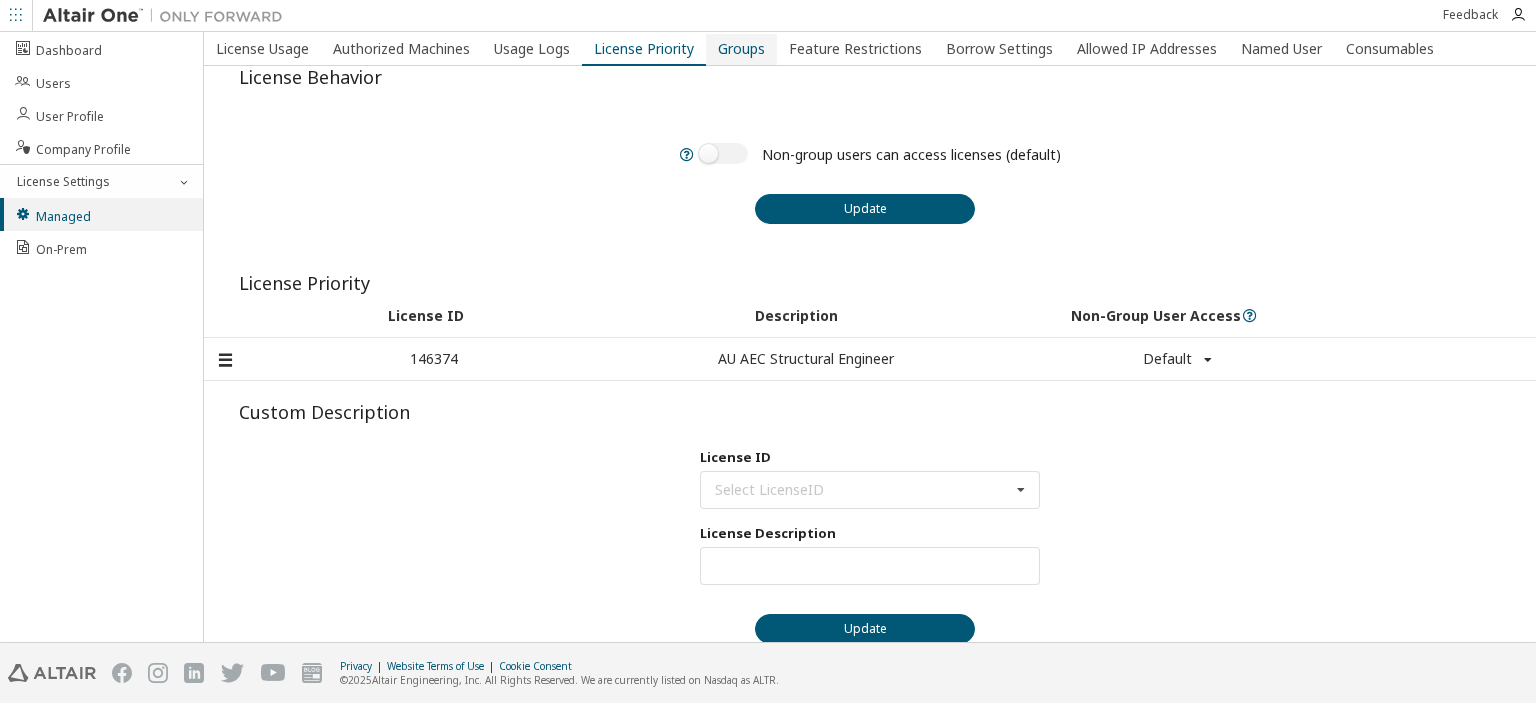 click on "Groups" at bounding box center [741, 49] 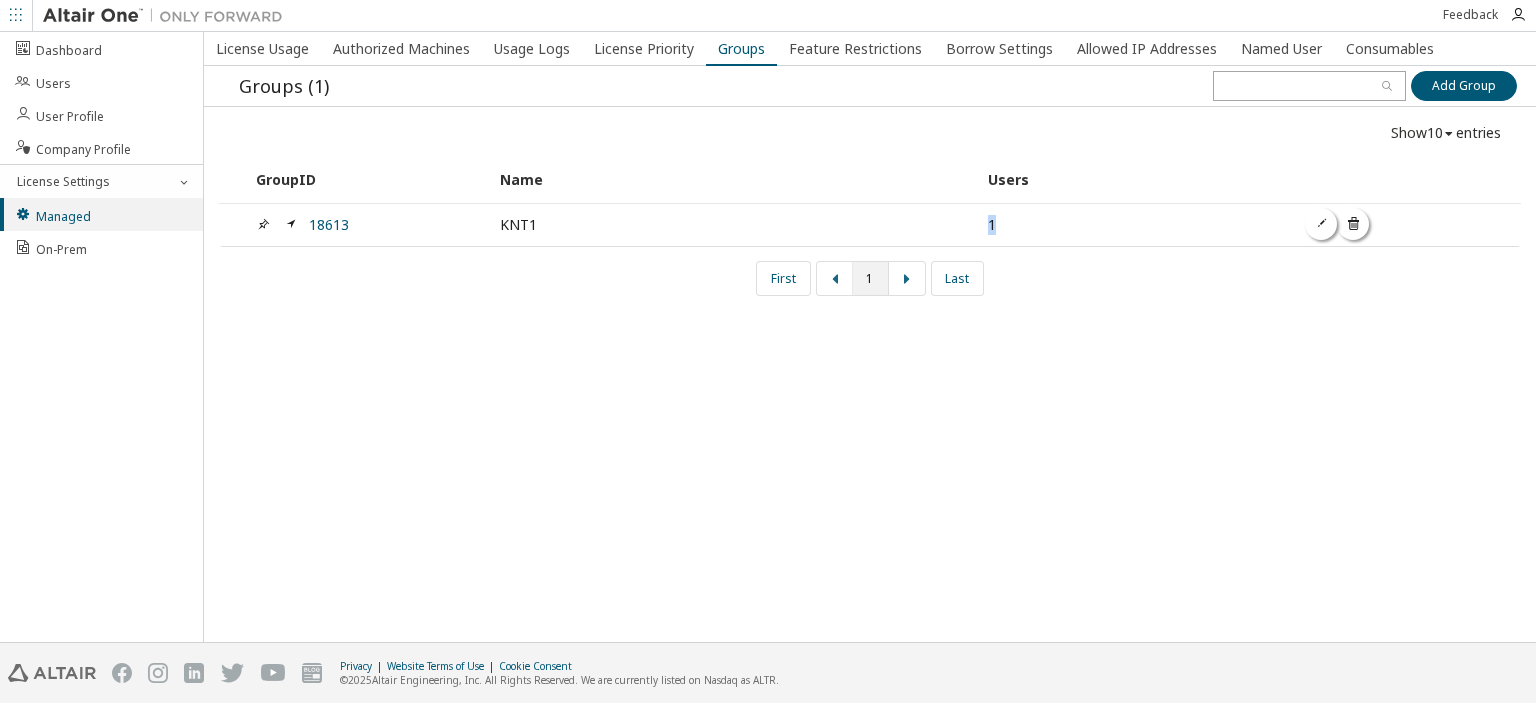 drag, startPoint x: 993, startPoint y: 215, endPoint x: 999, endPoint y: 227, distance: 13.416408 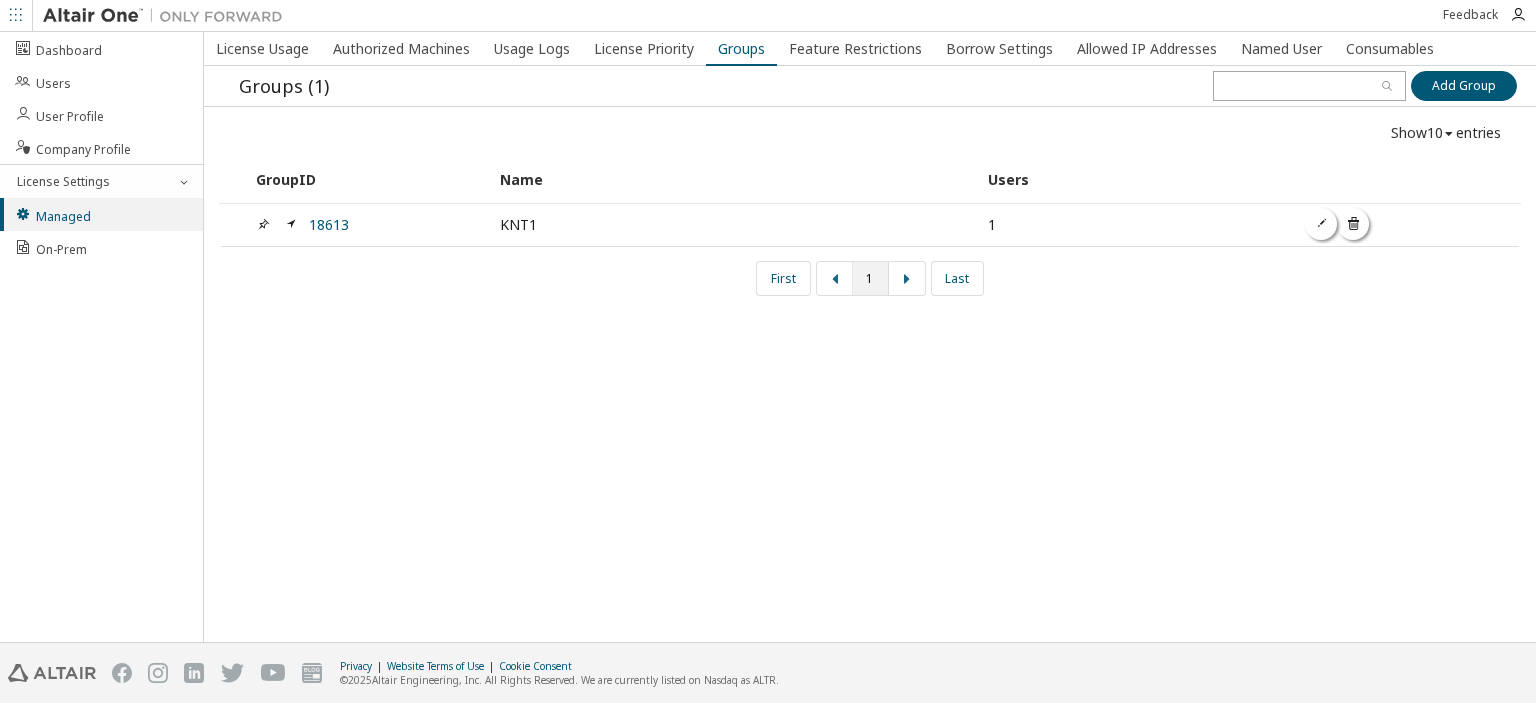 click at bounding box center (1321, 224) 